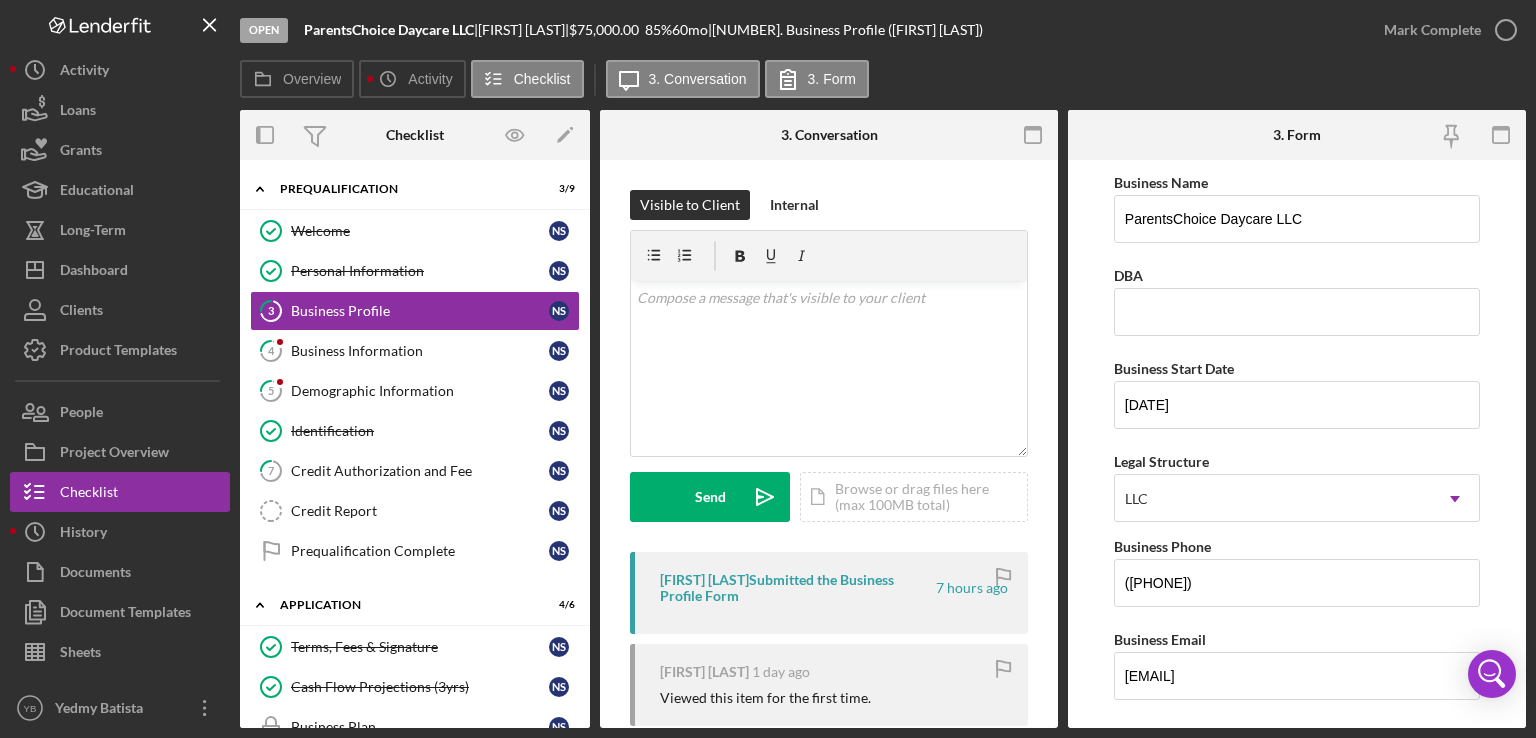 scroll, scrollTop: 0, scrollLeft: 0, axis: both 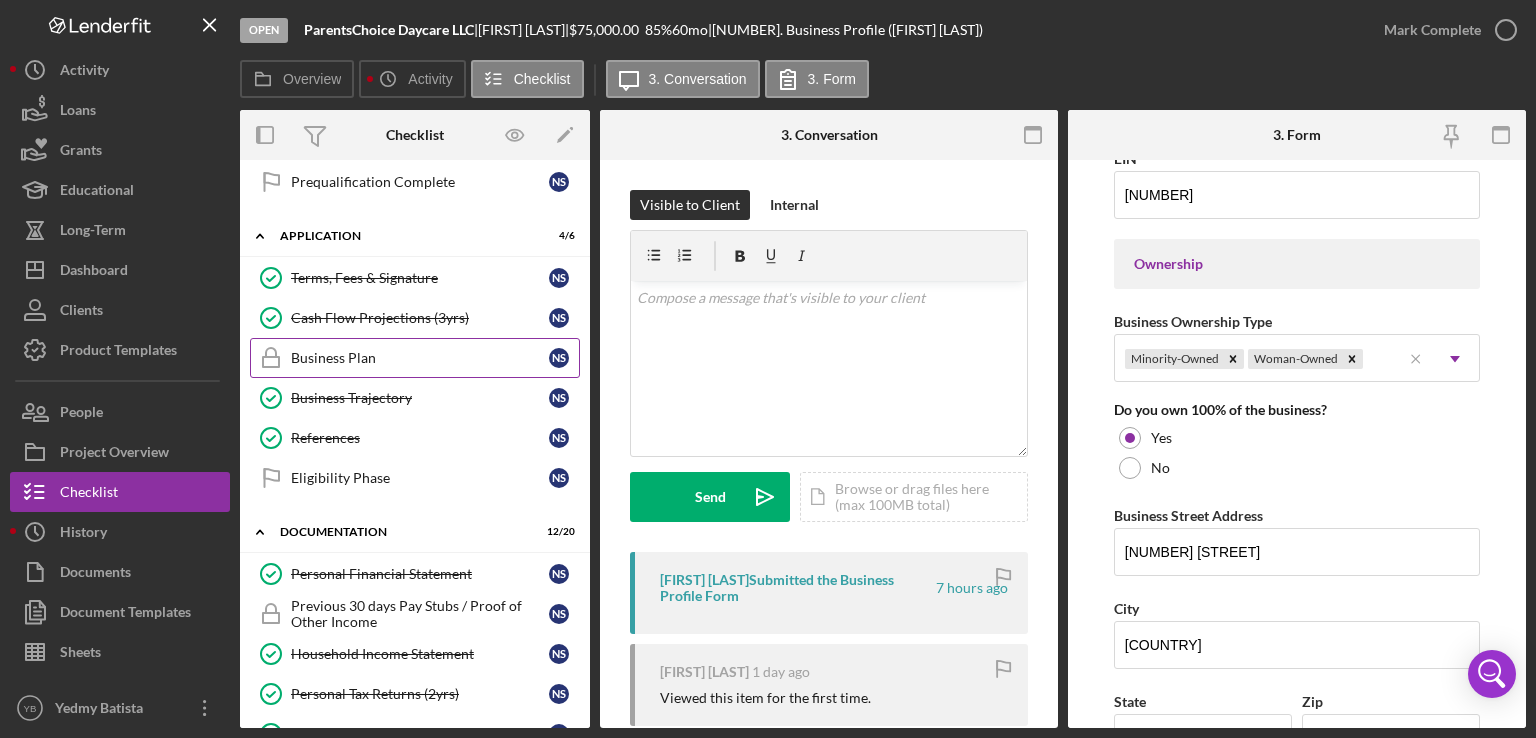 click on "Business Plan" at bounding box center (420, 358) 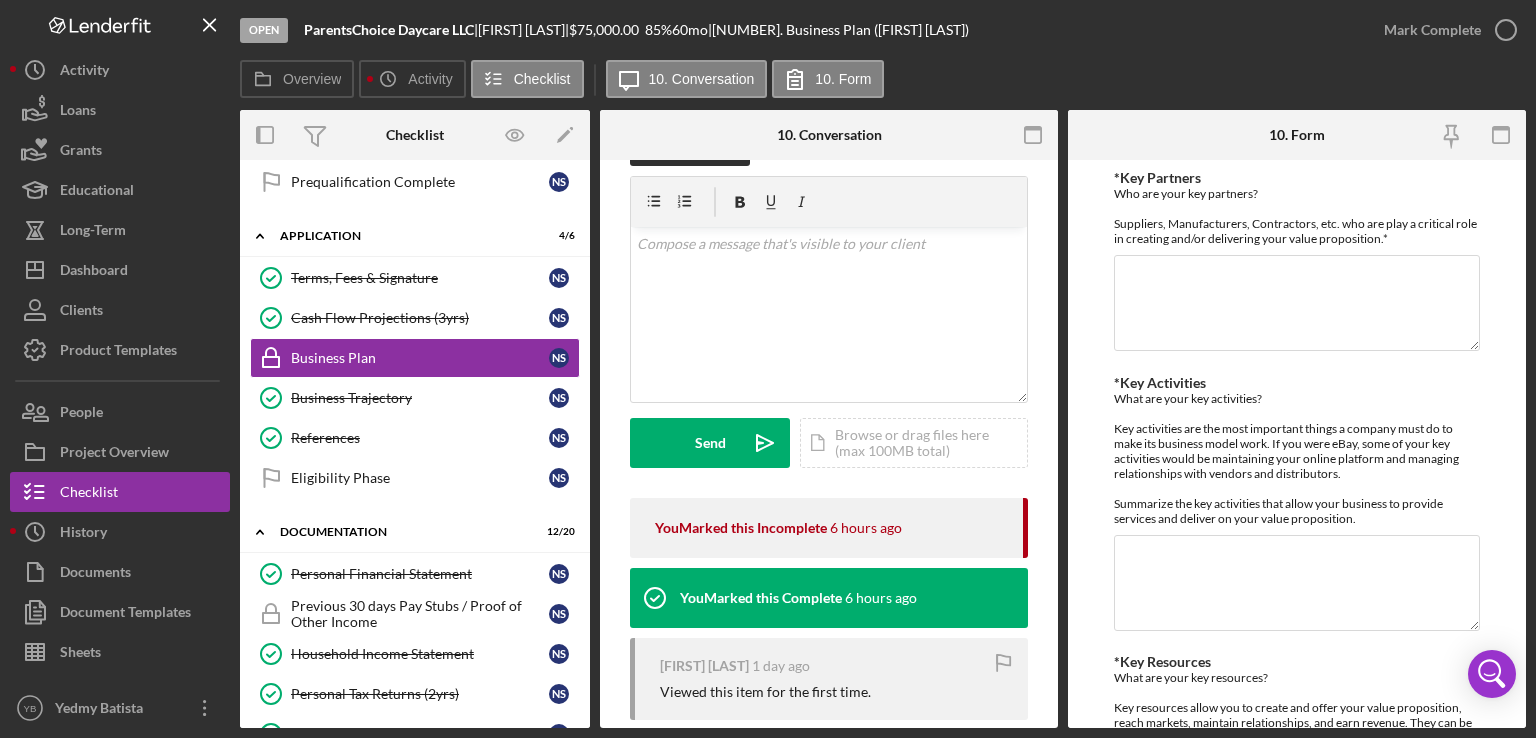 scroll, scrollTop: 360, scrollLeft: 0, axis: vertical 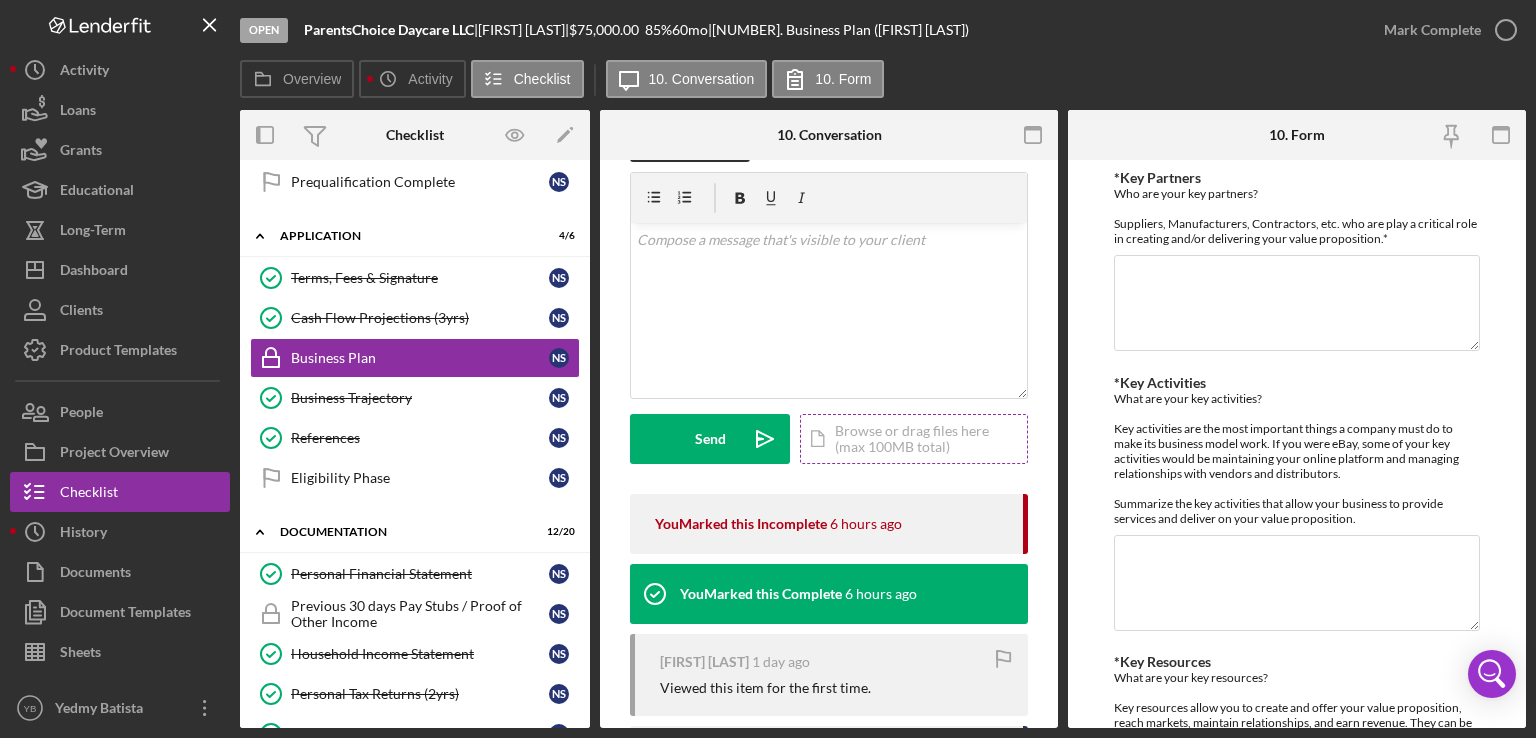 click on "Icon/Document Browse or drag files here (max 100MB total) Tap to choose files or take a photo" at bounding box center [914, 439] 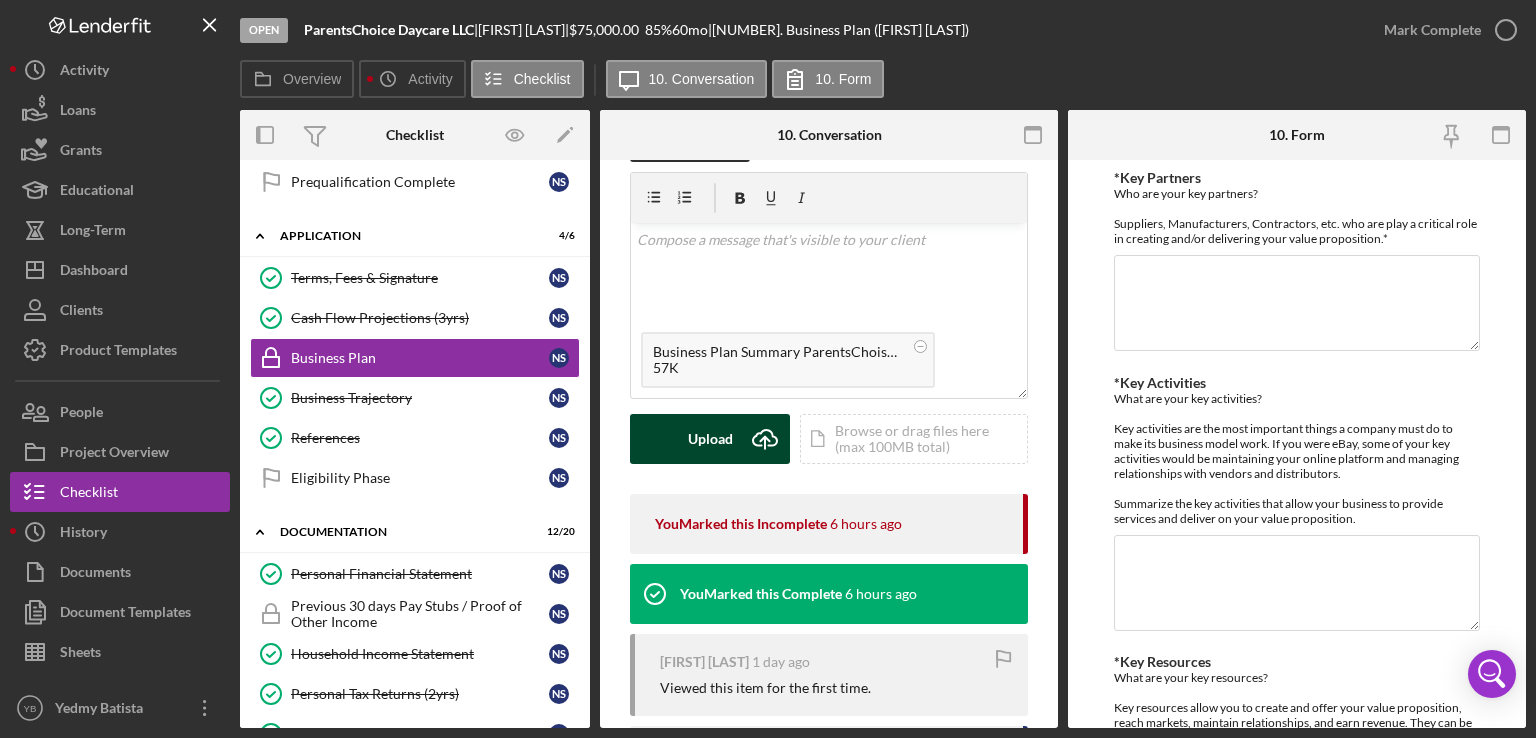 click on "Upload" at bounding box center (710, 439) 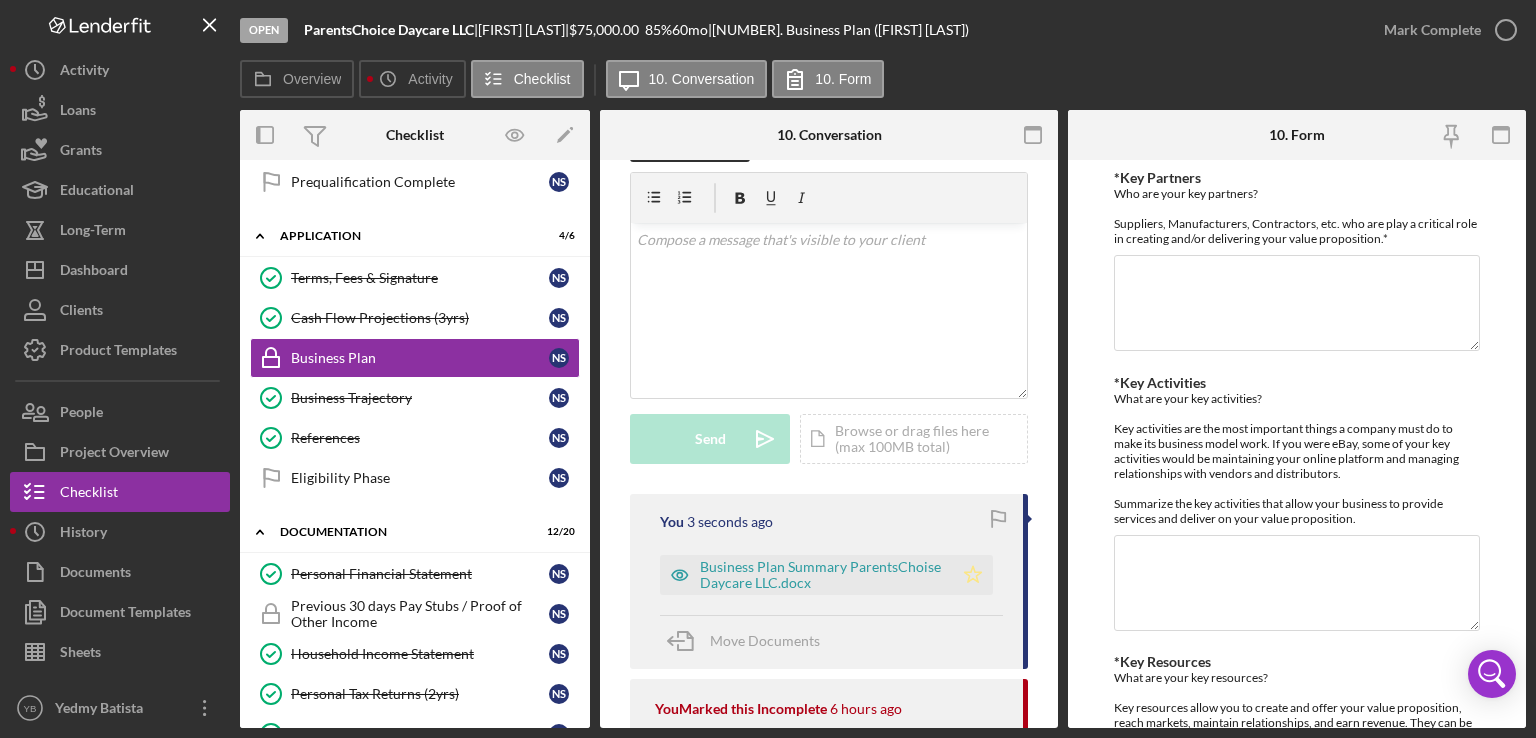 click on "Icon/Star" 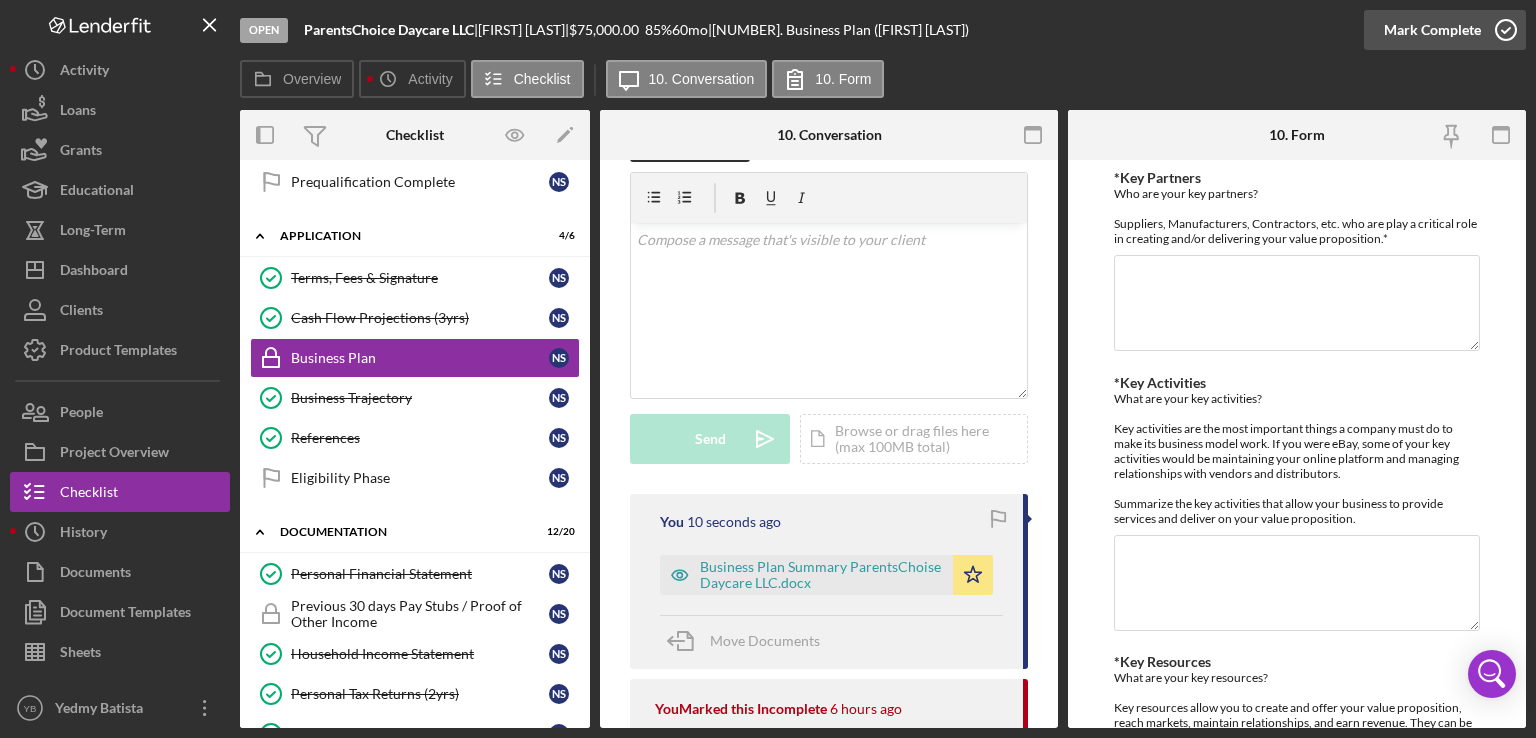 click on "Mark Complete" at bounding box center [1432, 30] 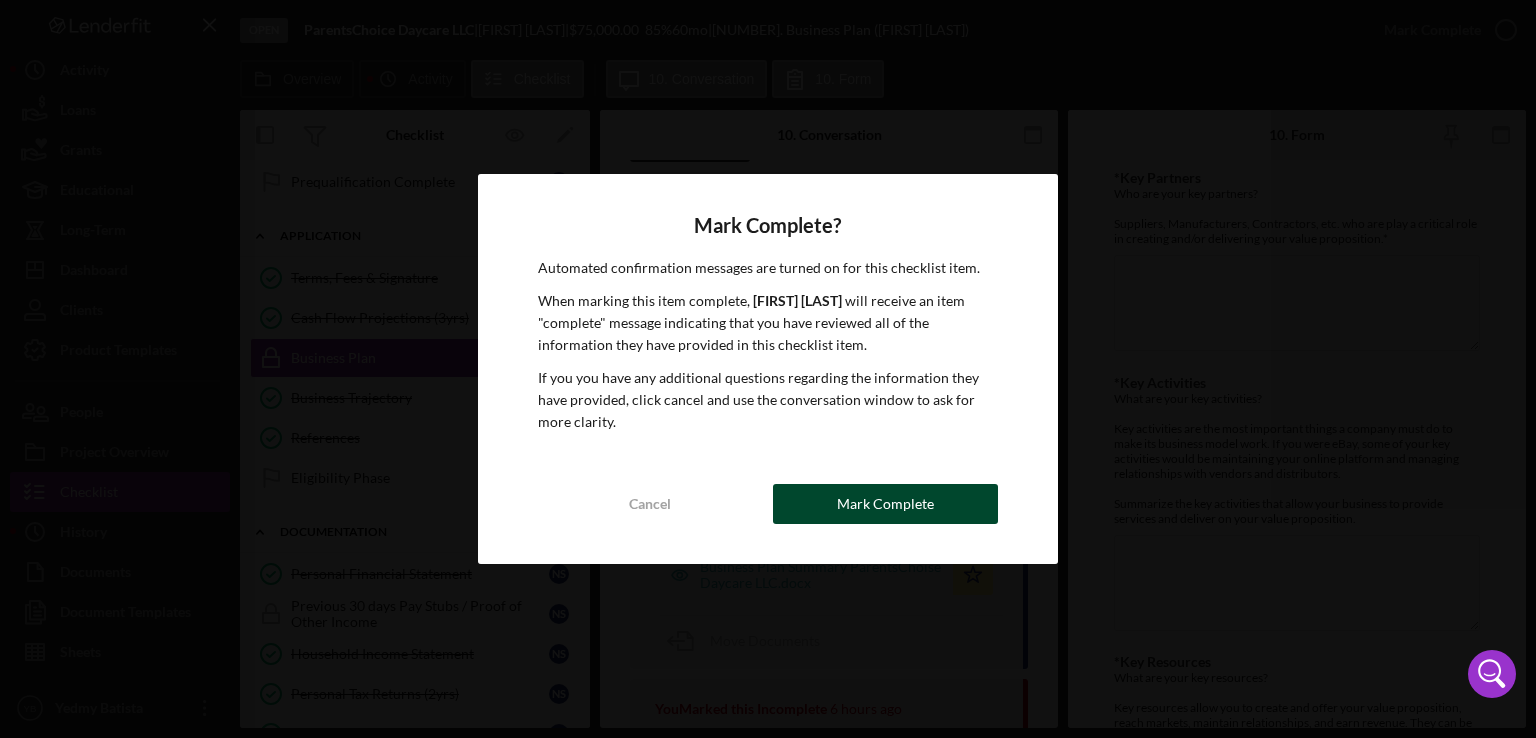 click on "Mark Complete" at bounding box center [885, 504] 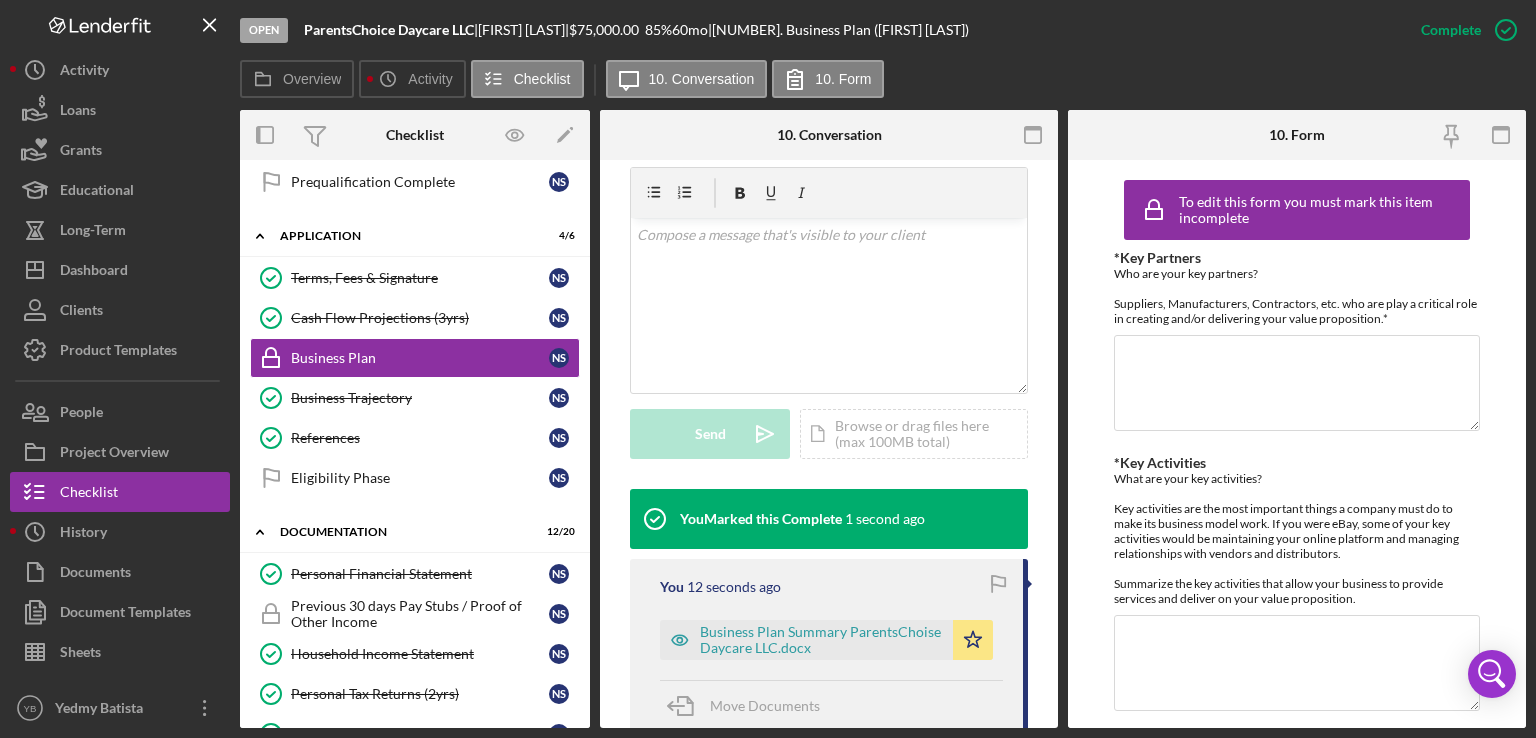 scroll, scrollTop: 356, scrollLeft: 0, axis: vertical 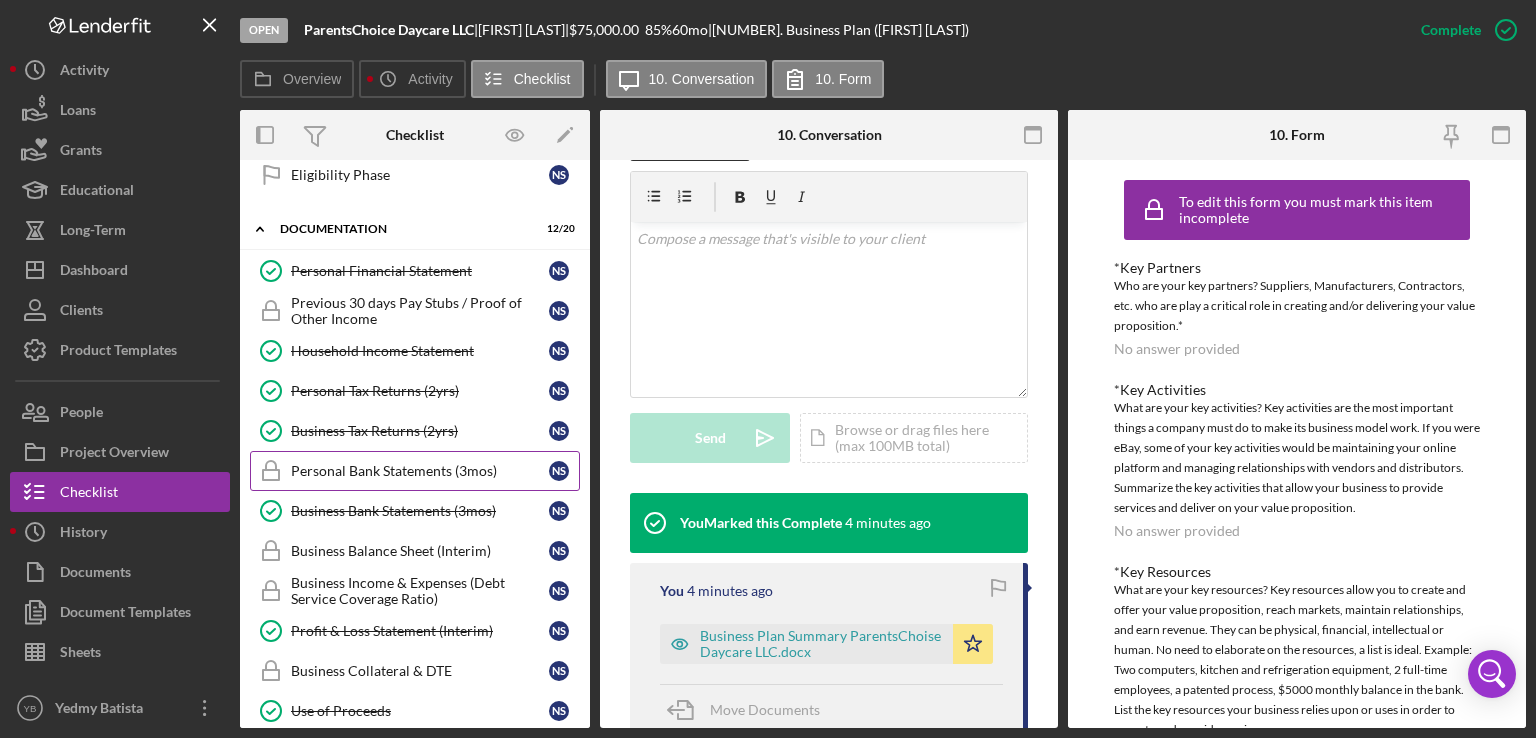 click on "Personal Bank Statements (3mos)" at bounding box center [420, 471] 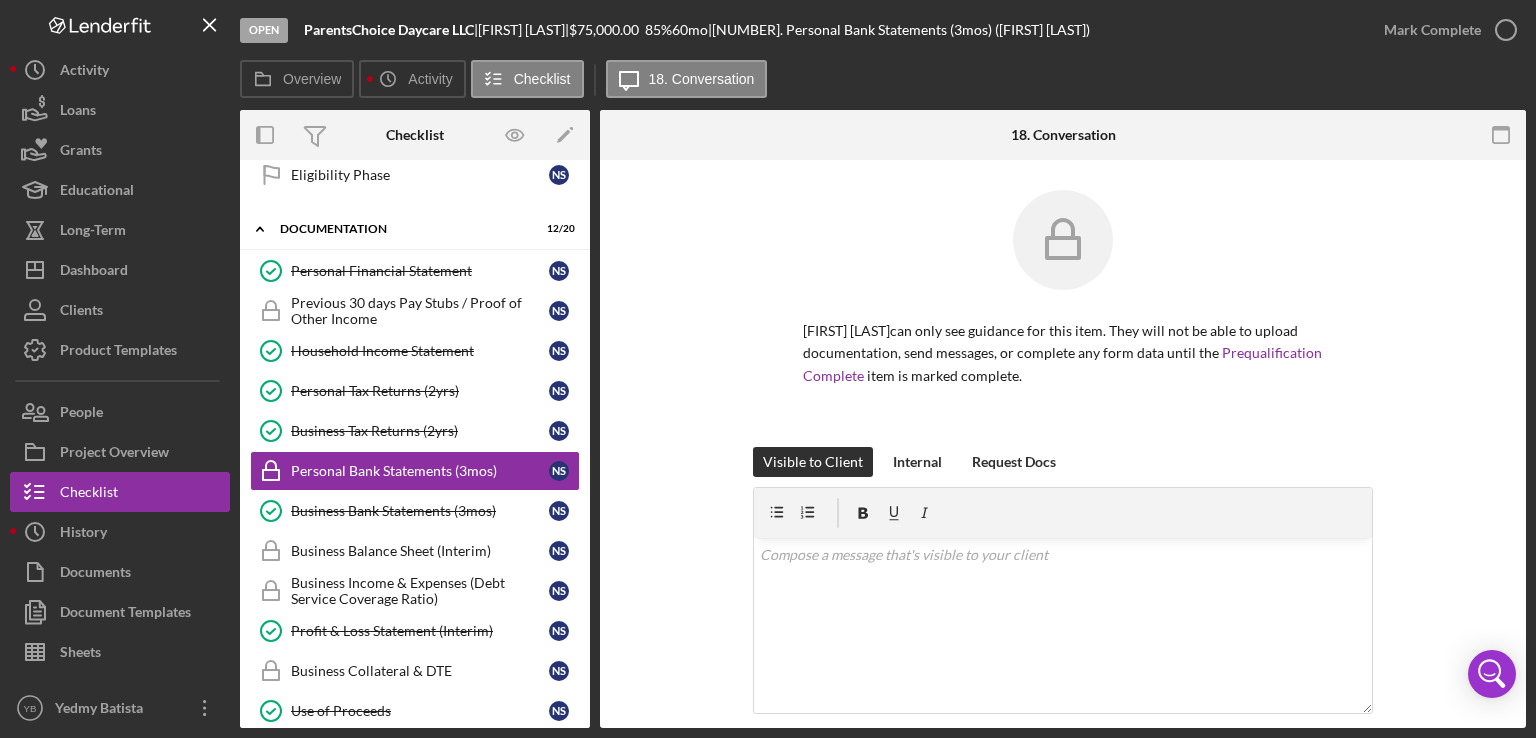 drag, startPoint x: 1529, startPoint y: 509, endPoint x: 1446, endPoint y: 473, distance: 90.47099 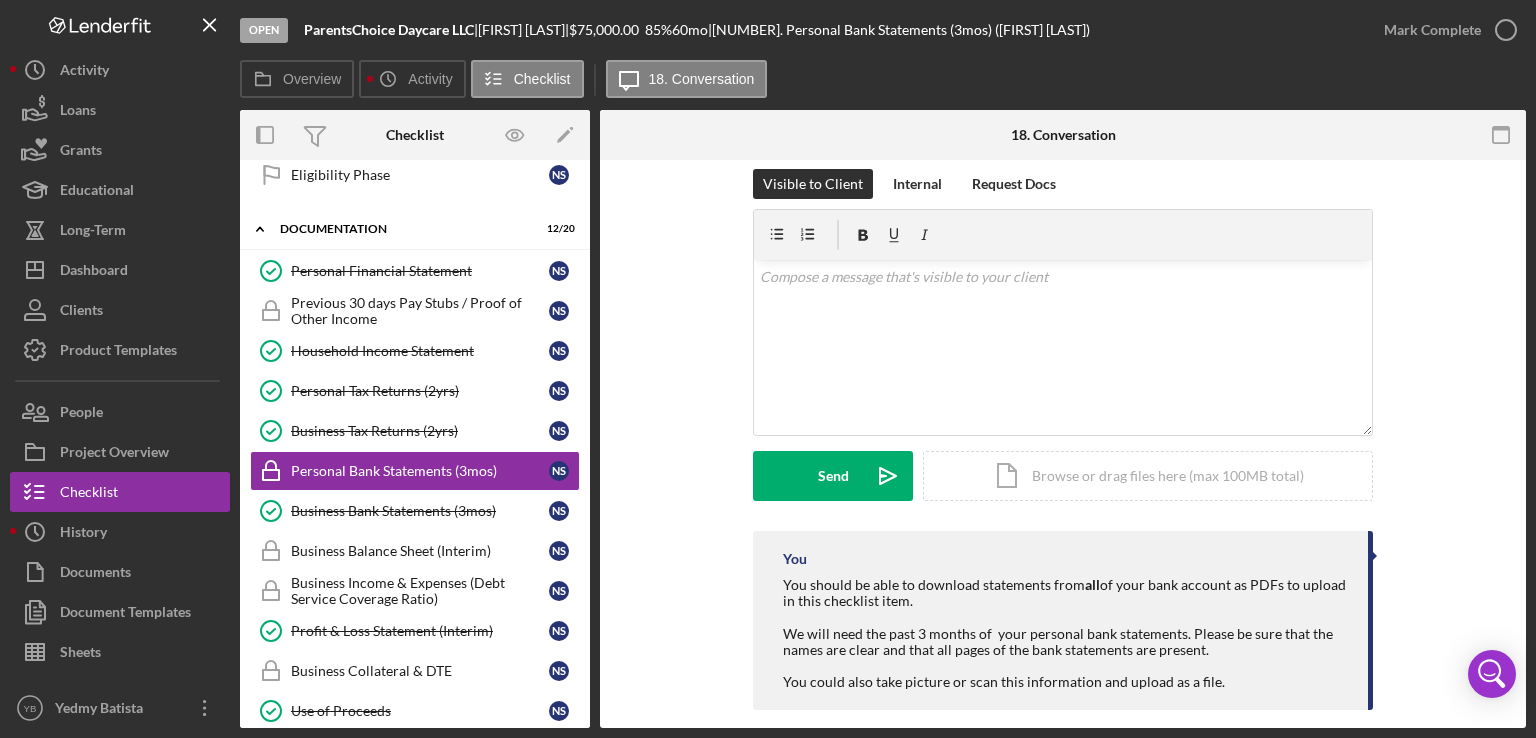 scroll, scrollTop: 300, scrollLeft: 0, axis: vertical 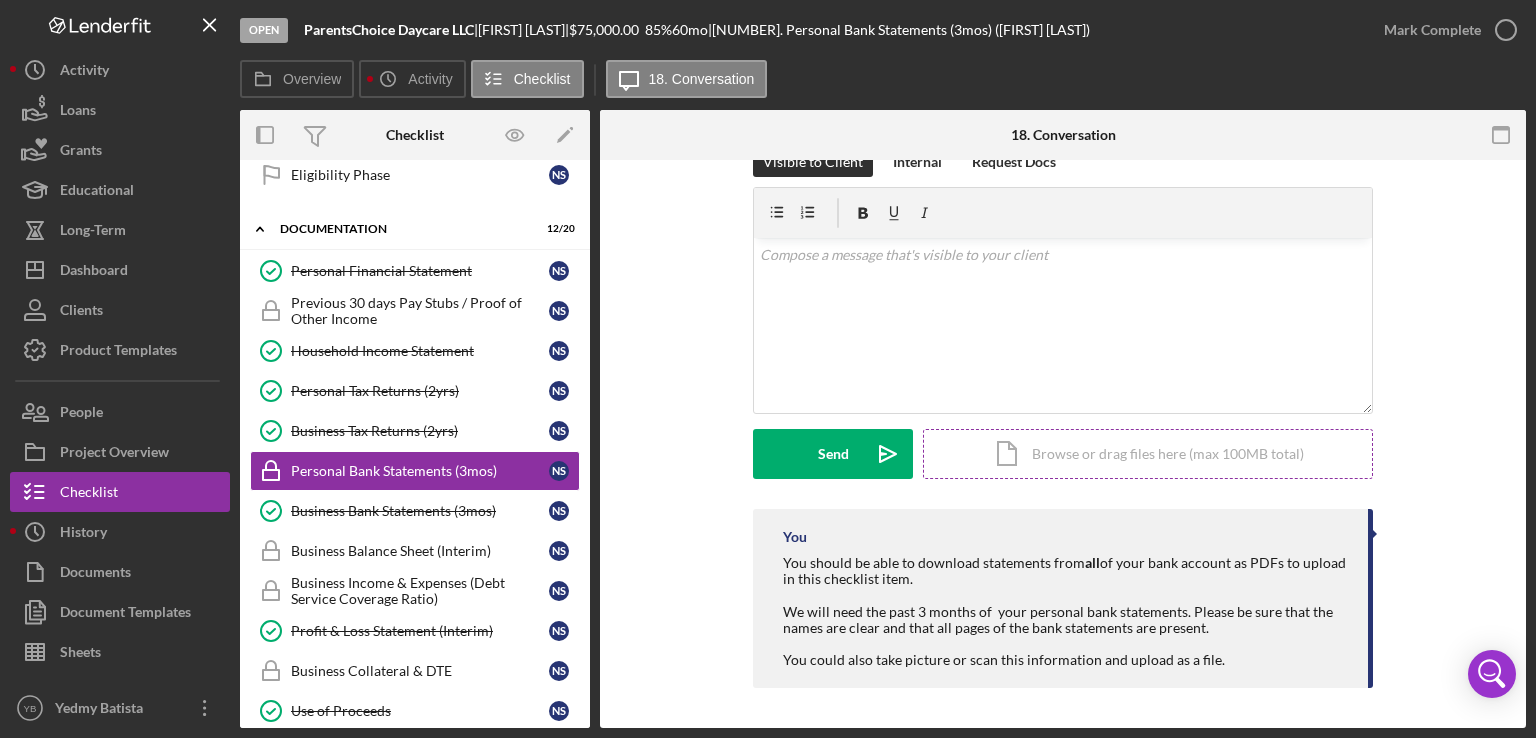 click on "Icon/Document Browse or drag files here (max 100MB total) Tap to choose files or take a photo" at bounding box center (1148, 454) 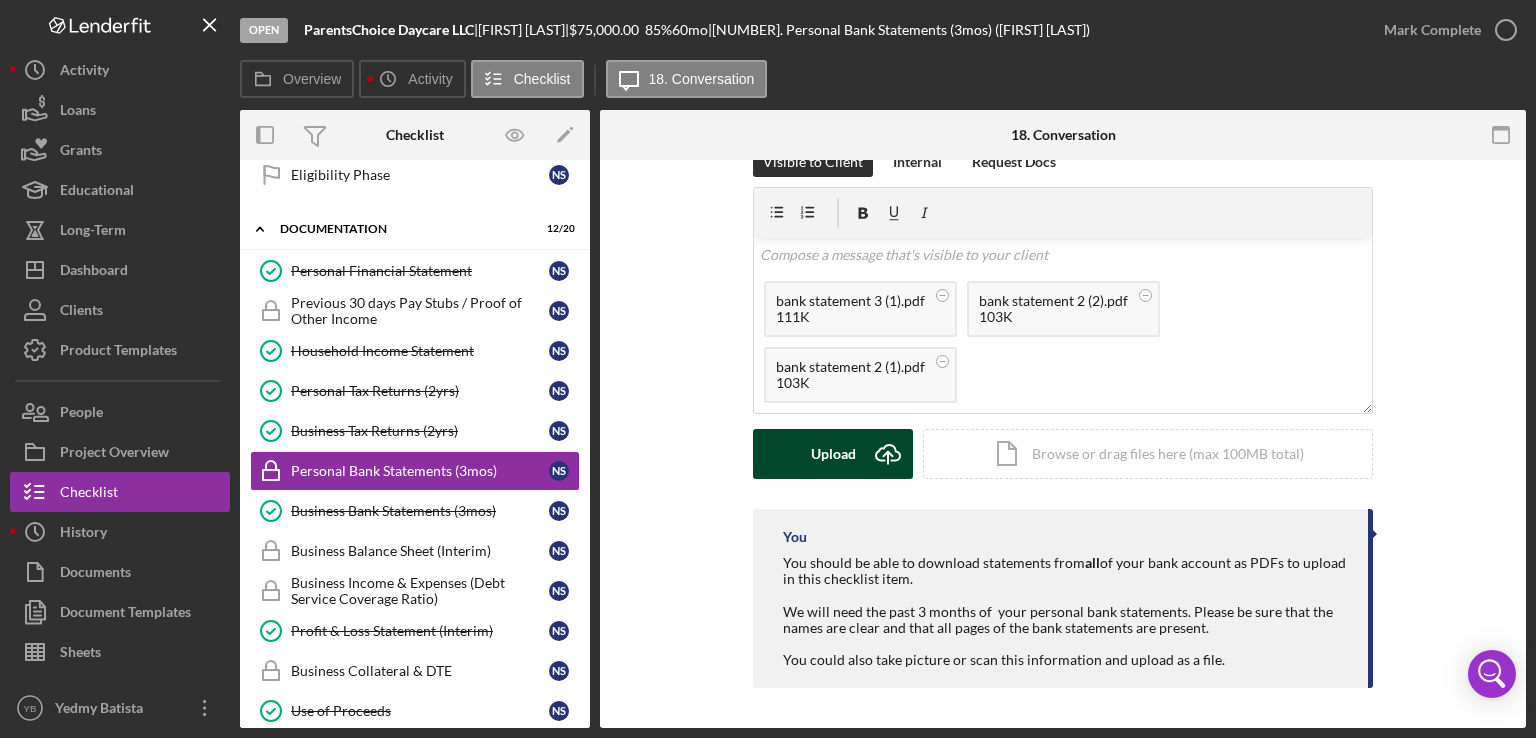 click on "Upload Icon/Upload" at bounding box center (833, 454) 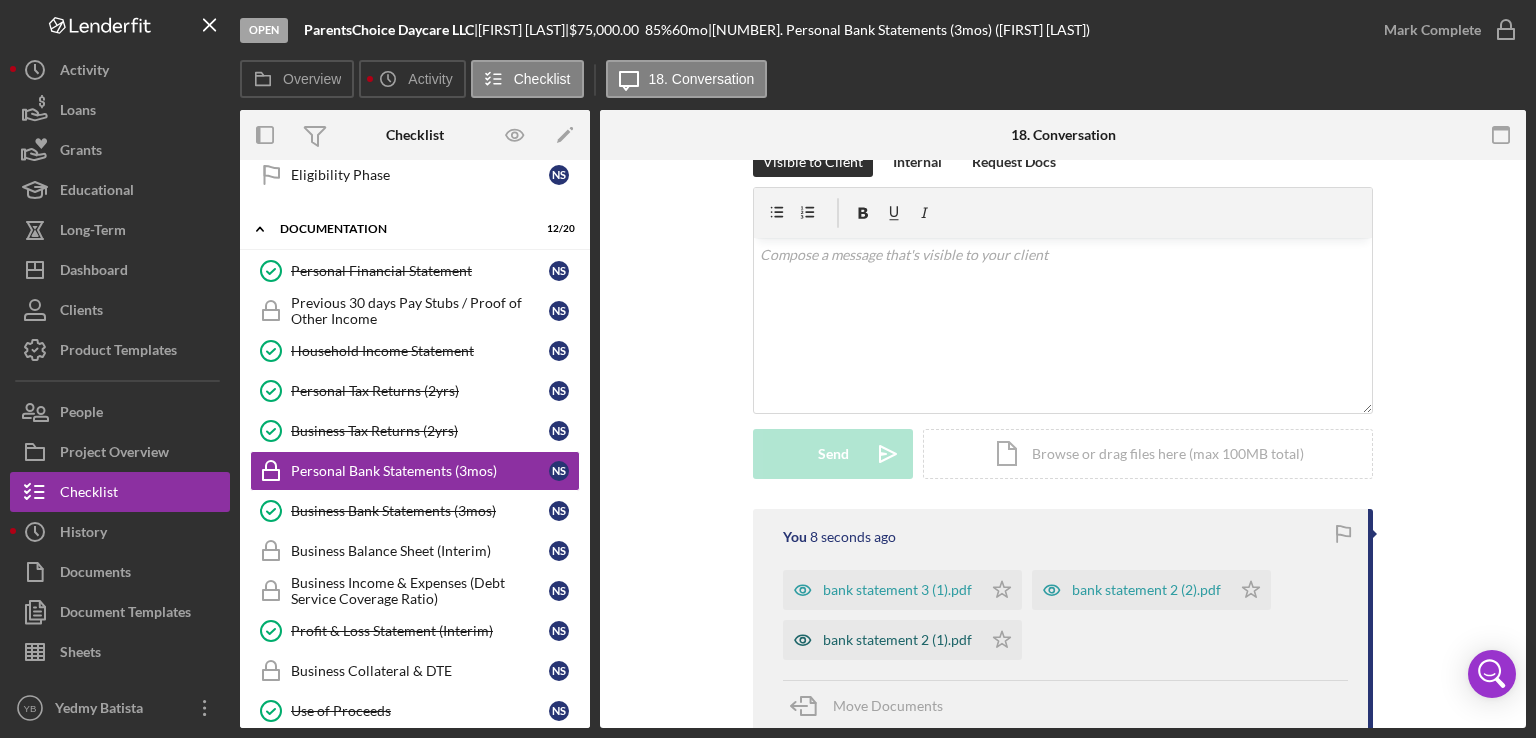 click on "bank statement 2 (1).pdf" at bounding box center (897, 640) 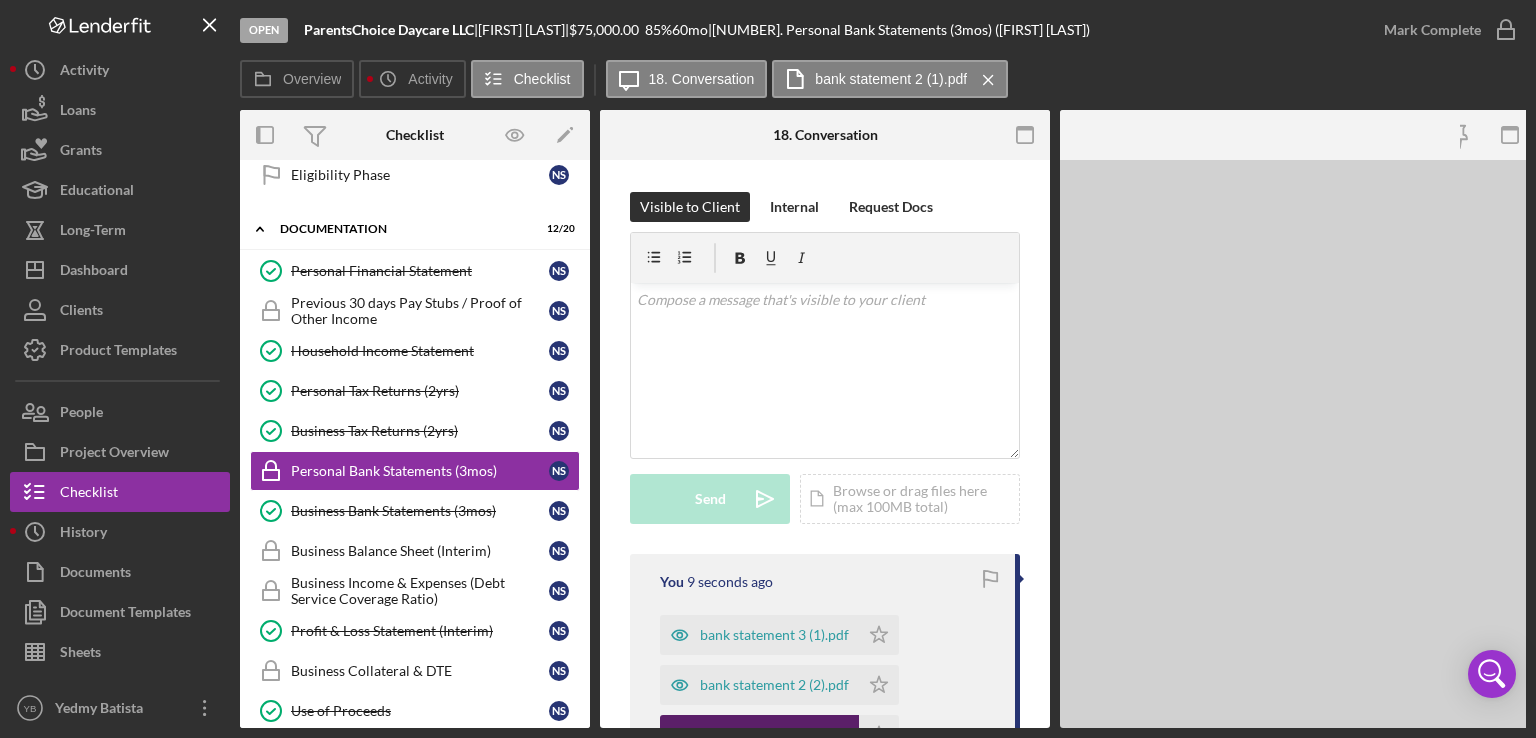 scroll, scrollTop: 344, scrollLeft: 0, axis: vertical 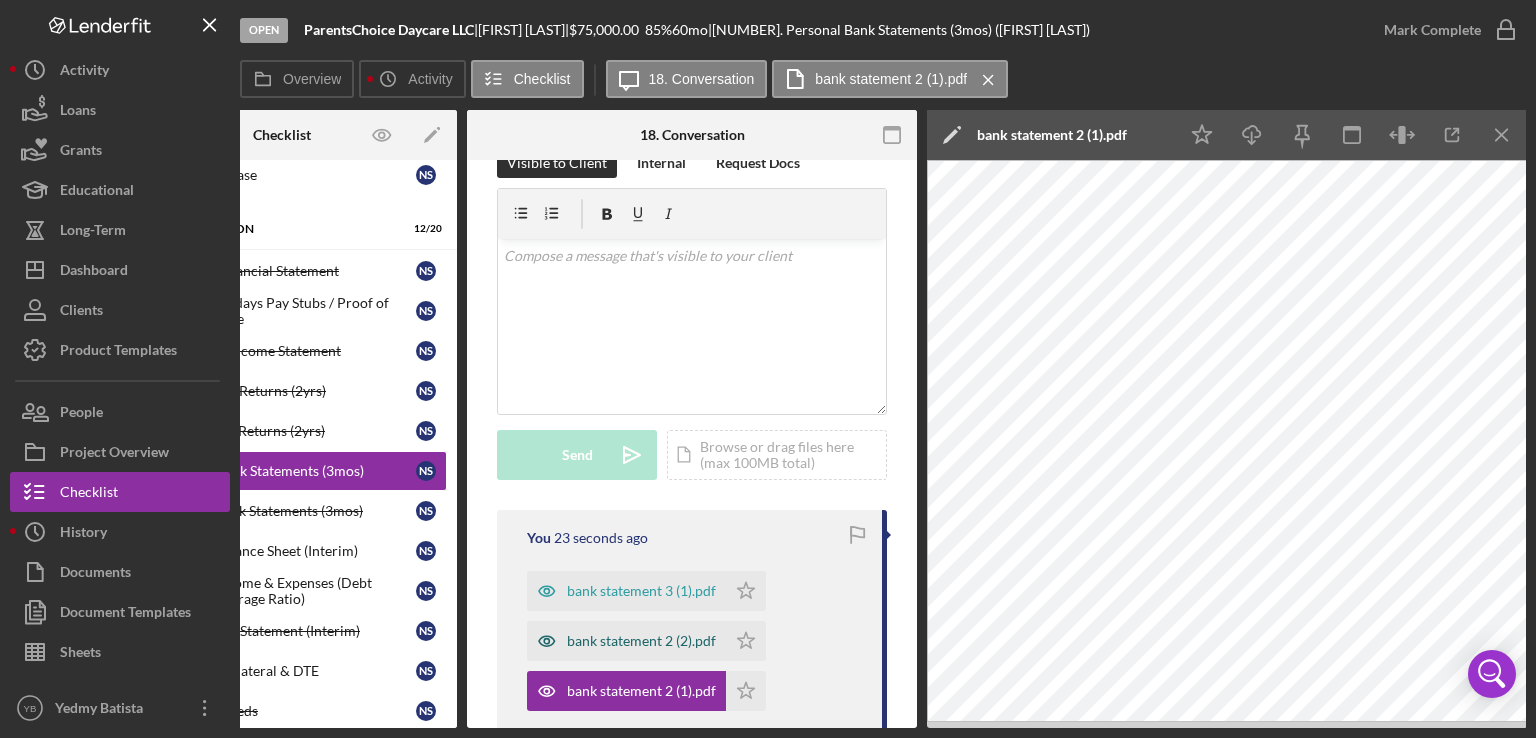 click on "bank statement 2 (2).pdf" at bounding box center [641, 641] 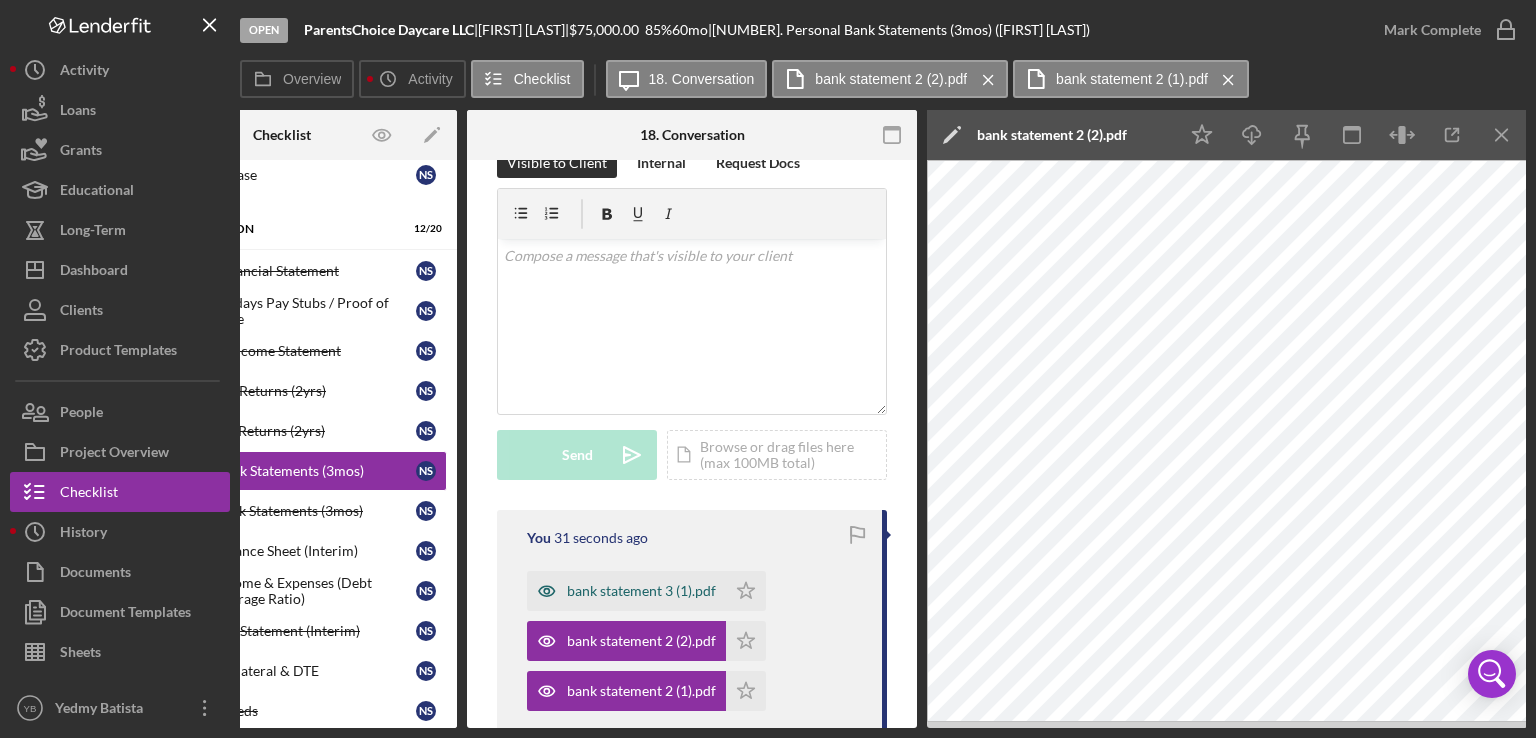 click on "bank statement 3 (1).pdf" at bounding box center [641, 591] 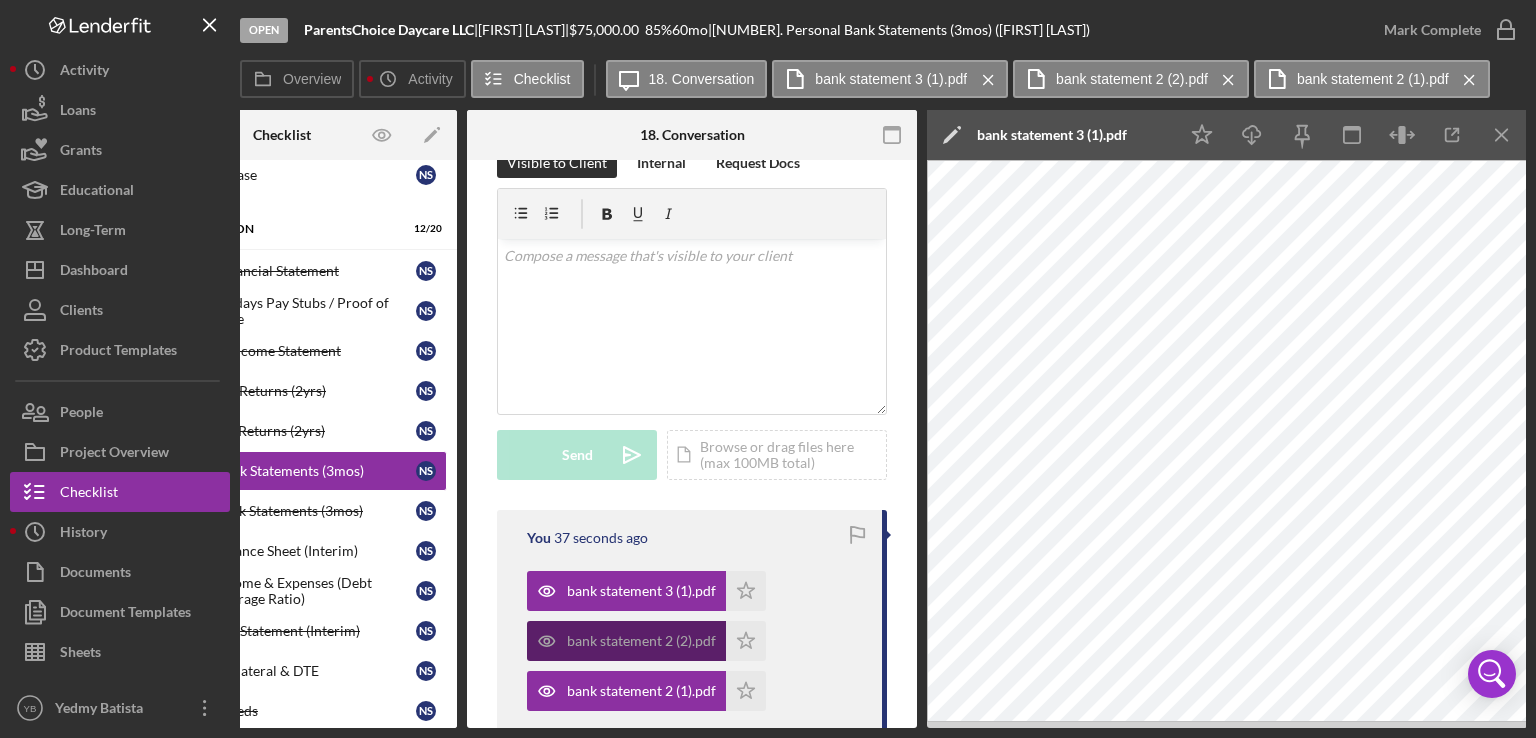 click on "bank statement 2 (2).pdf" at bounding box center (641, 641) 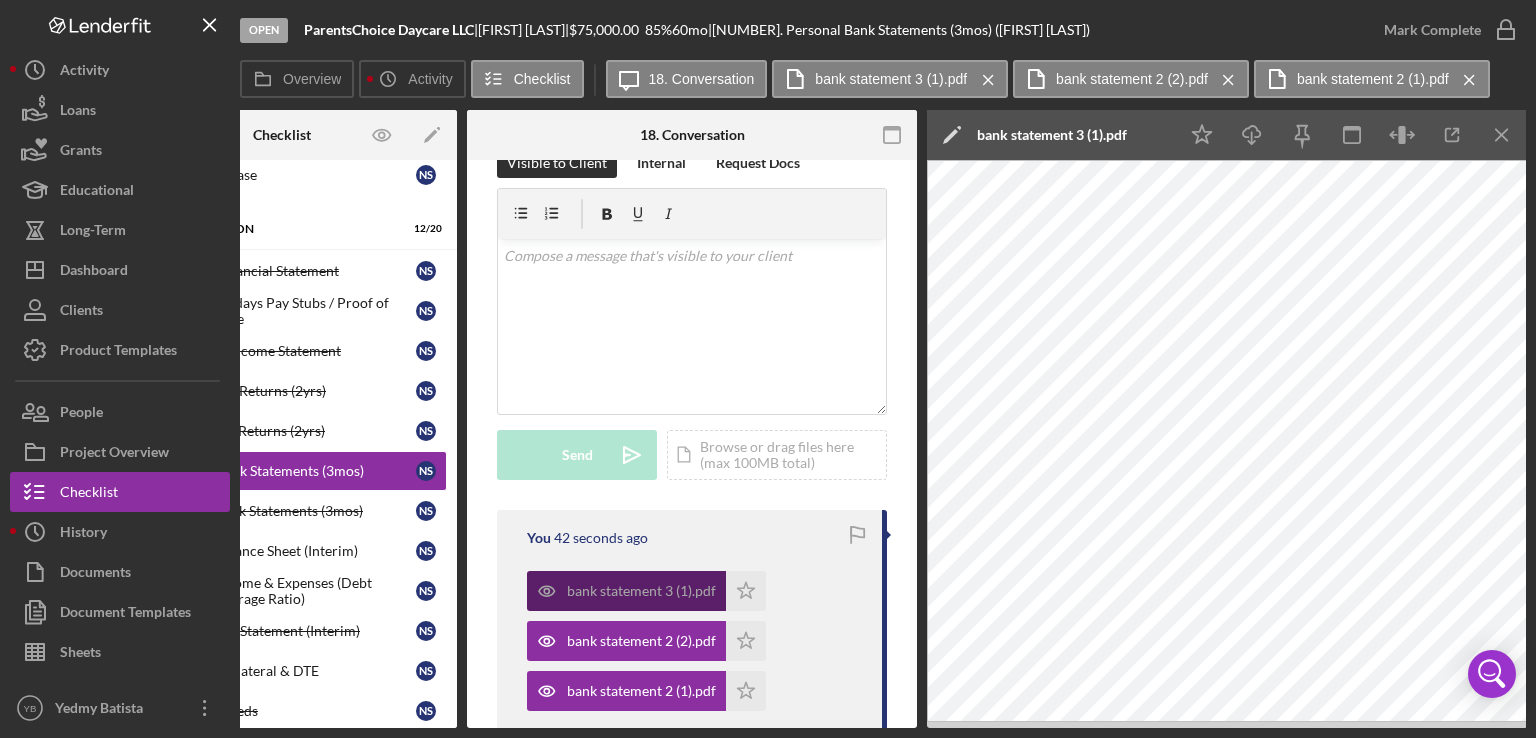 click on "bank statement 3 (1).pdf" at bounding box center [626, 591] 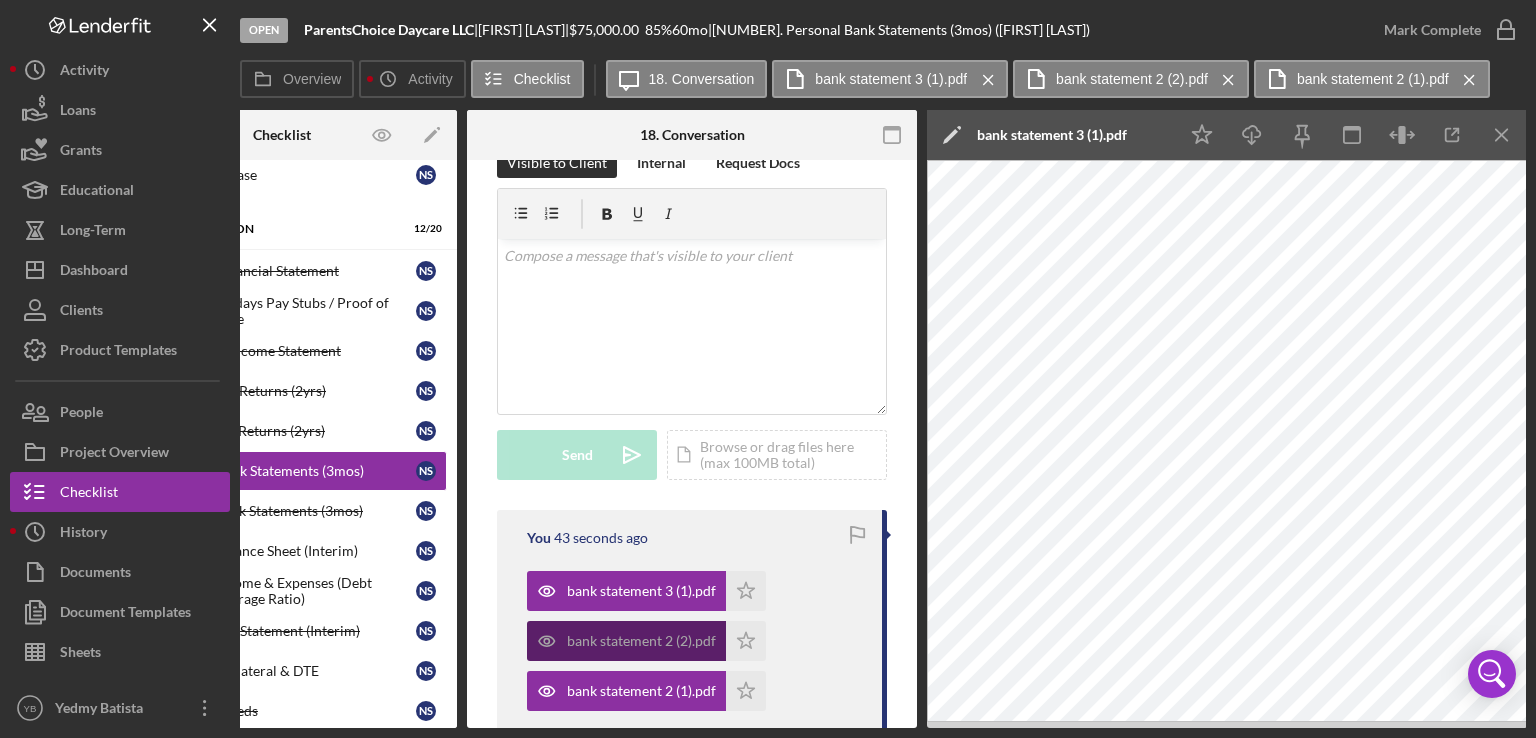click on "bank statement 2 (2).pdf" at bounding box center [641, 641] 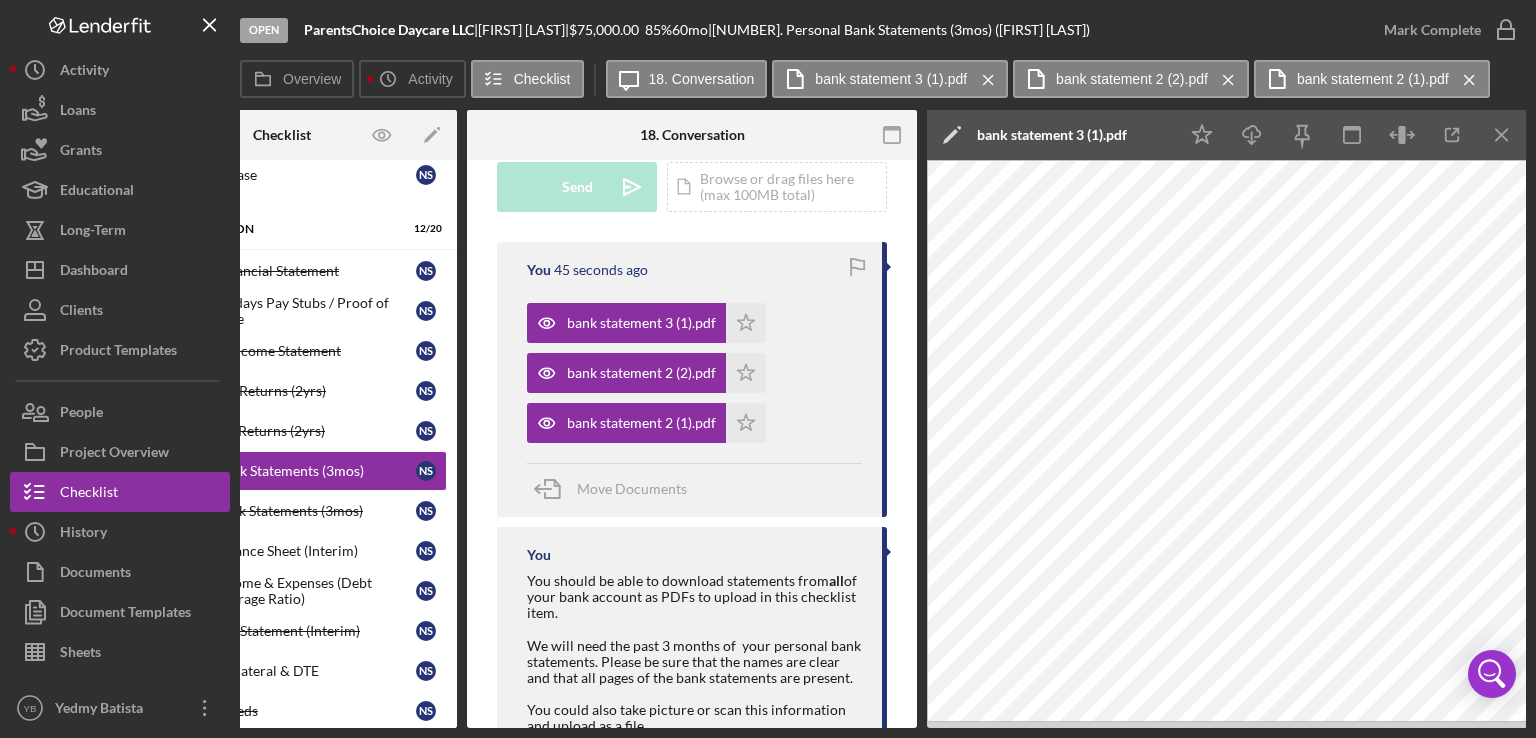 scroll, scrollTop: 617, scrollLeft: 0, axis: vertical 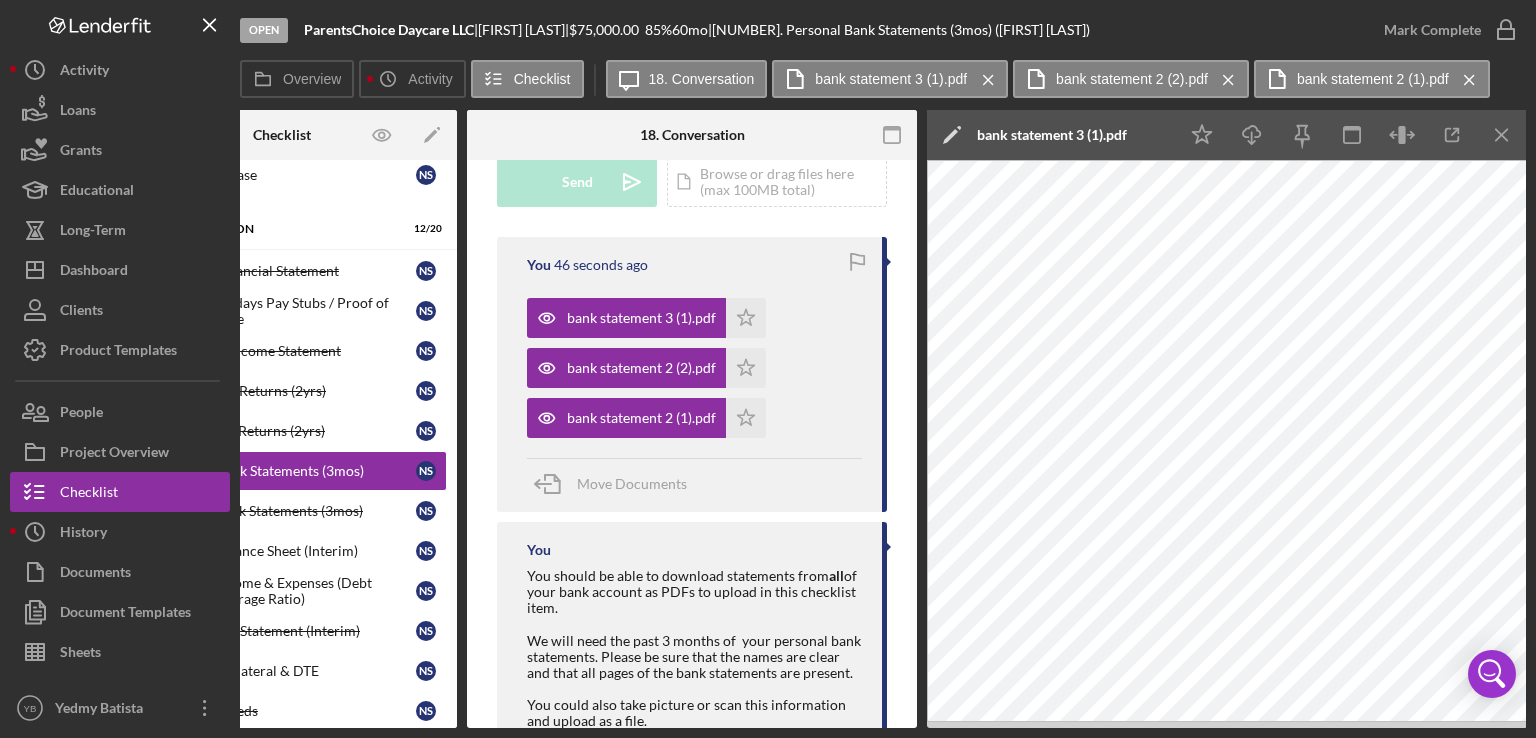 click on "Move Documents" at bounding box center (694, 485) 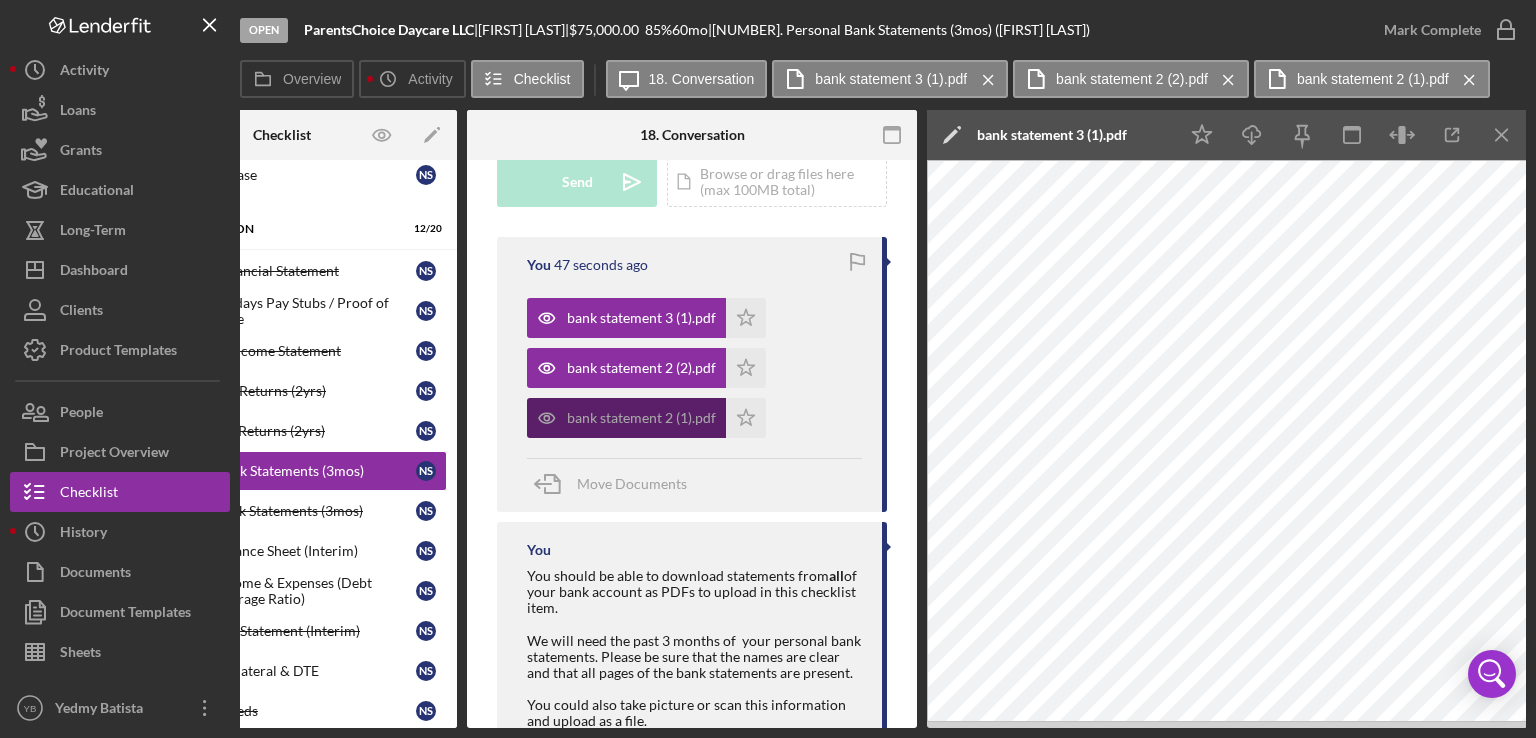 click on "bank statement 2 (1).pdf" at bounding box center [641, 418] 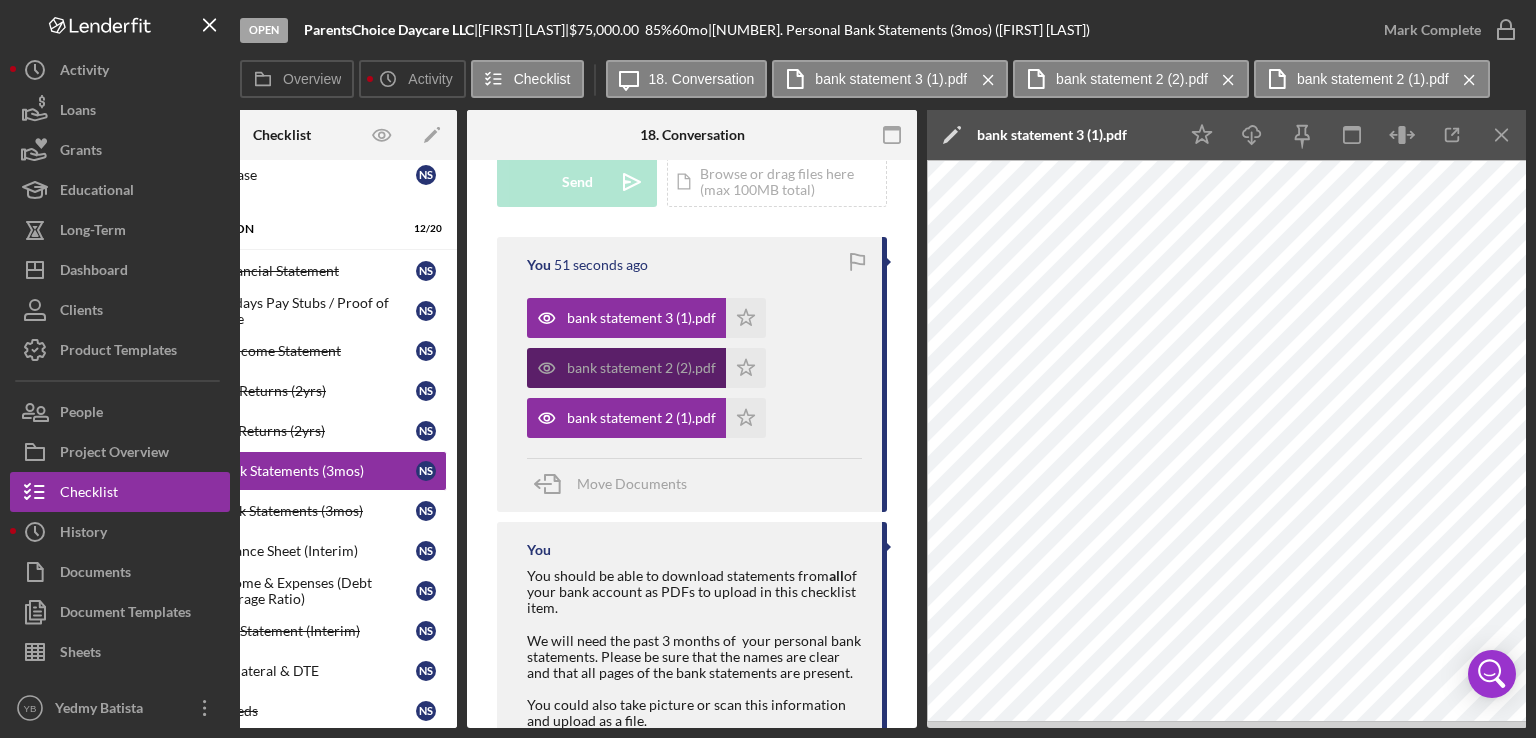 click on "bank statement 2 (2).pdf" at bounding box center (626, 368) 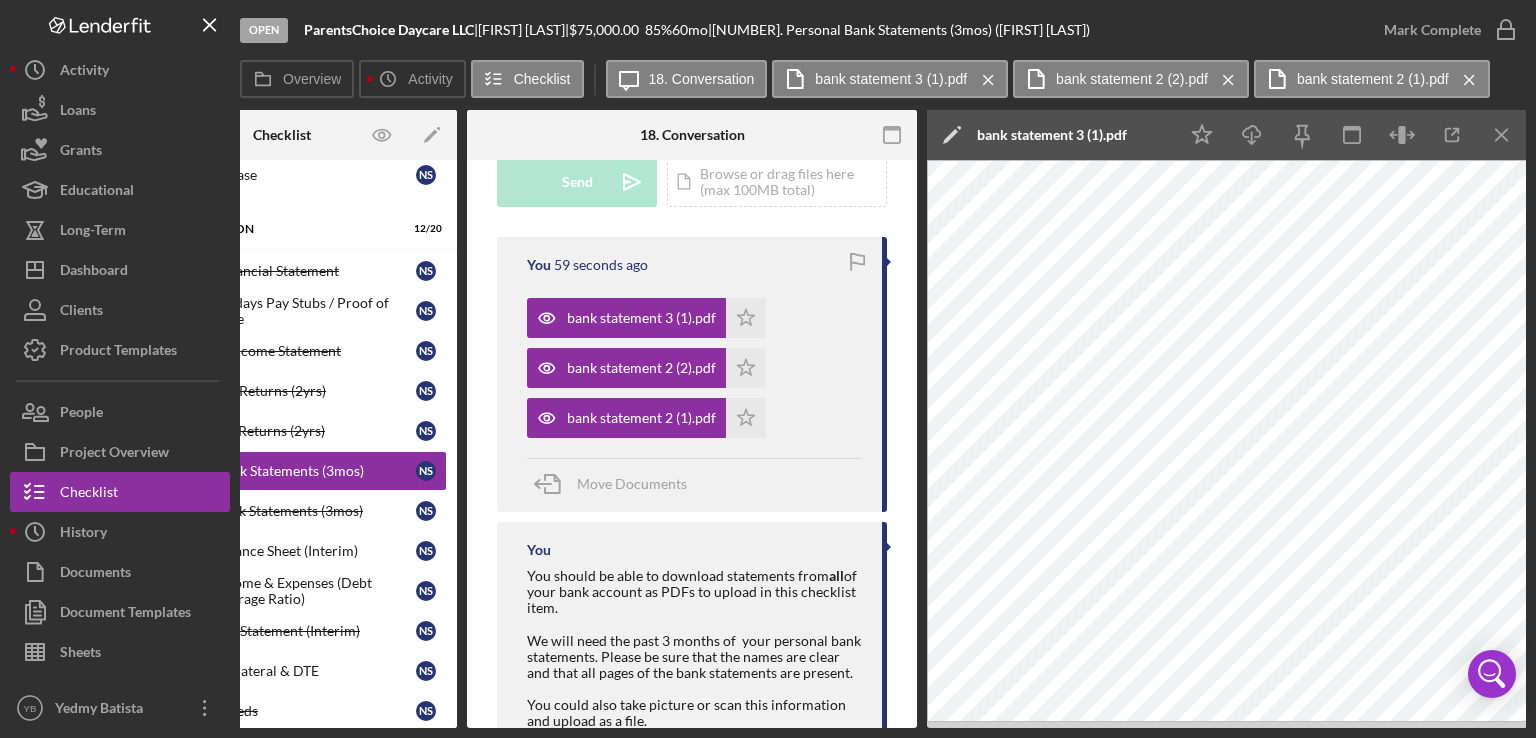 click on "Move Documents" at bounding box center (694, 485) 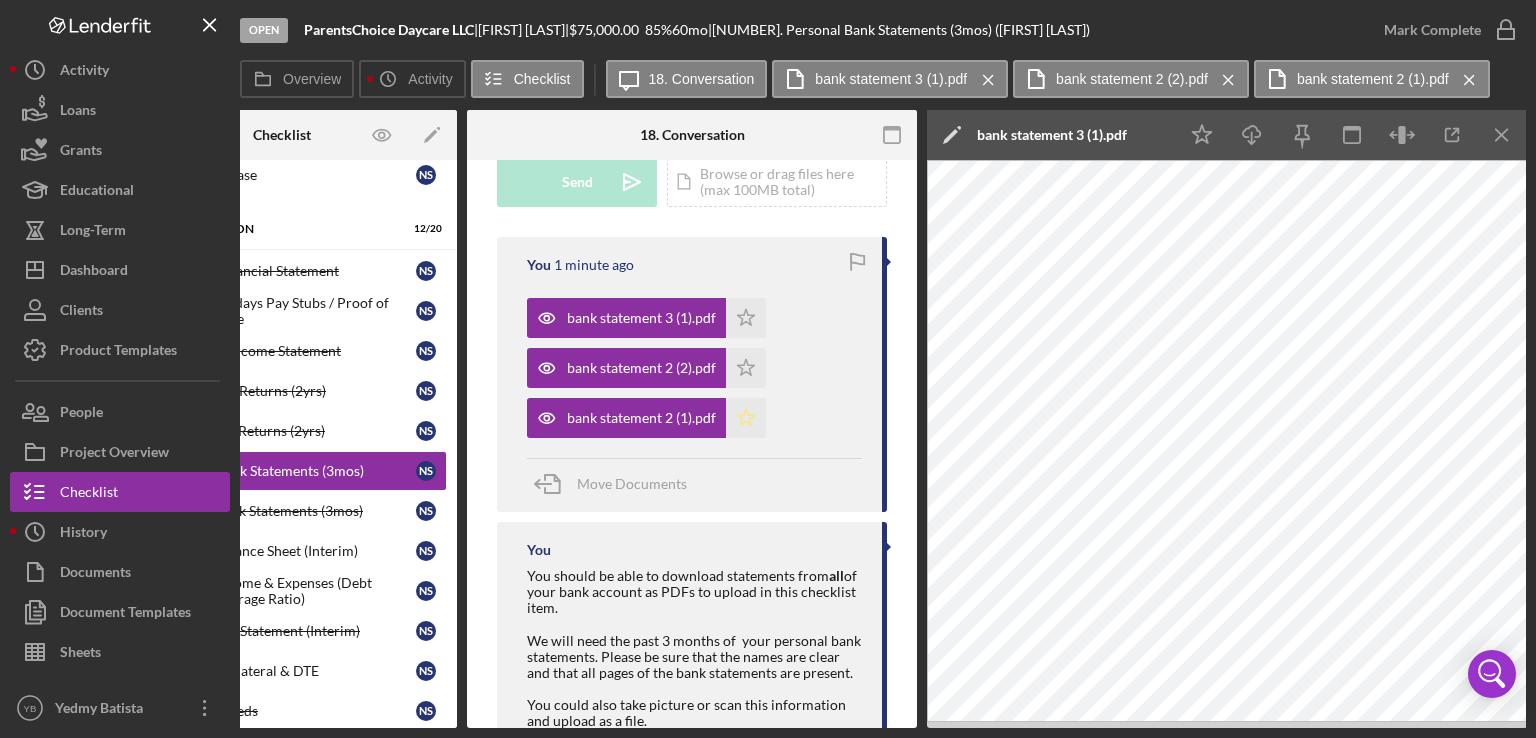 click on "Icon/Star" 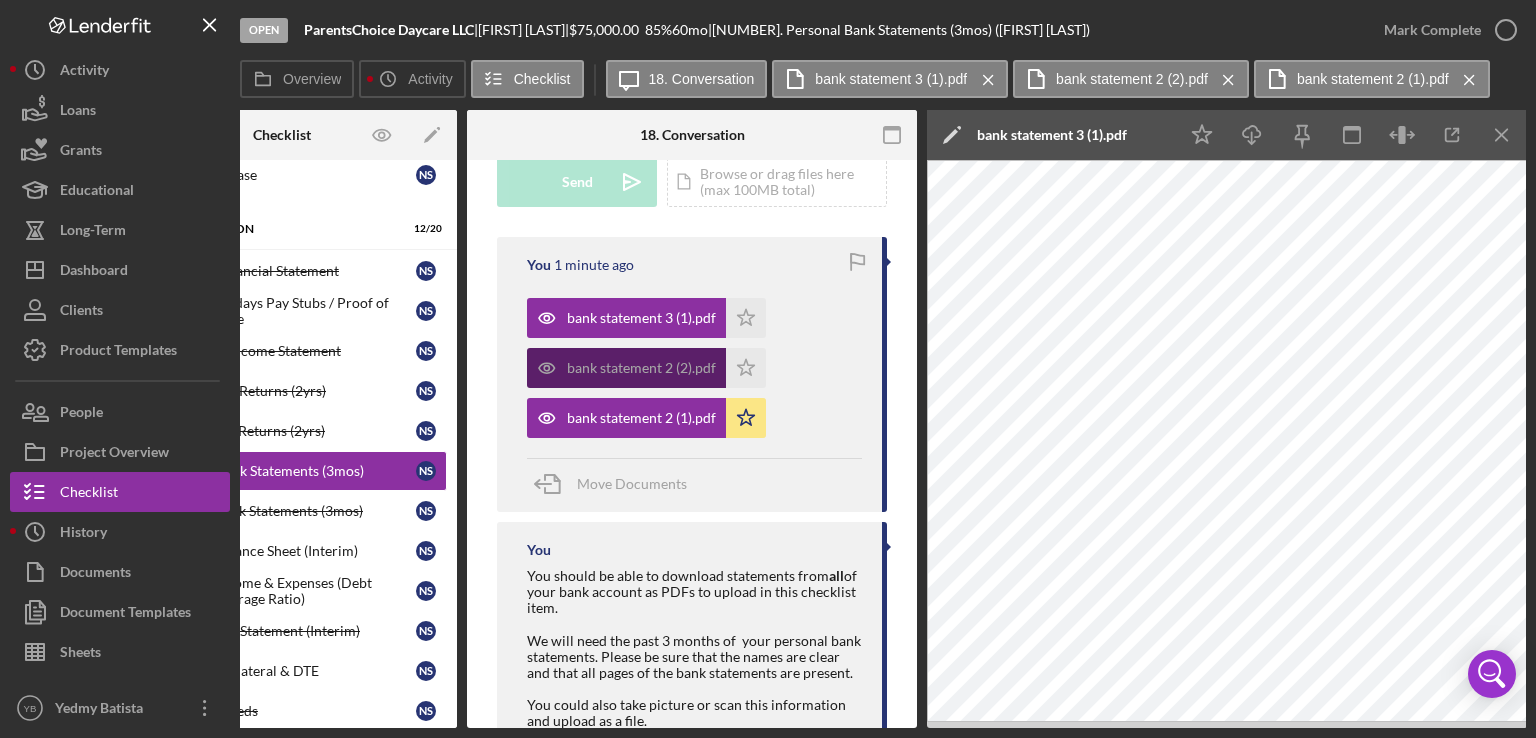 click on "bank statement 2 (2).pdf" at bounding box center [626, 368] 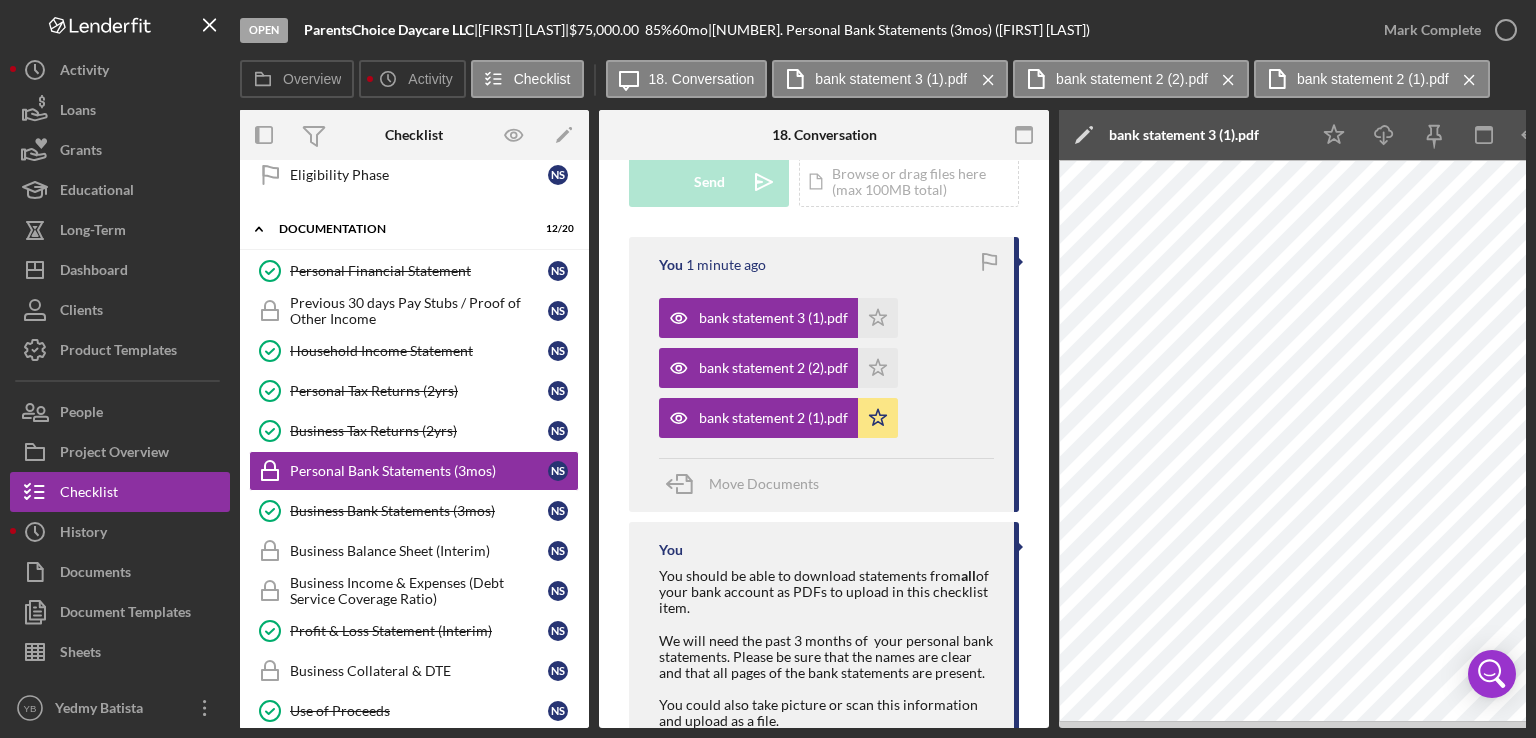 scroll, scrollTop: 0, scrollLeft: 0, axis: both 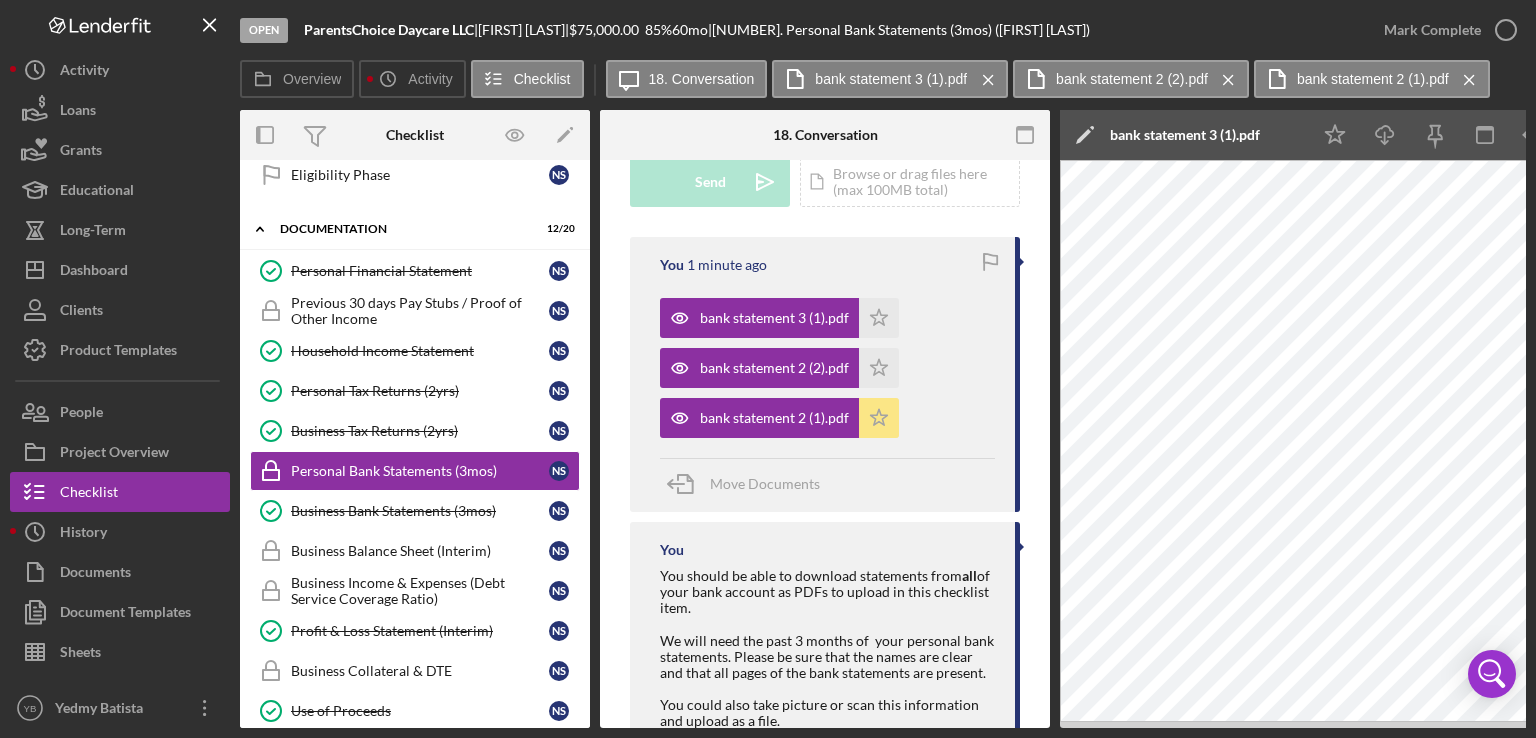 click on "Icon/Star" 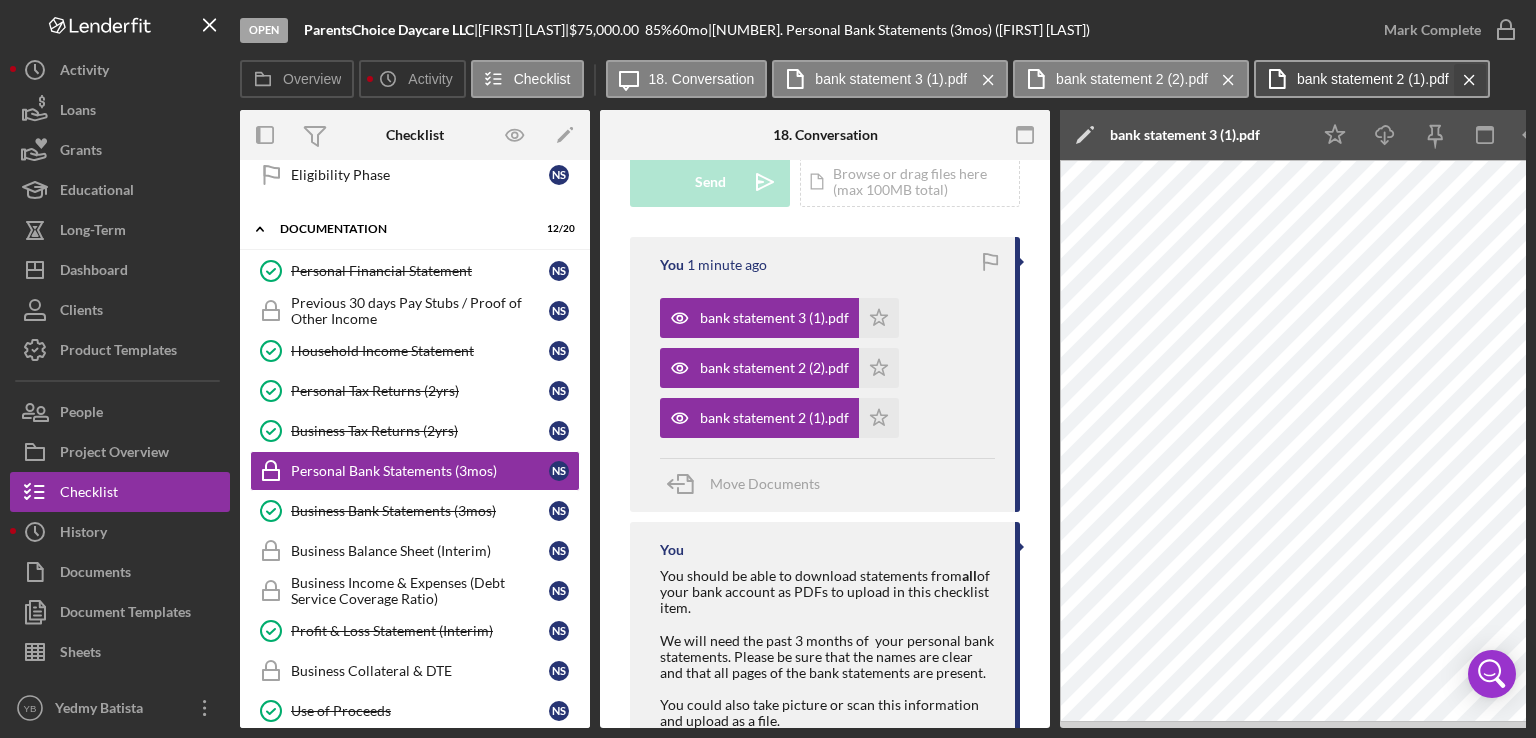click on "Icon/Menu Close" 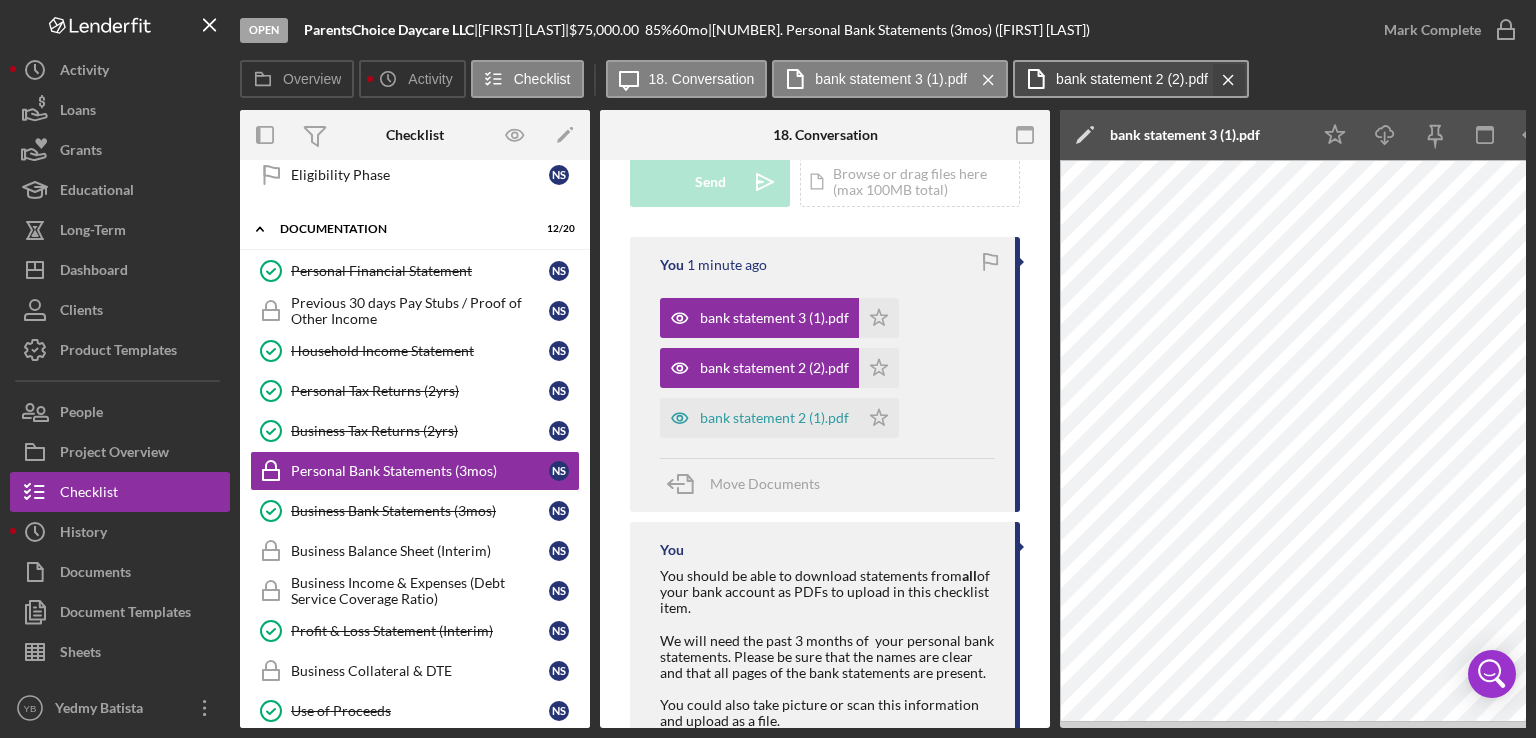 click on "Icon/Menu Close" 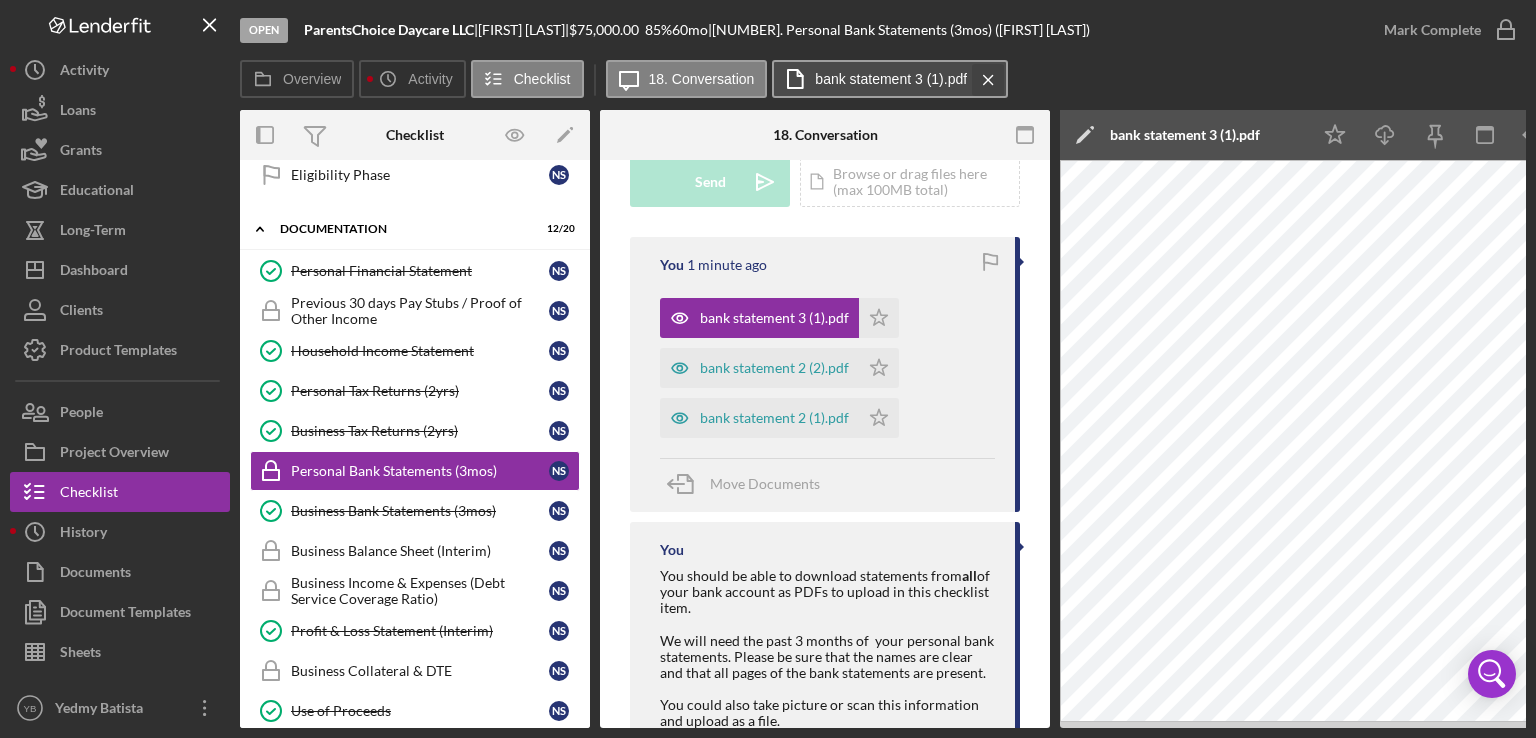 click on "Icon/Menu Close" 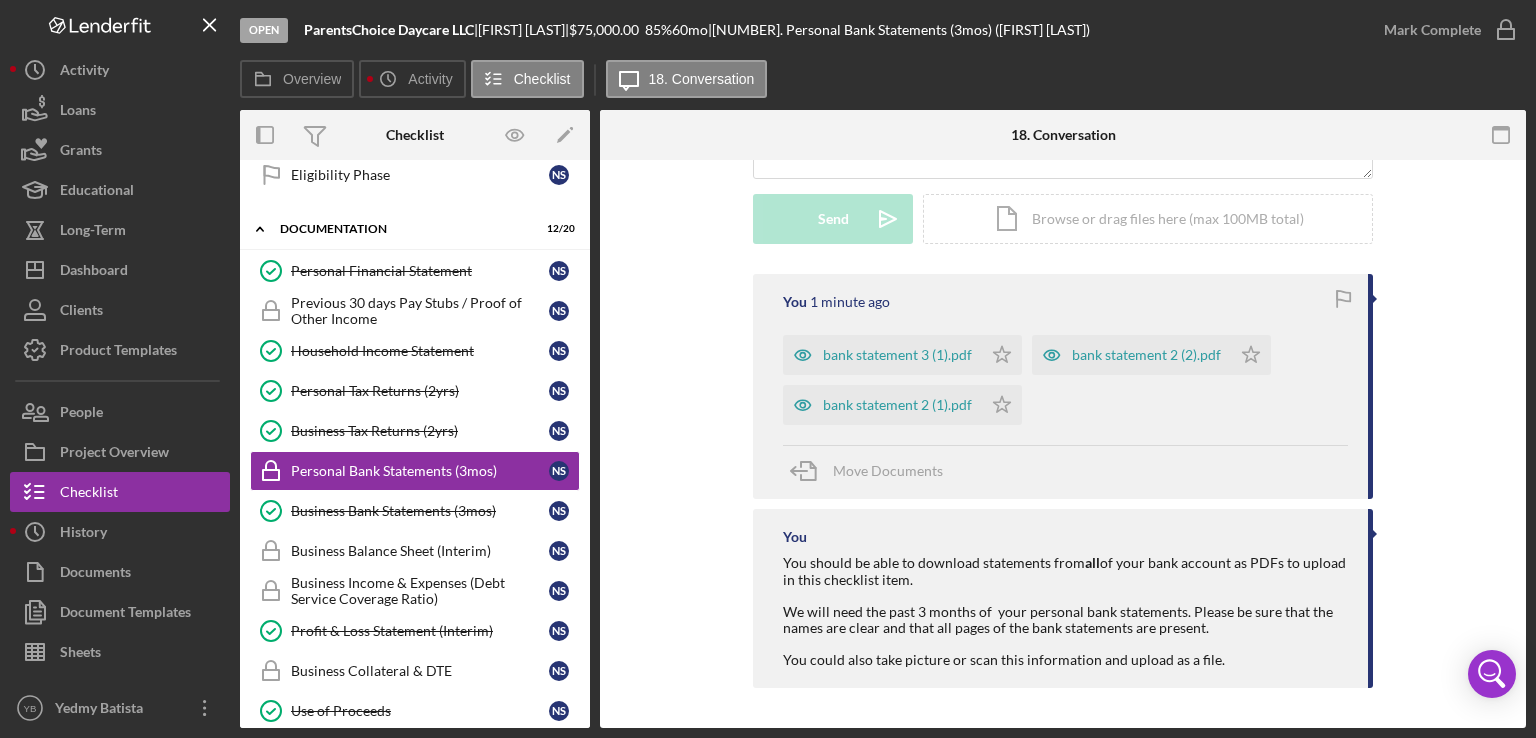 scroll, scrollTop: 535, scrollLeft: 0, axis: vertical 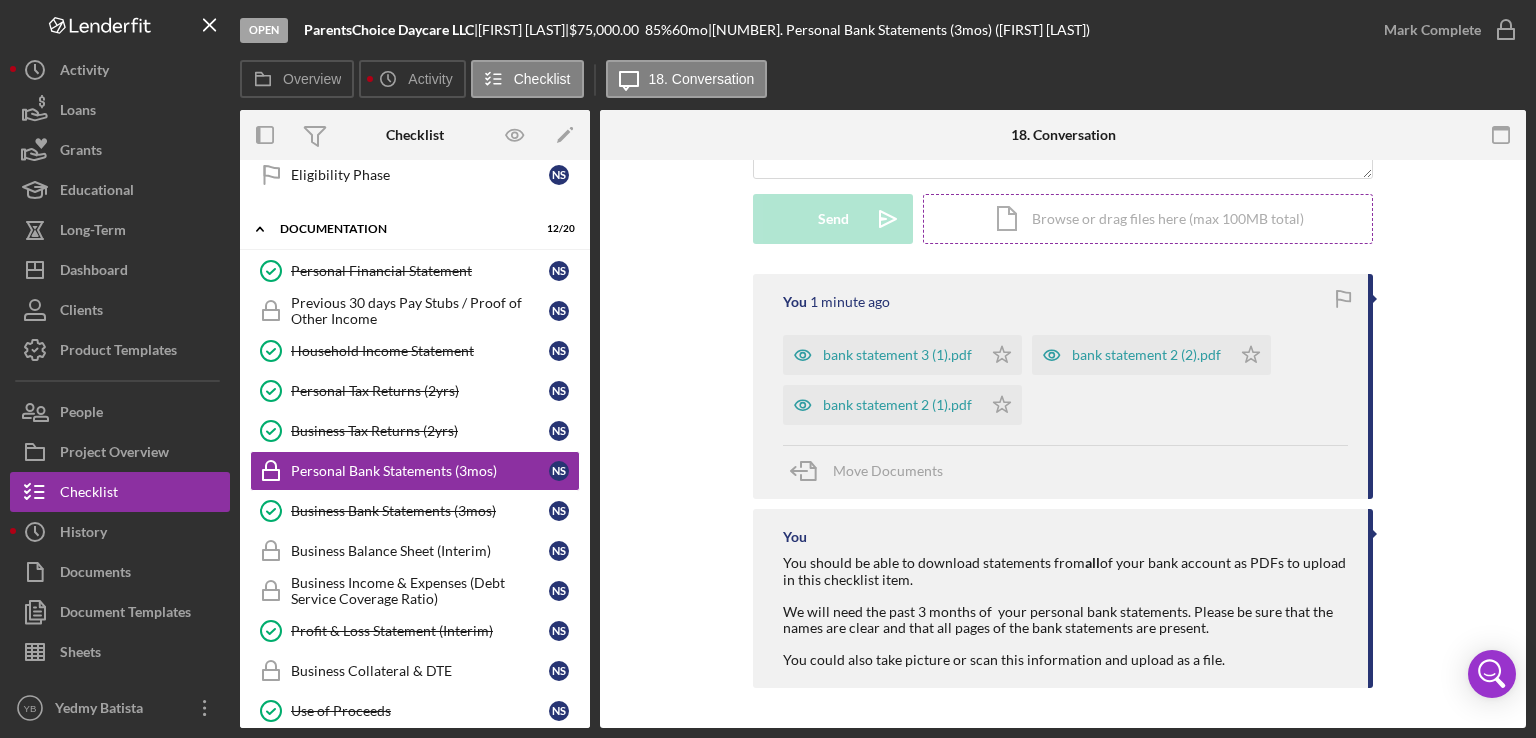 click on "Icon/Document Browse or drag files here (max 100MB total) Tap to choose files or take a photo" at bounding box center [1148, 219] 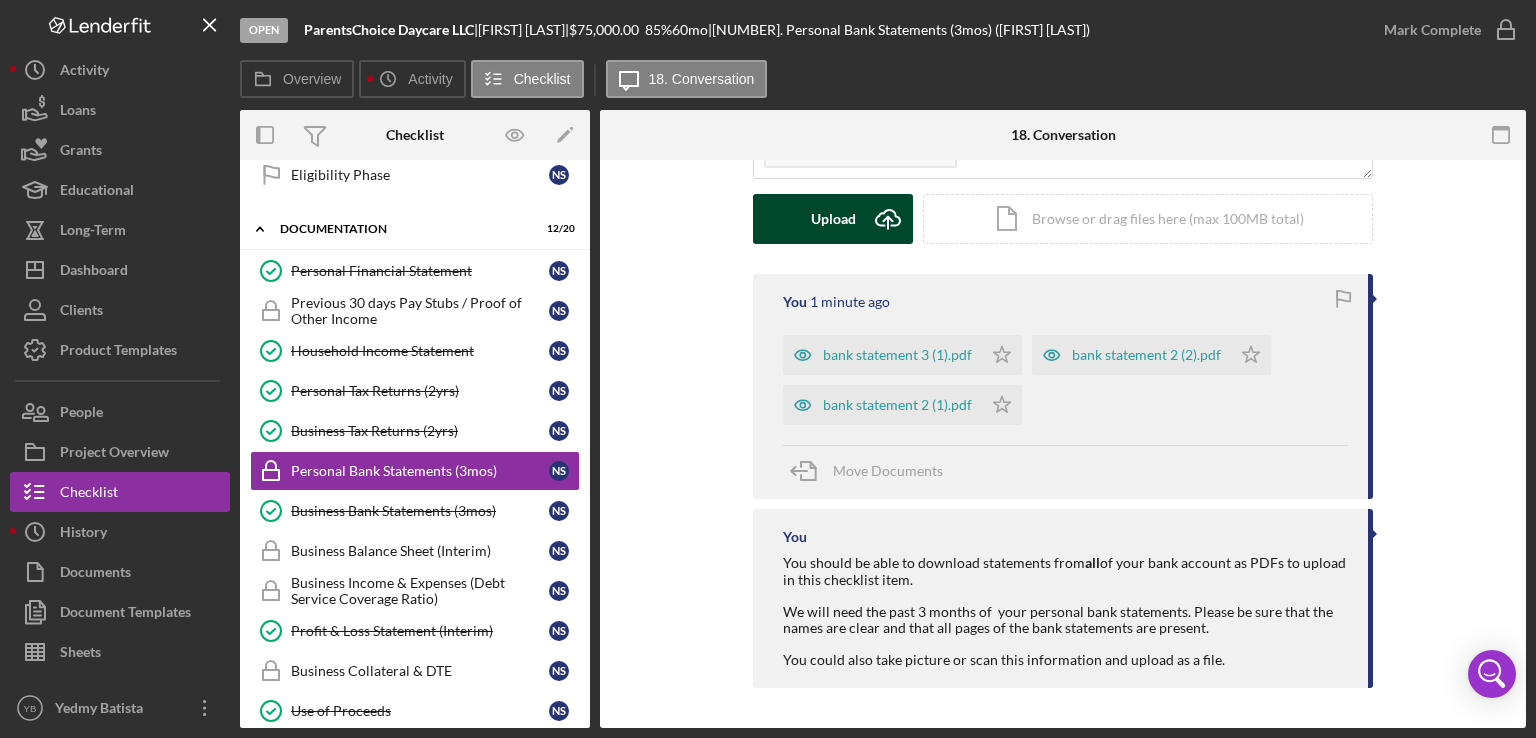 click on "Upload" at bounding box center (833, 219) 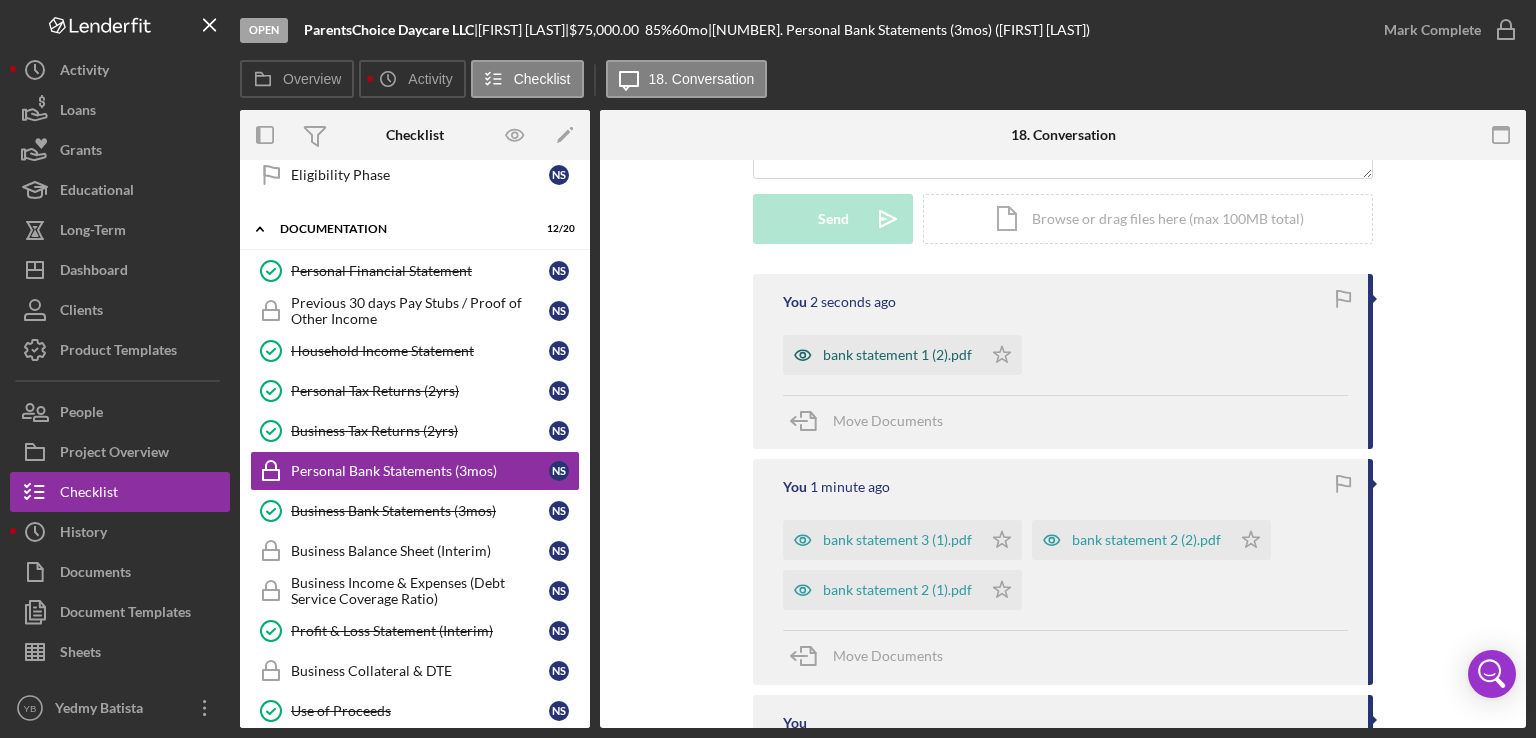 click on "bank statement 1 (2).pdf" at bounding box center [897, 355] 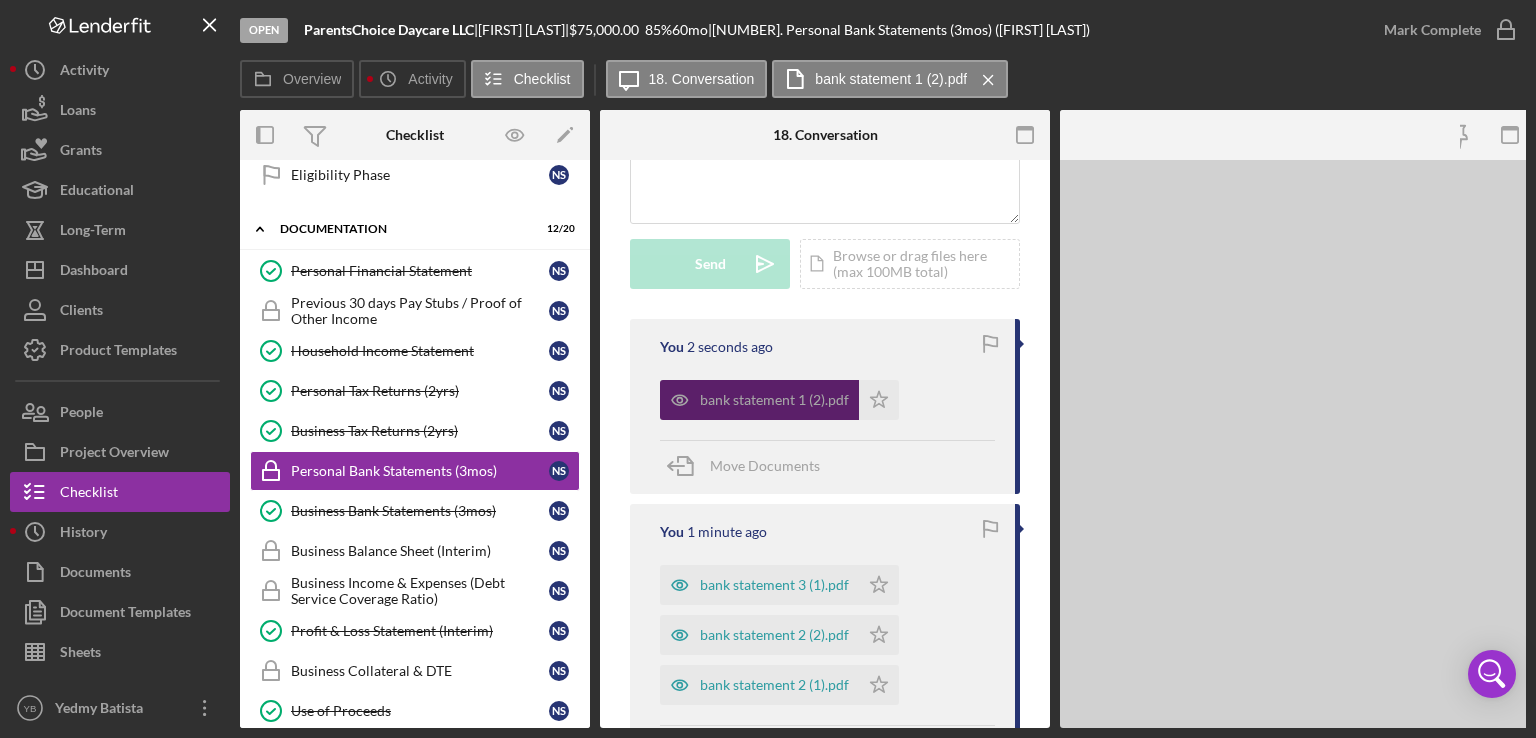 scroll, scrollTop: 580, scrollLeft: 0, axis: vertical 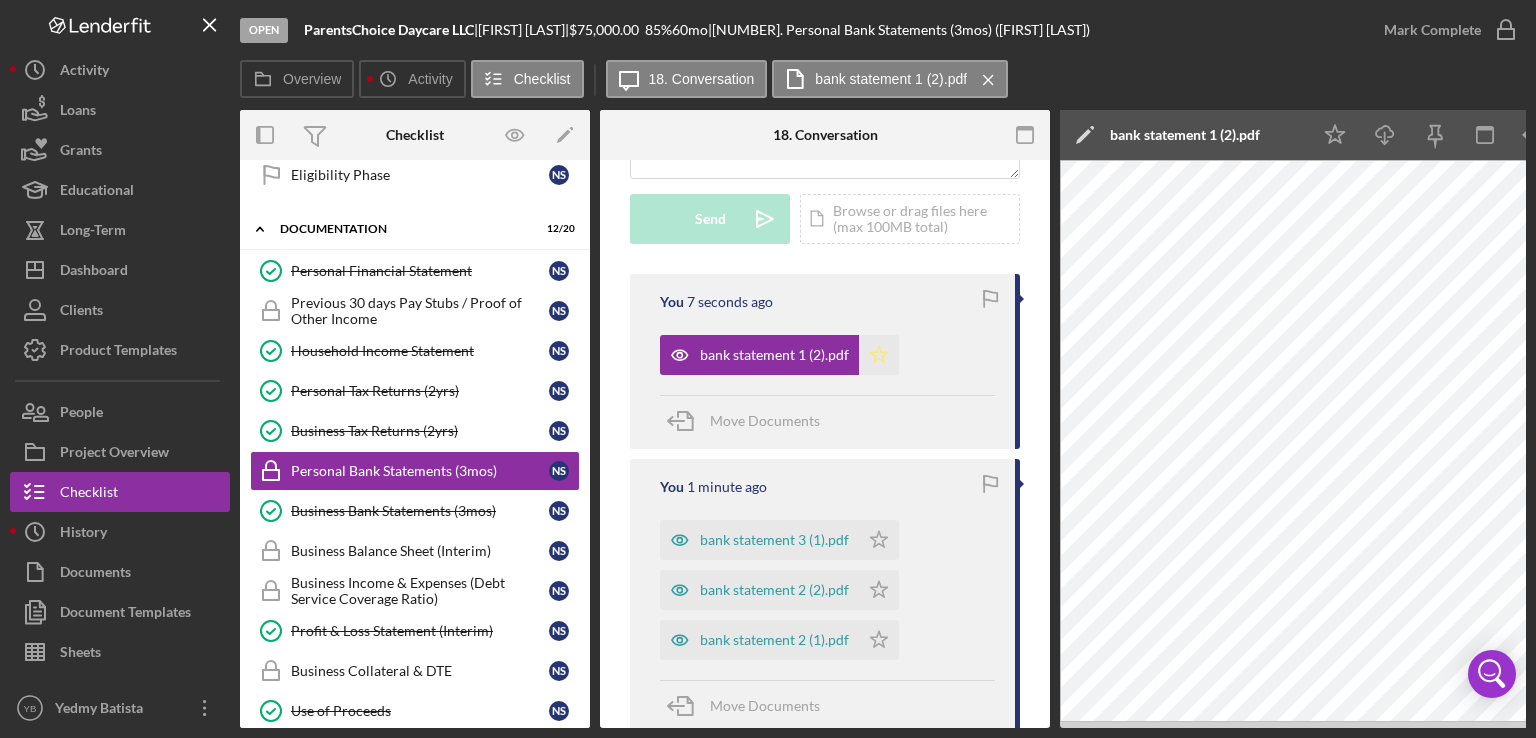 click on "Icon/Star" 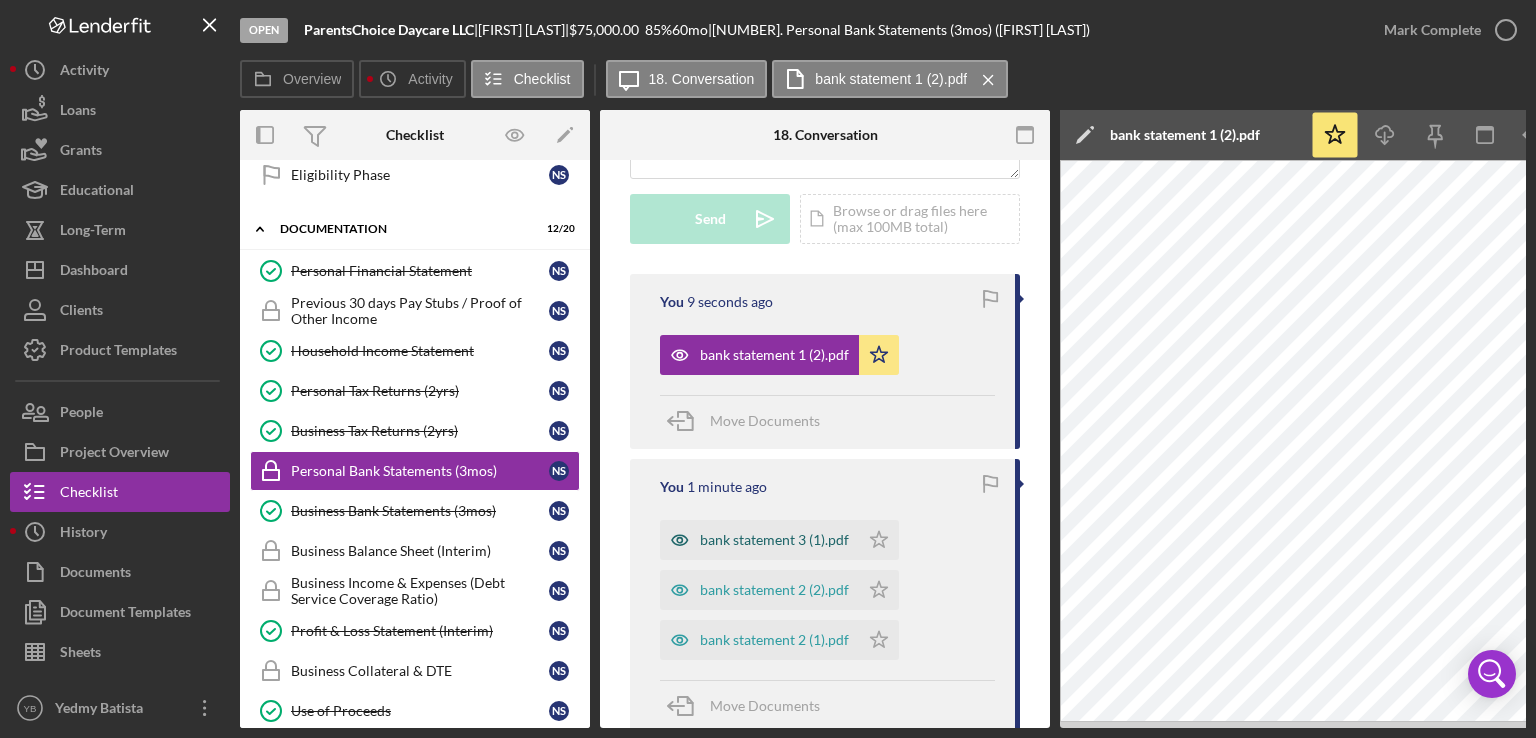 click on "bank statement 3 (1).pdf" at bounding box center (774, 540) 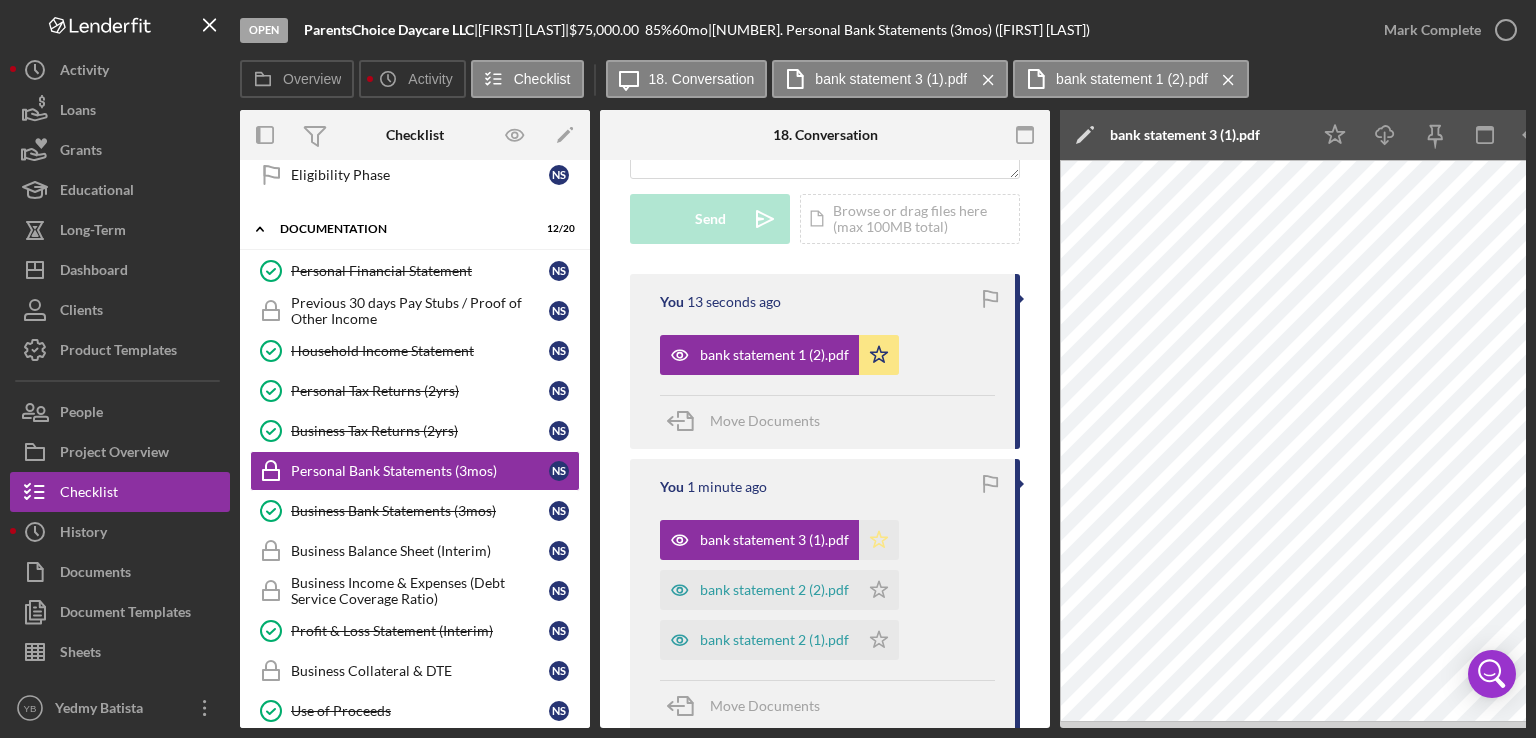 click 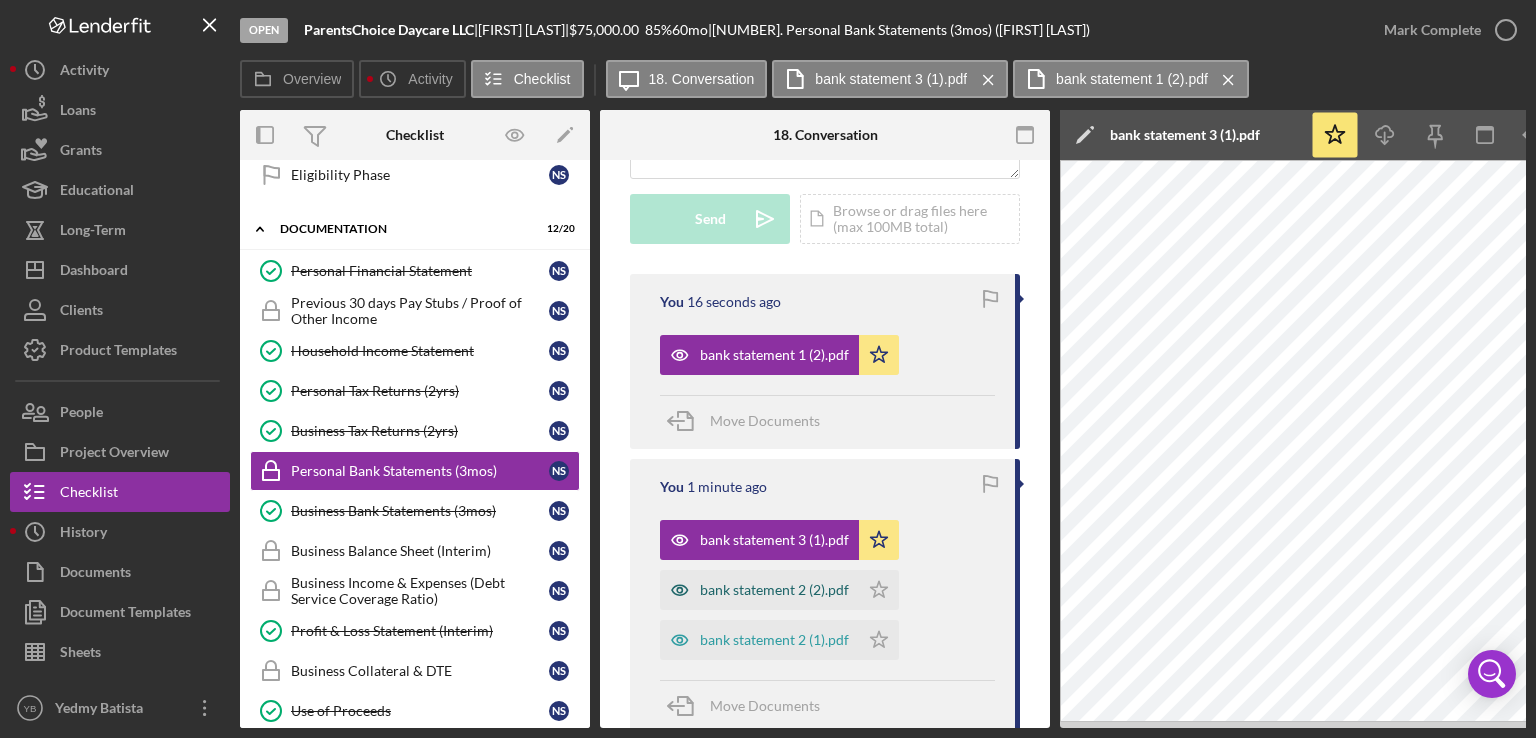 click on "bank statement 2 (2).pdf" at bounding box center [774, 590] 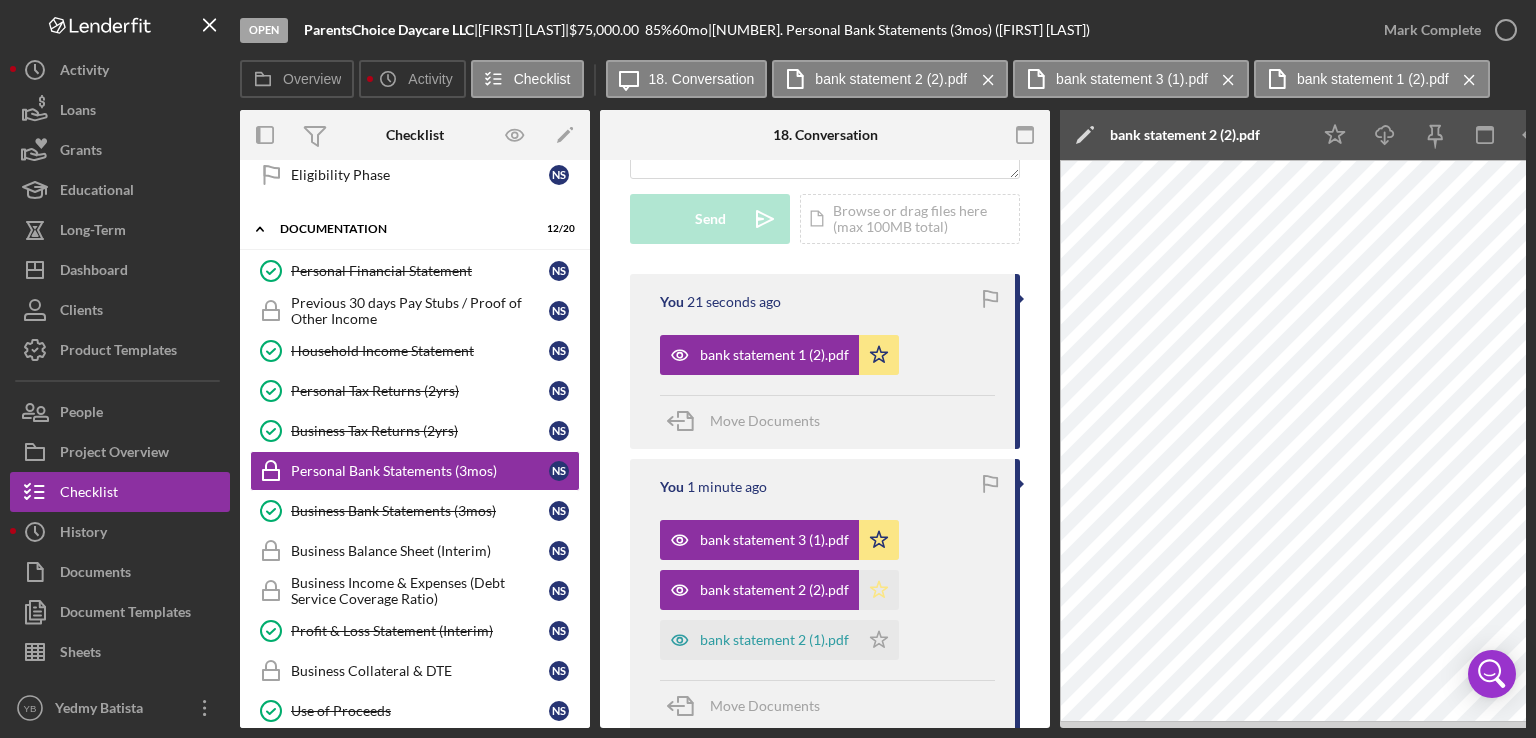 click 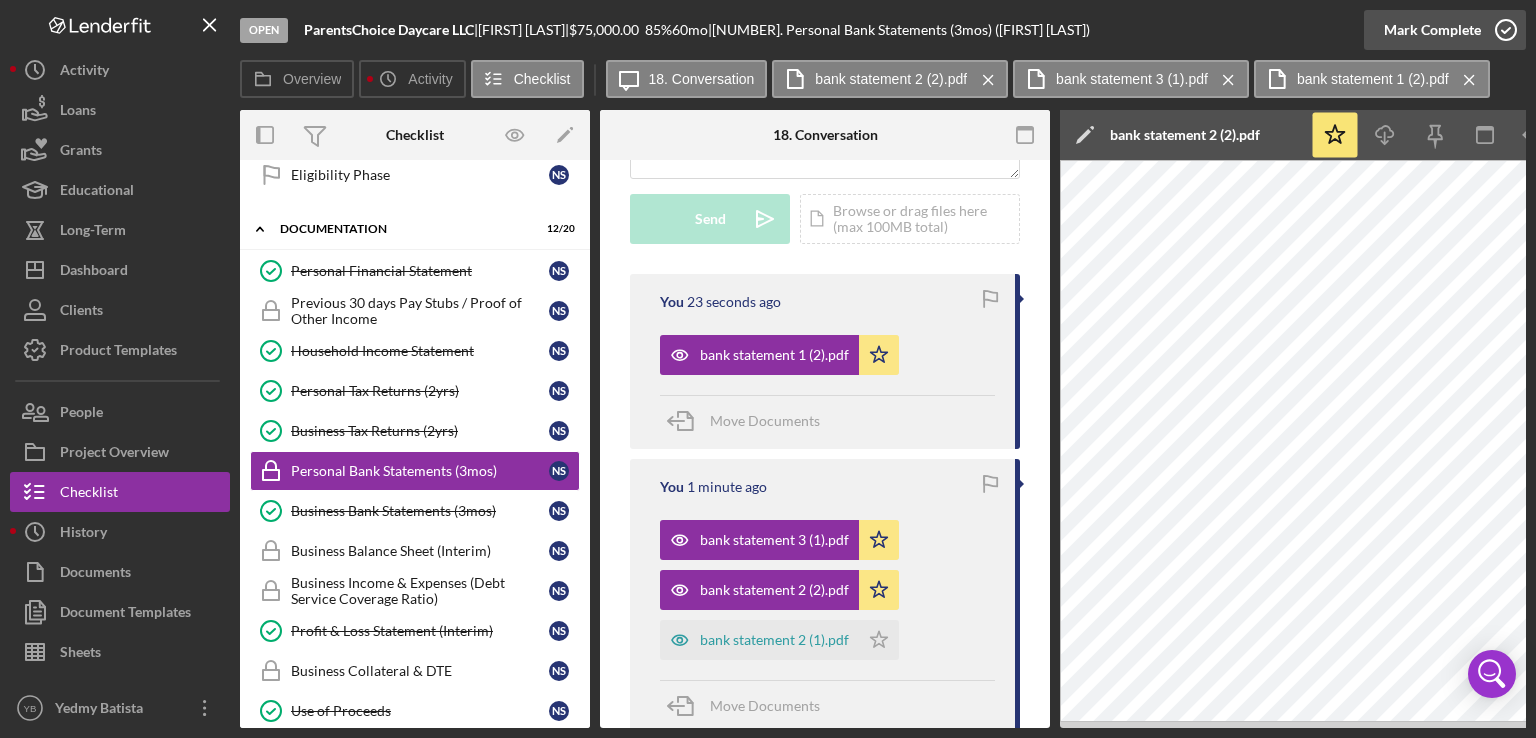 click on "Mark Complete" at bounding box center (1432, 30) 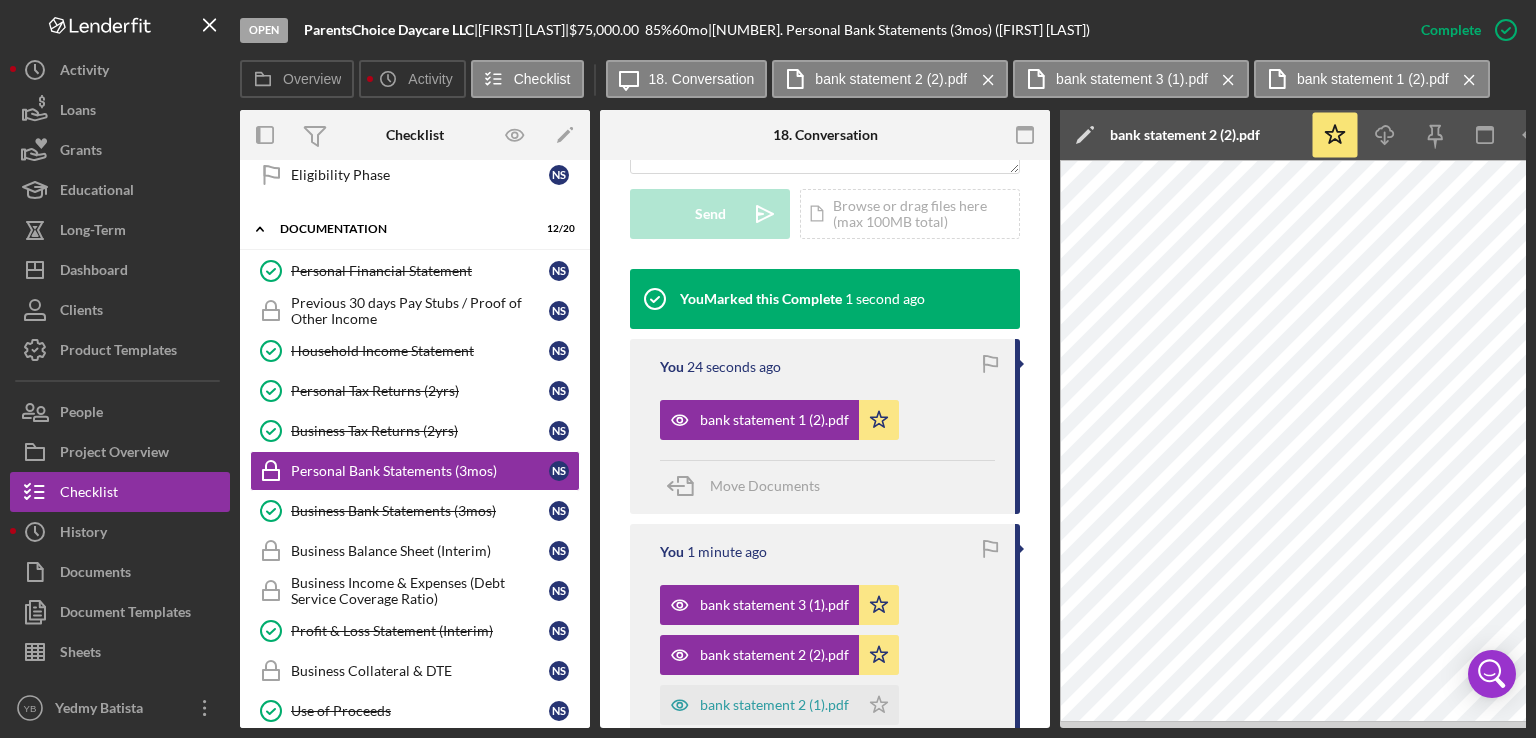 scroll, scrollTop: 575, scrollLeft: 0, axis: vertical 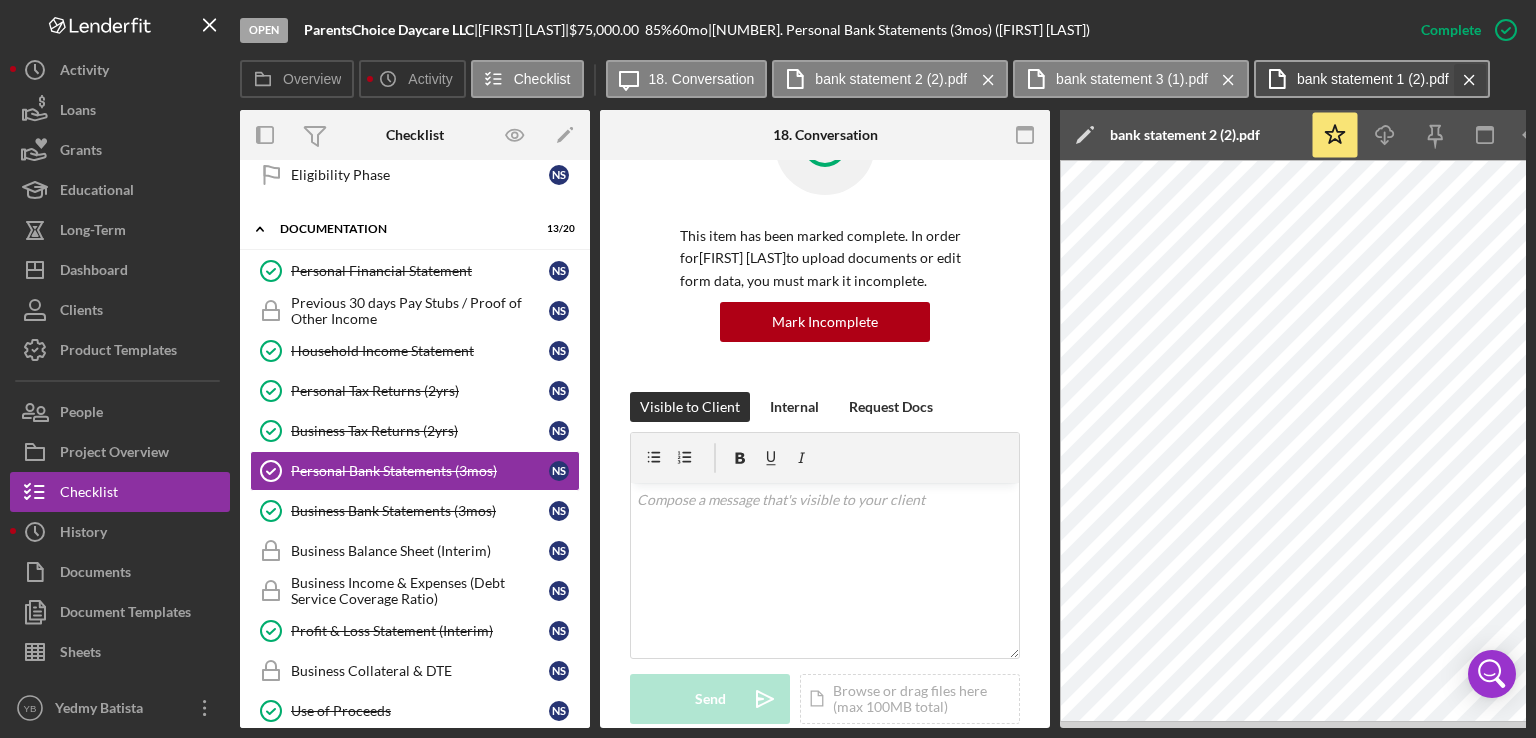 click on "Icon/Menu Close" 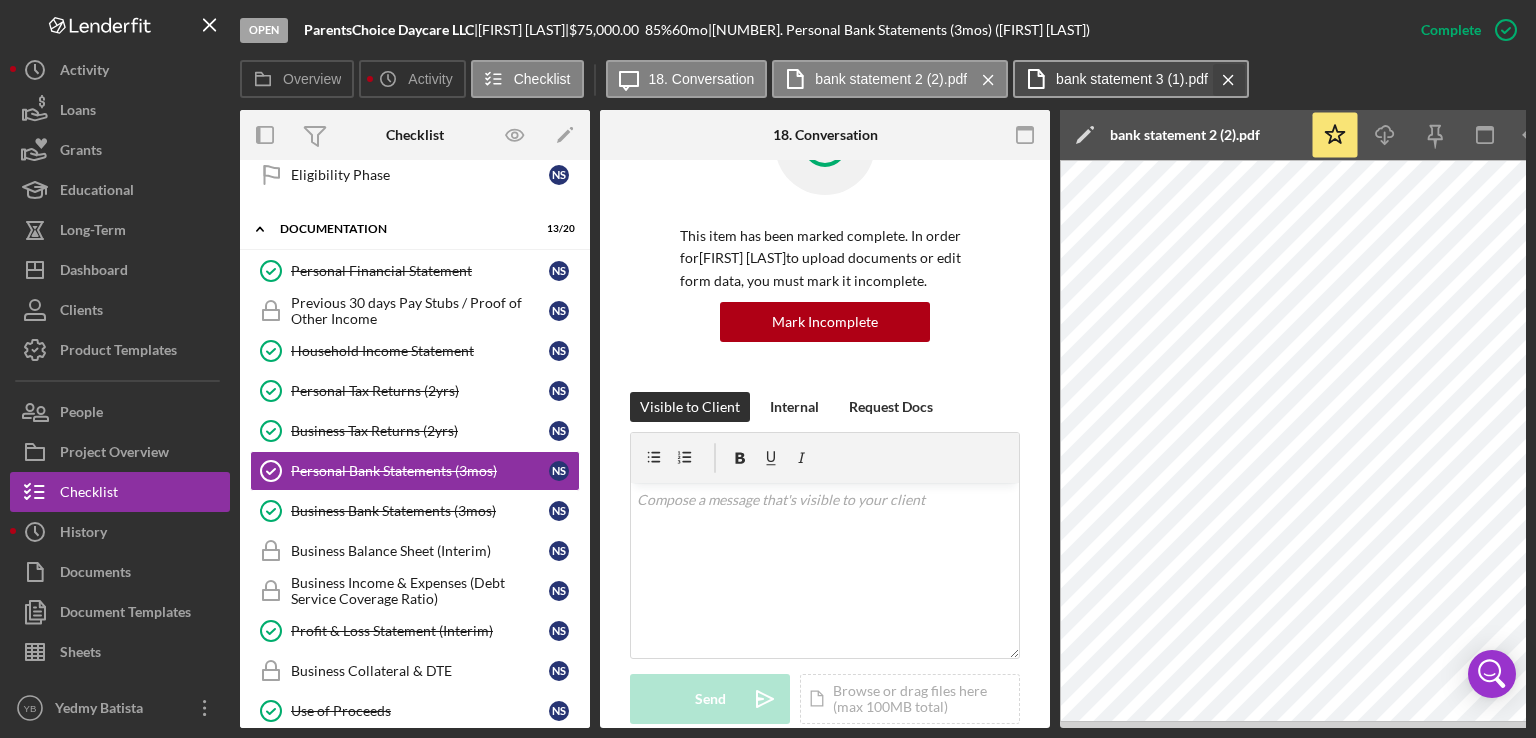 click on "Icon/Menu Close" 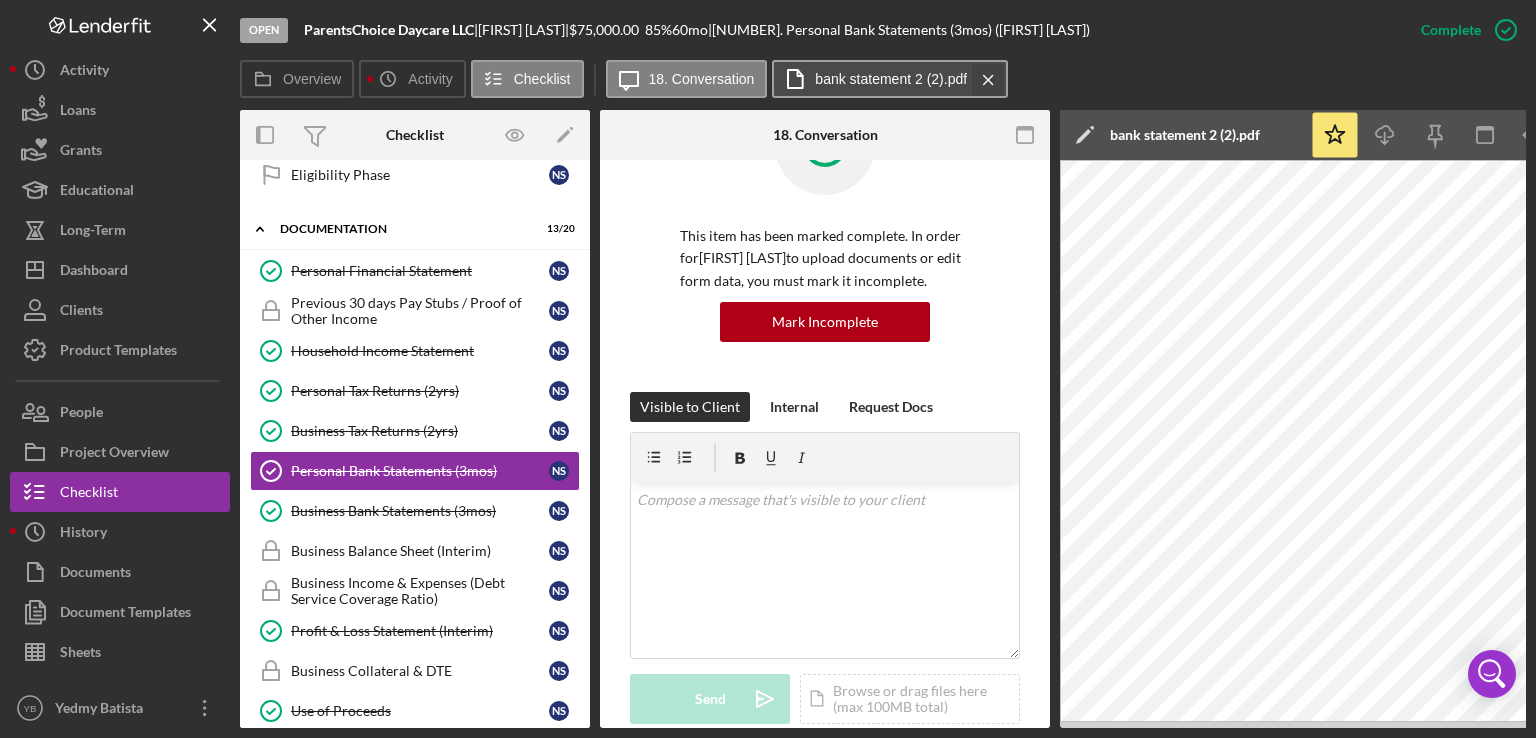 click on "Icon/Menu Close" 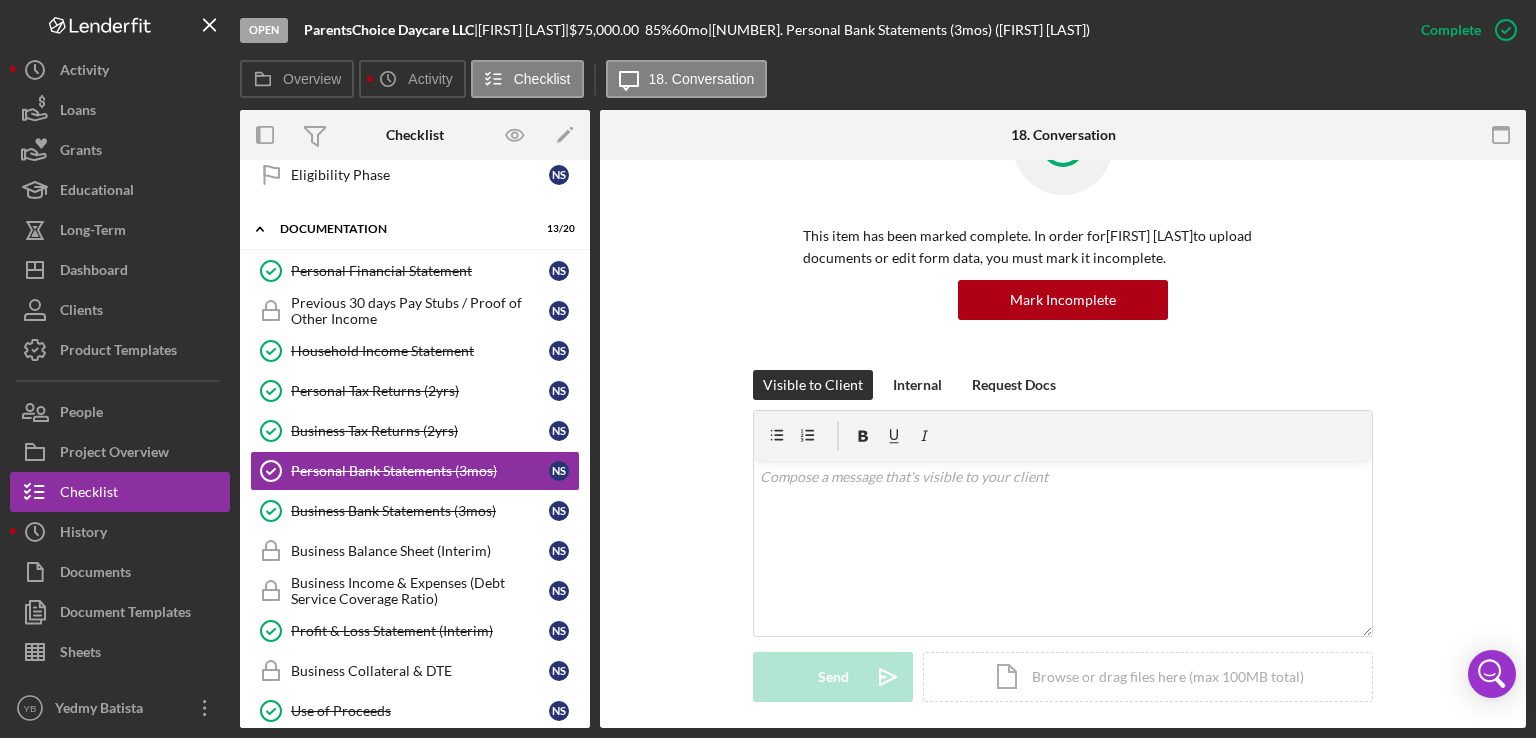 click on "Icon/History Activity Loans Grants Educational Long-Term Icon/Dashboard Dashboard Clients Product Templates People Project Overview Checklist Icon/History History Documents Document Templates Sheets Icon/User Photo YB [FIRST] [LAST] Icon/Overflow Account Settings Chat with Support Support Articles Logout Icon/Menu Close Close Account Settings Chat with Support Support Articles Logout" at bounding box center (120, 389) 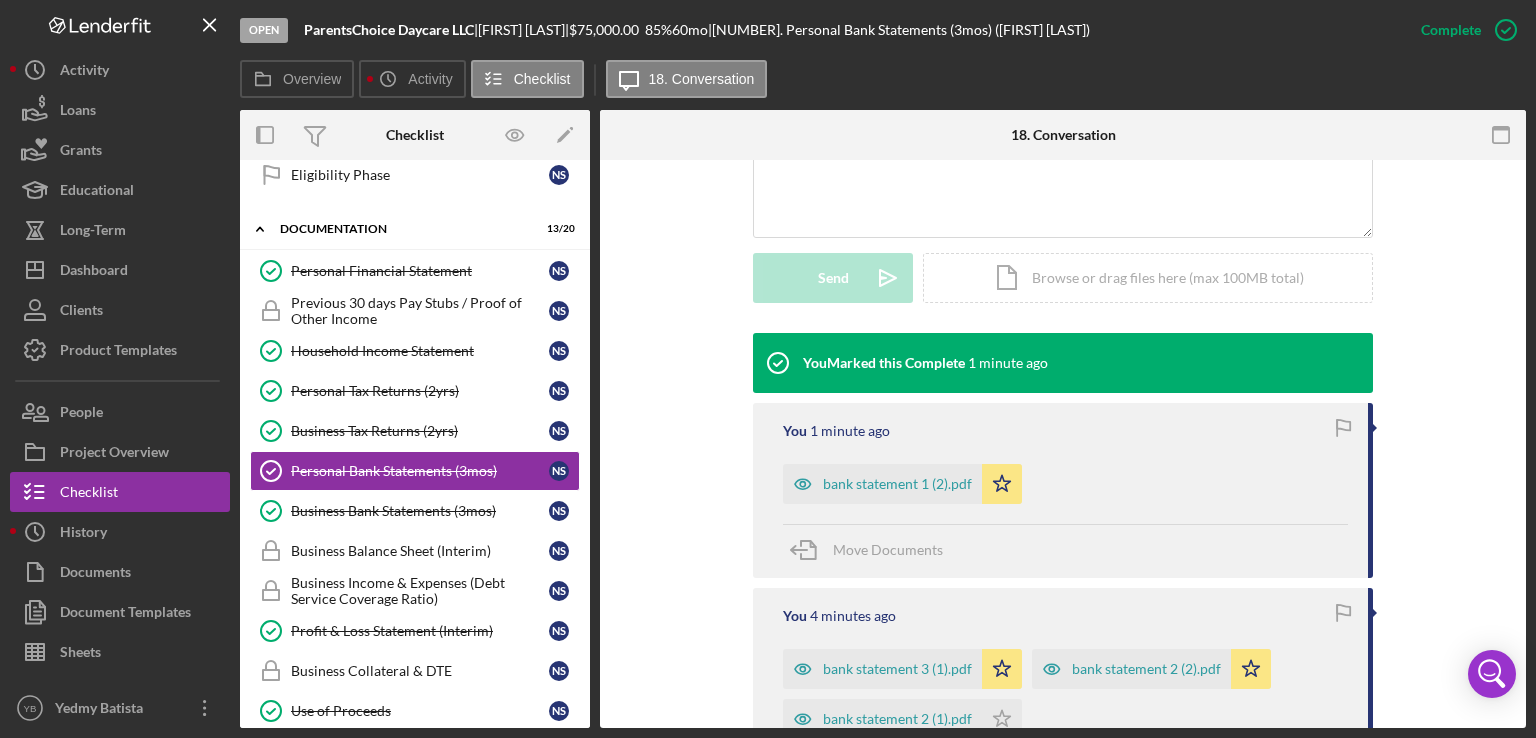 scroll, scrollTop: 0, scrollLeft: 0, axis: both 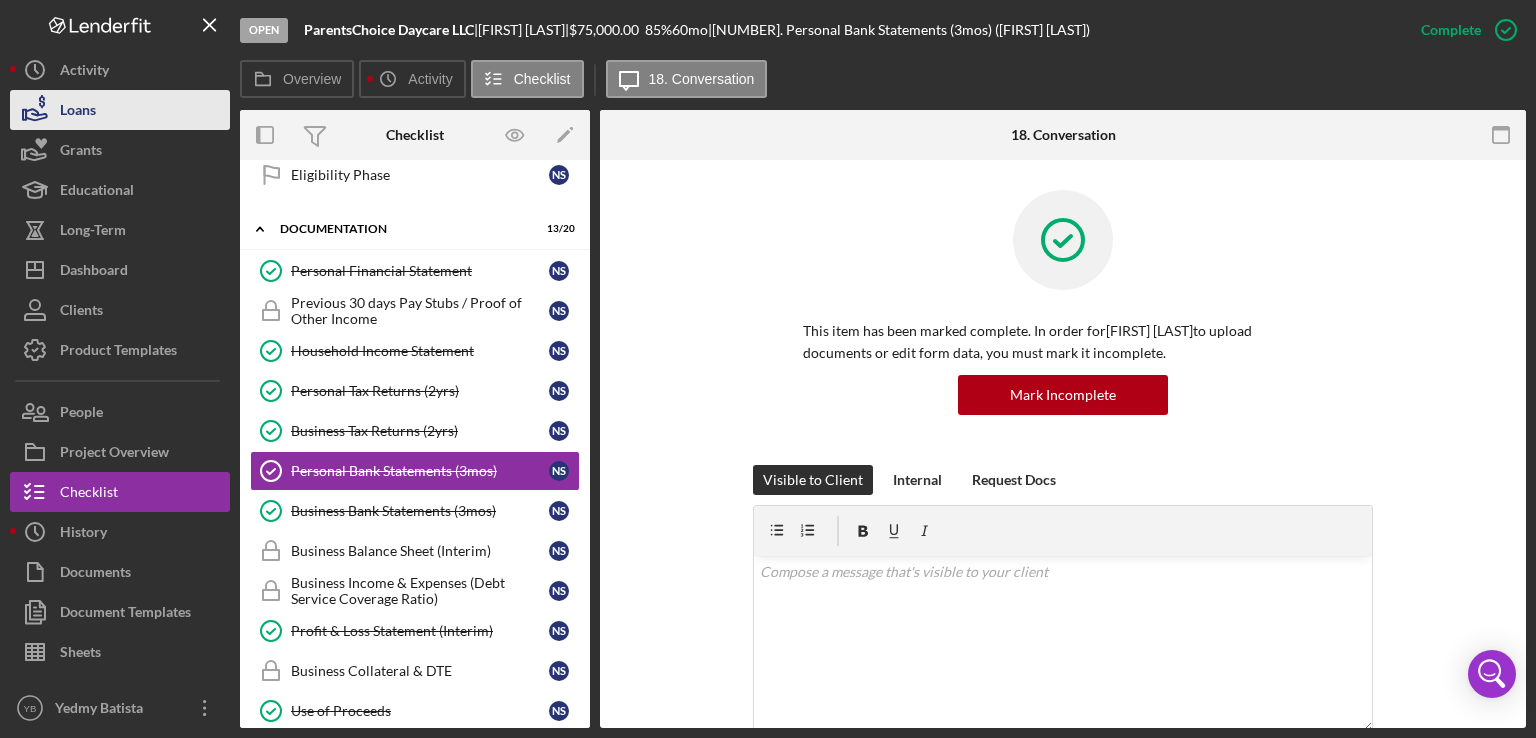click on "Loans" at bounding box center [120, 110] 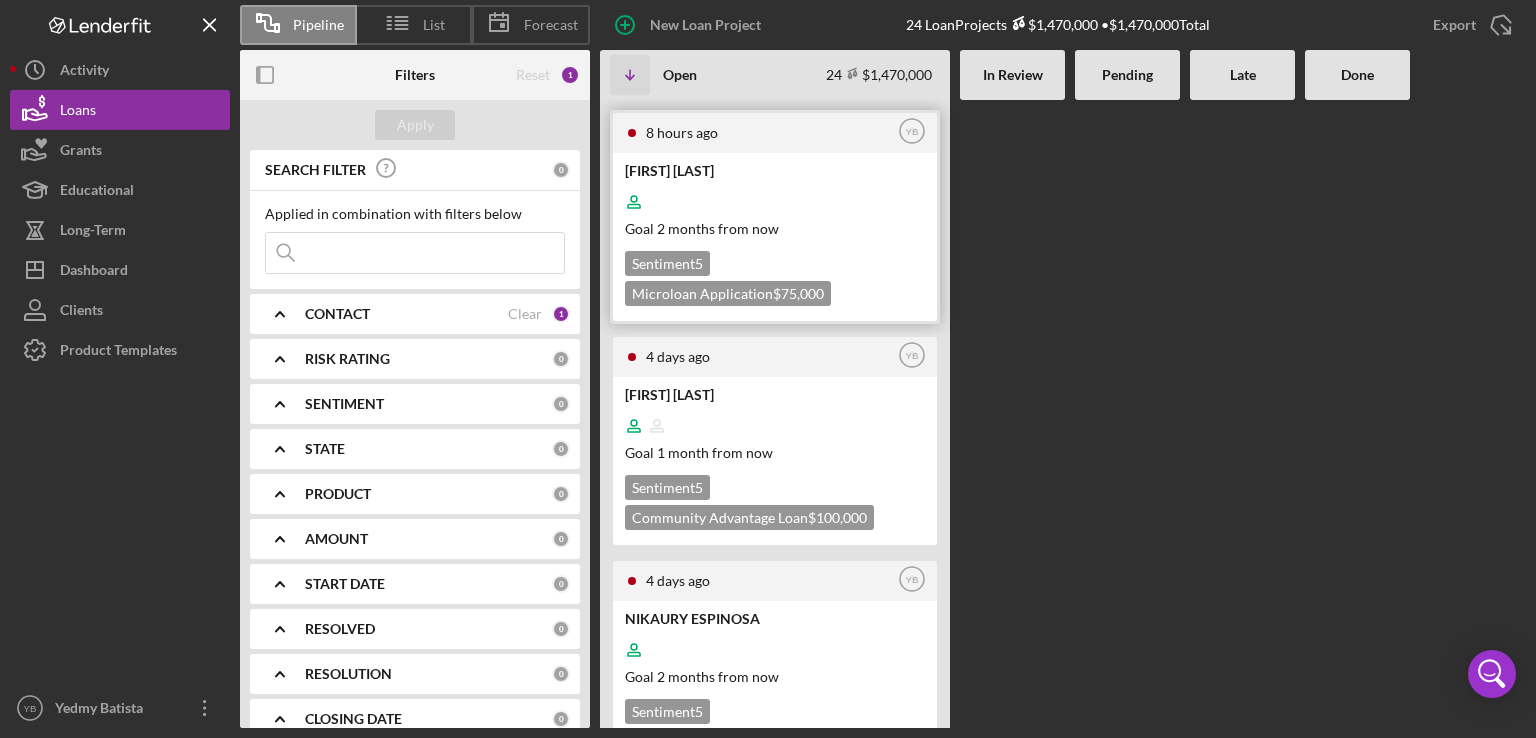 click at bounding box center [773, 202] 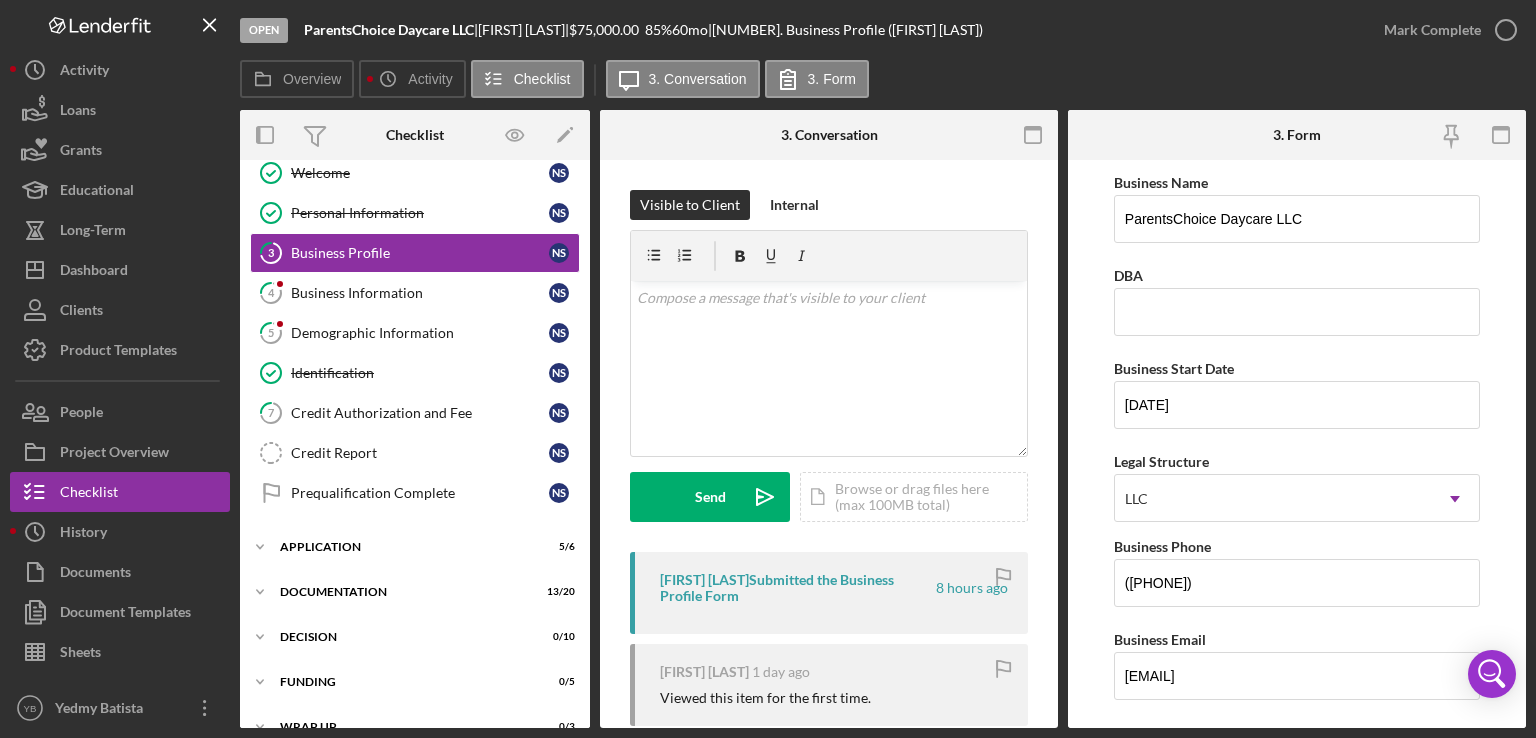 scroll, scrollTop: 60, scrollLeft: 0, axis: vertical 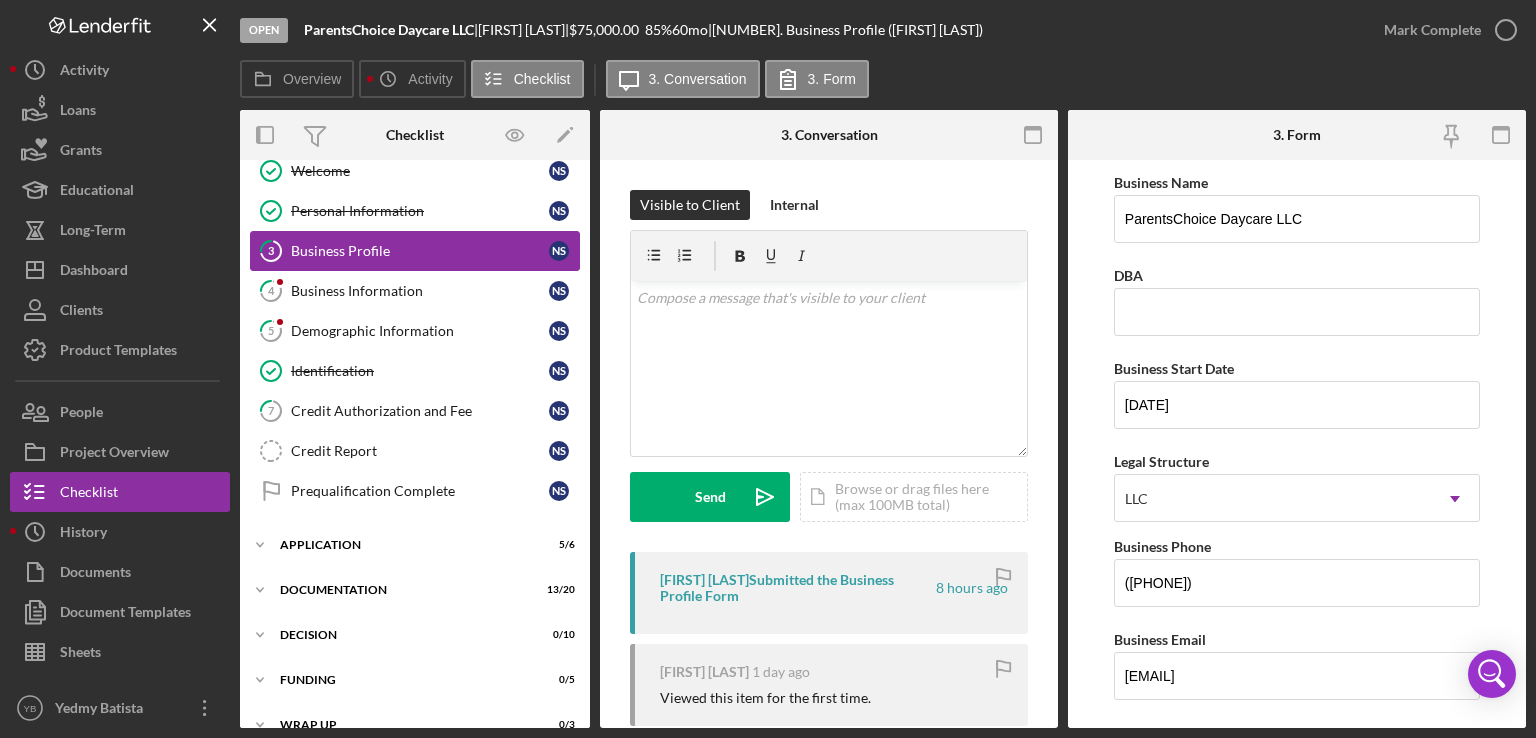 click on "Business Profile" at bounding box center (420, 251) 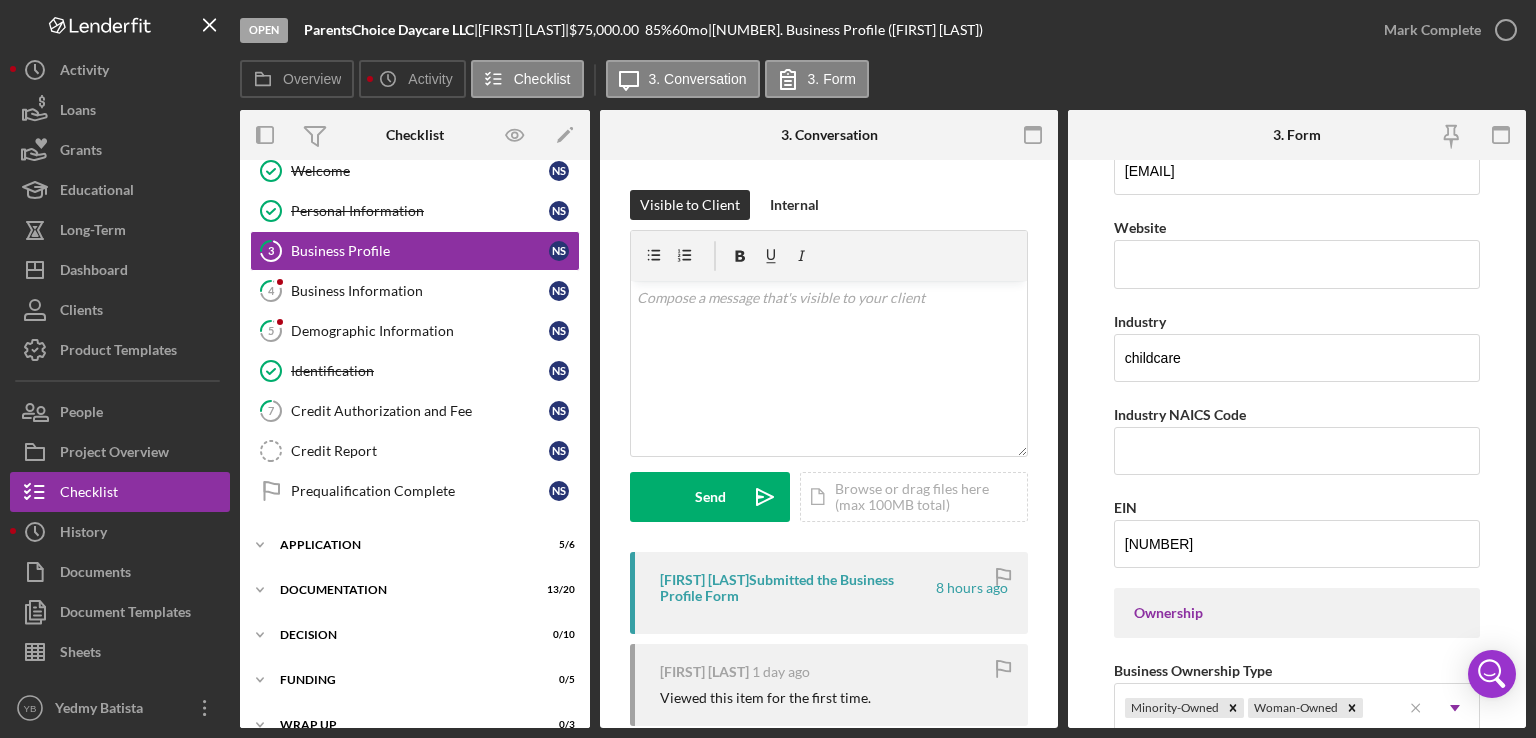 scroll, scrollTop: 515, scrollLeft: 0, axis: vertical 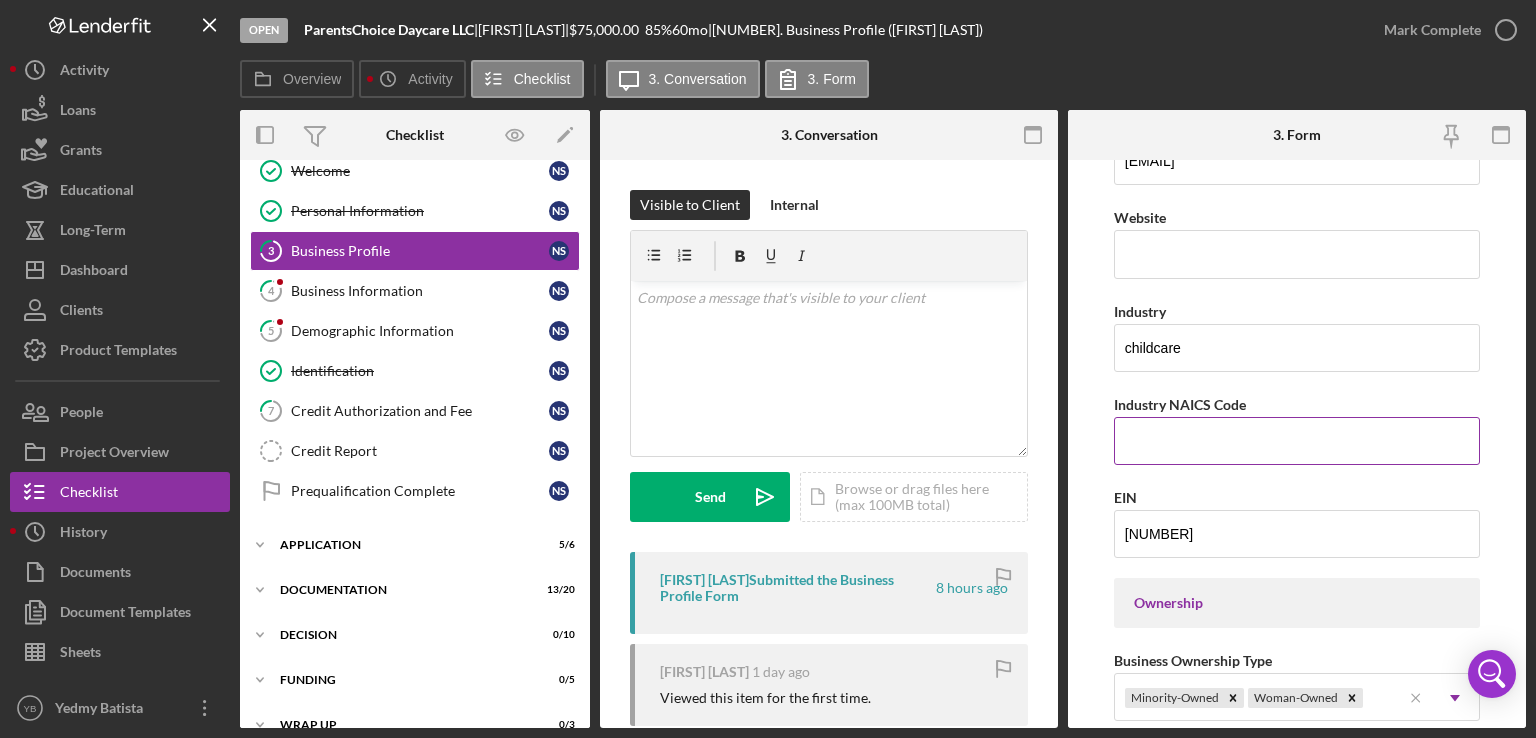 click on "Industry NAICS Code" at bounding box center [1297, 441] 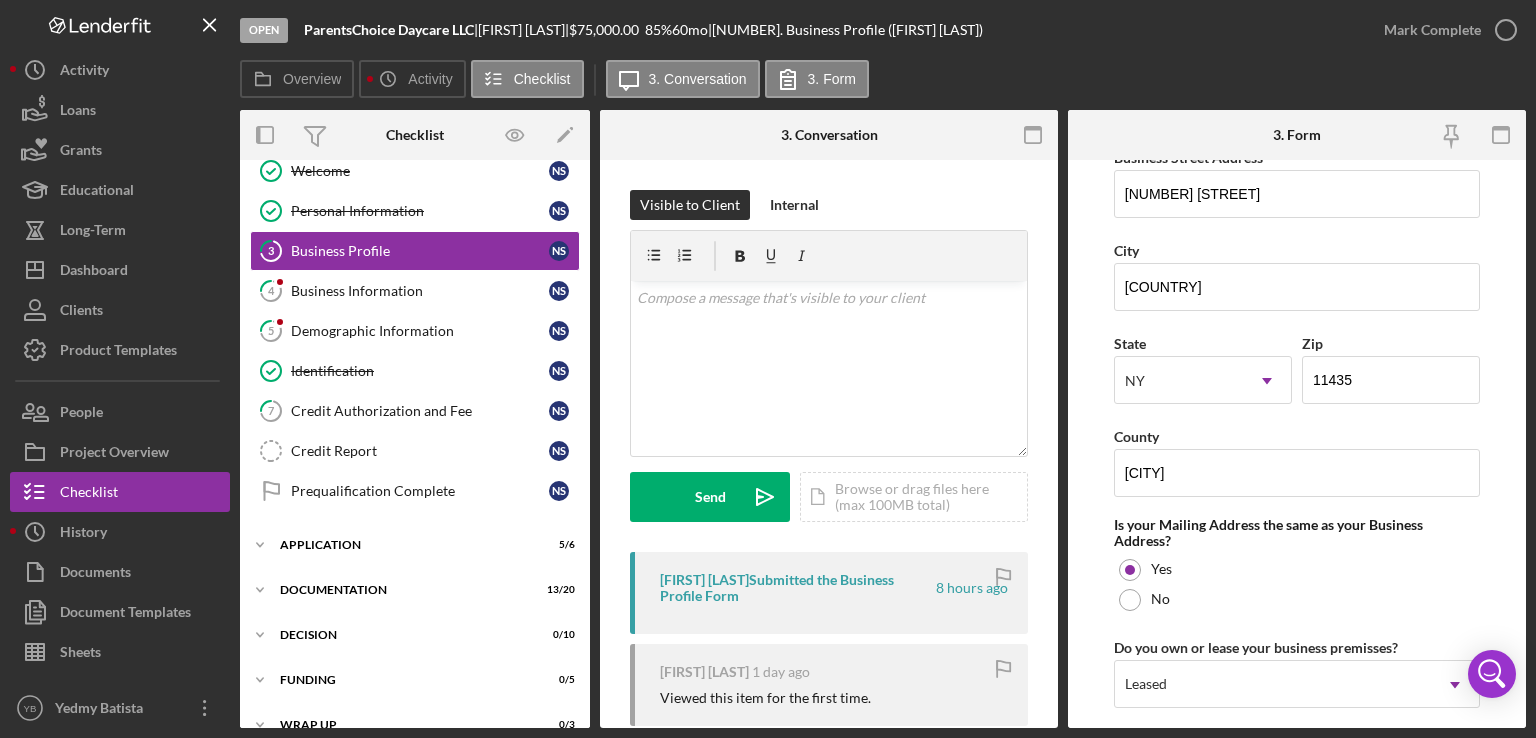 scroll, scrollTop: 1190, scrollLeft: 0, axis: vertical 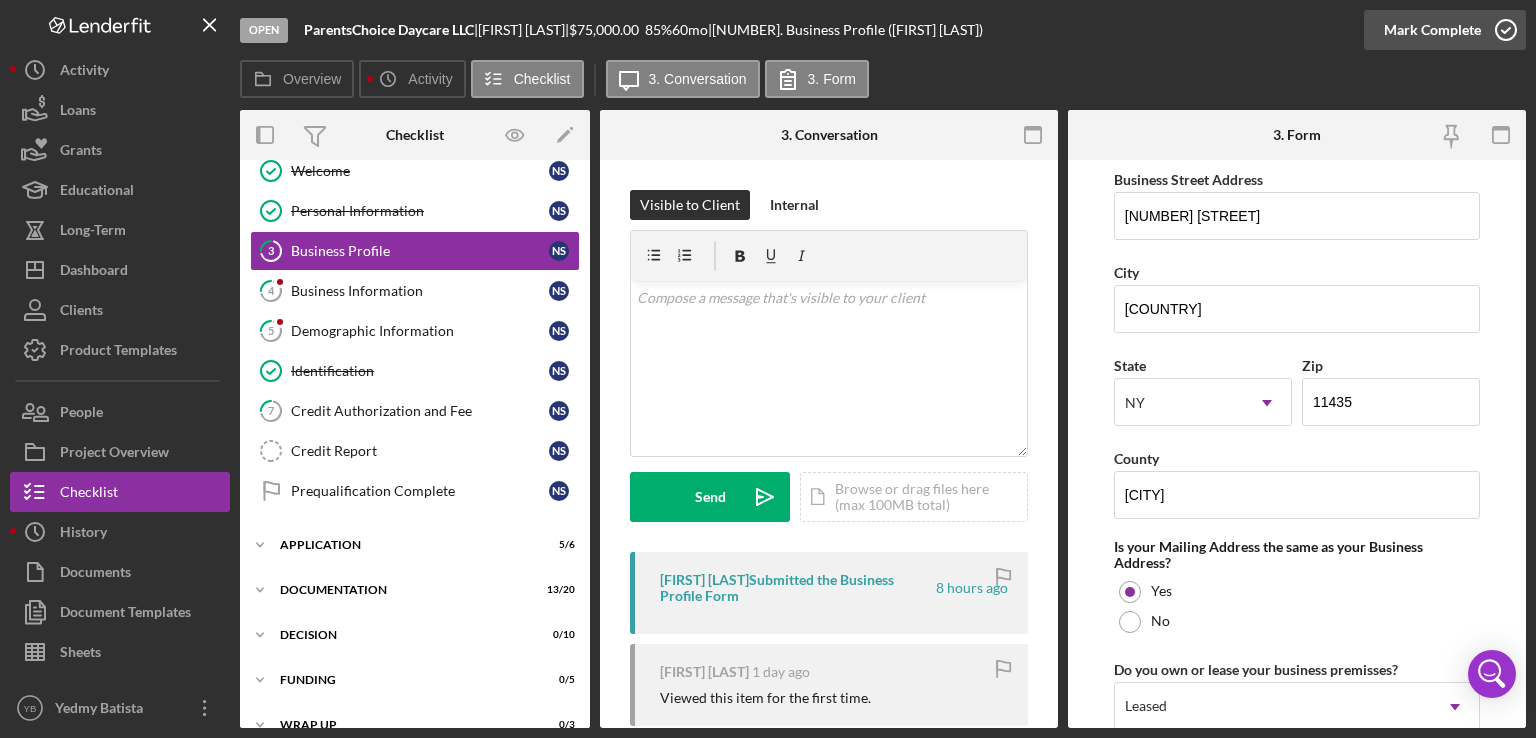type on "624410" 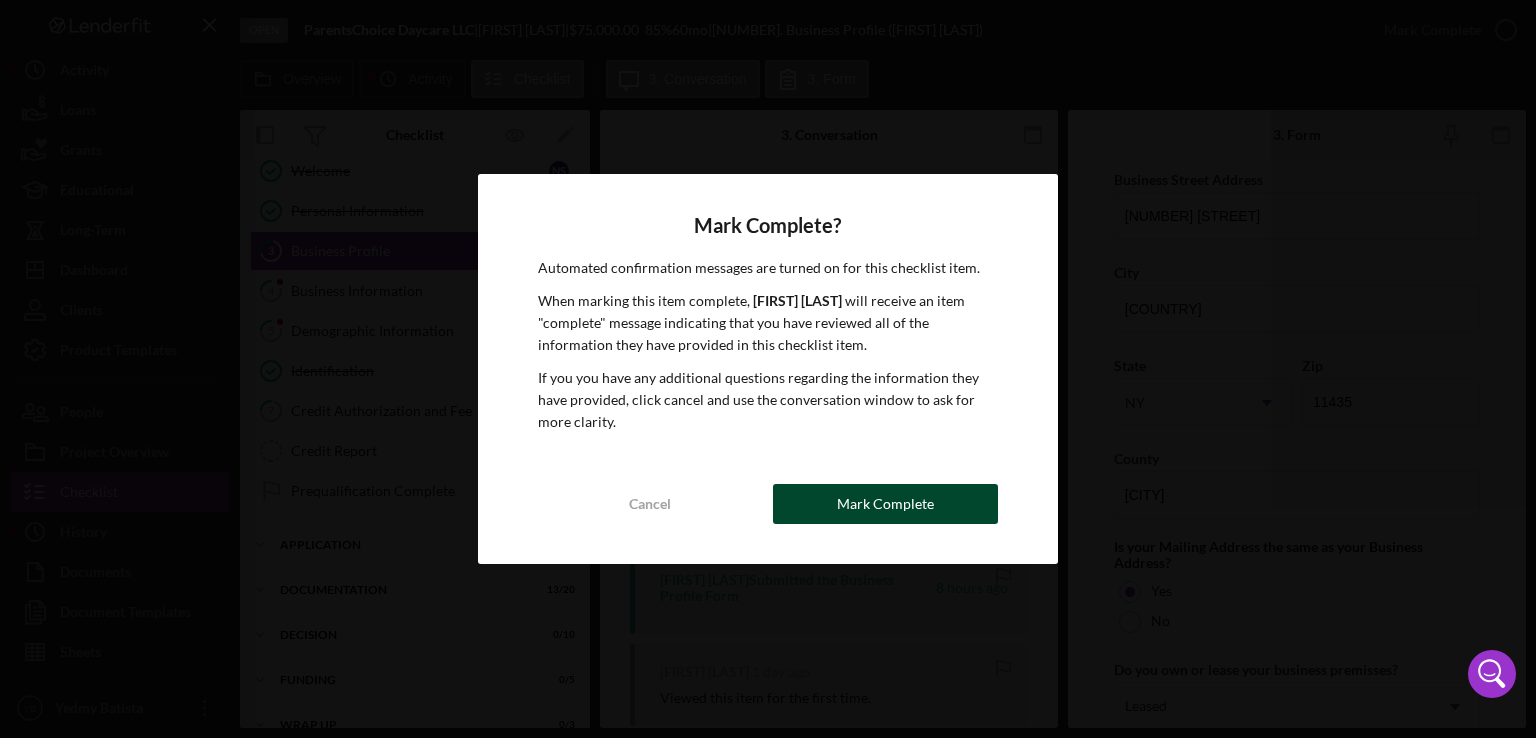 click on "Mark Complete" at bounding box center (885, 504) 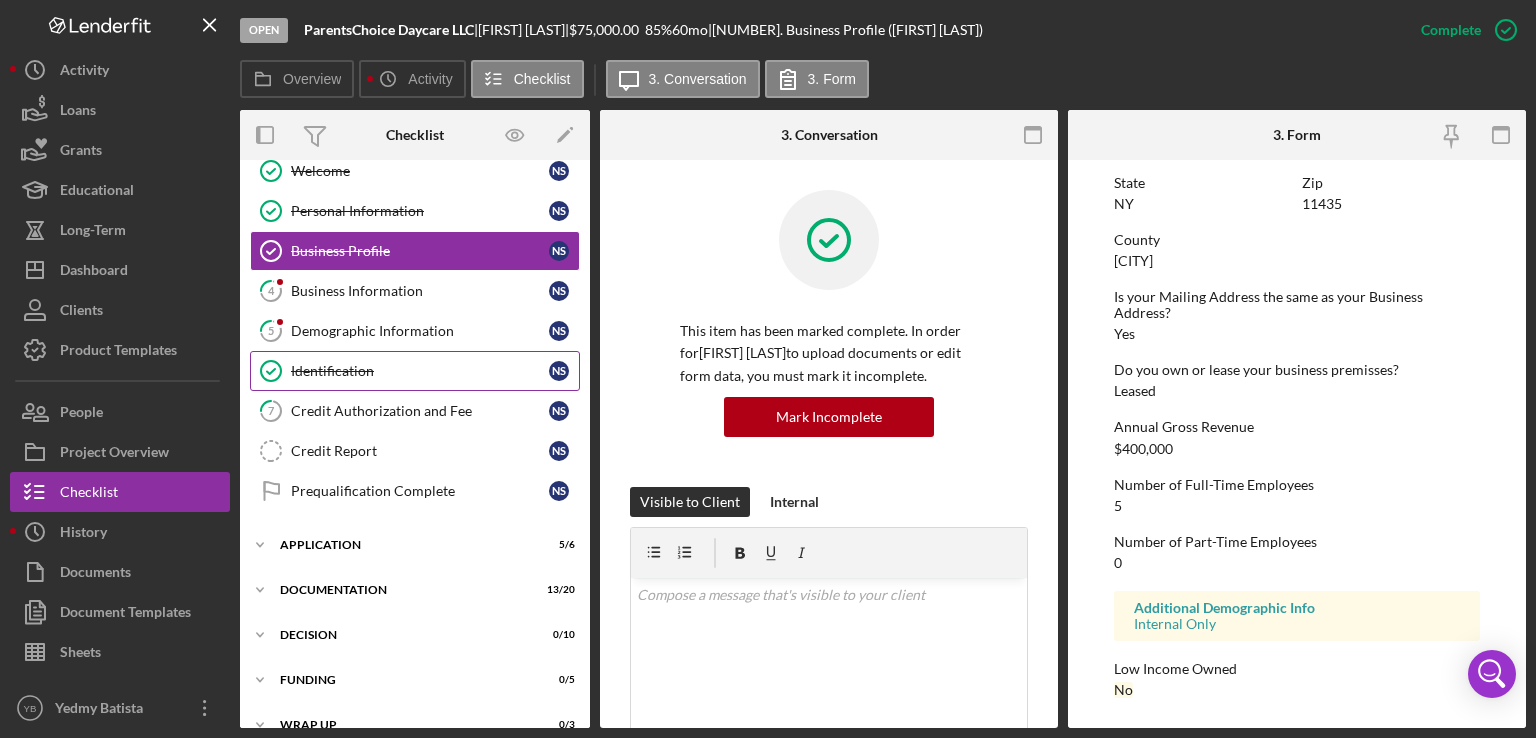 scroll, scrollTop: 782, scrollLeft: 0, axis: vertical 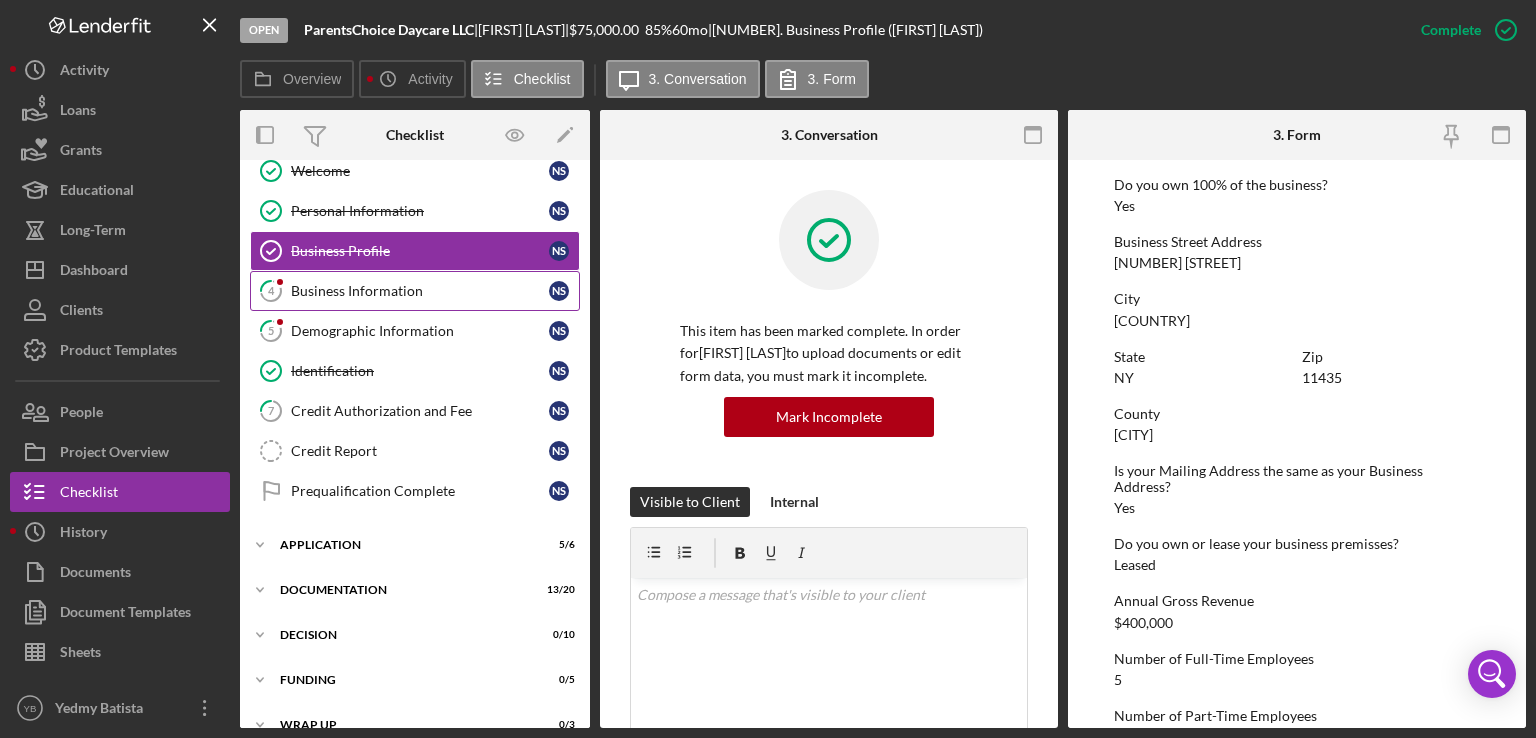 click on "[NUMBER] Business Information [INITIALS] [INITIALS]" at bounding box center [415, 291] 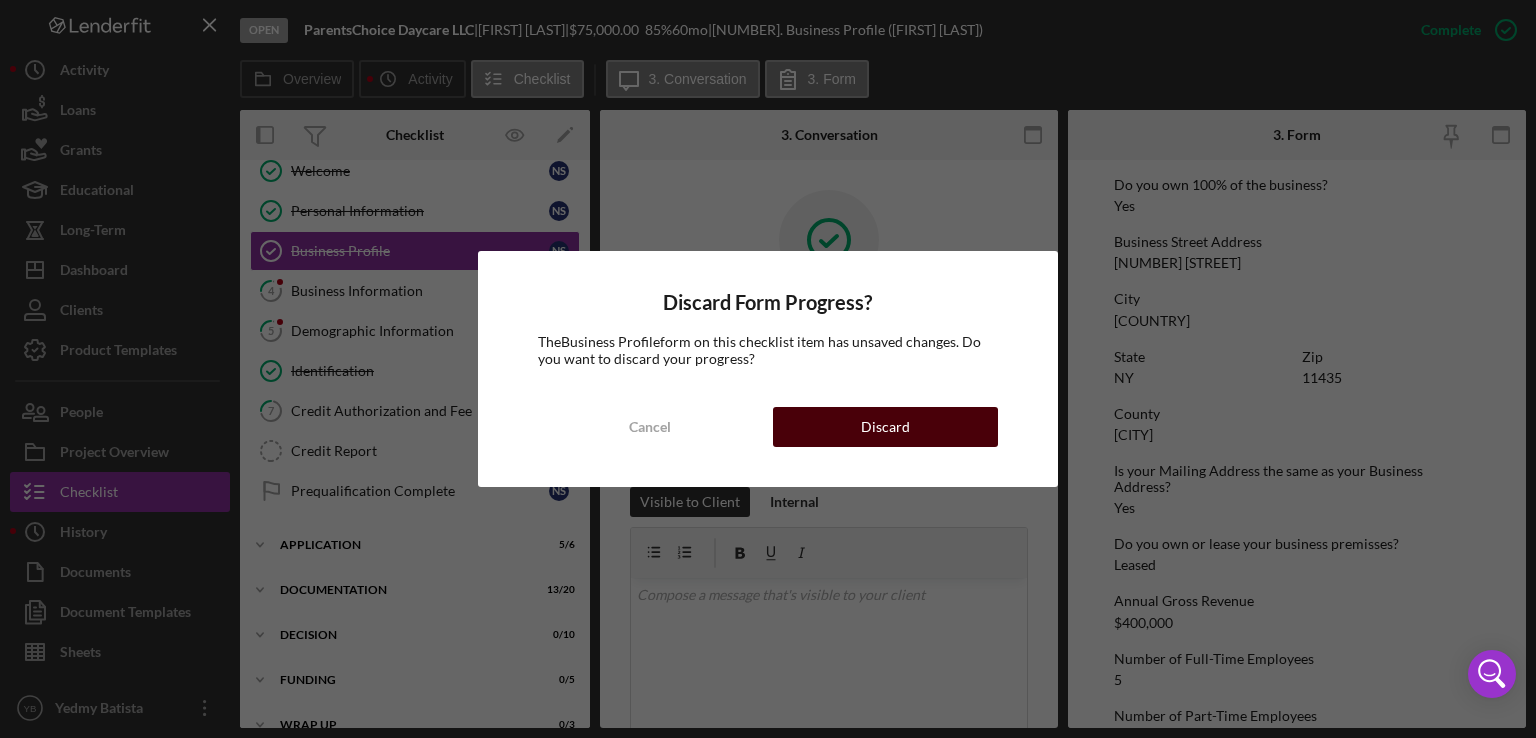 click on "Discard" at bounding box center (885, 427) 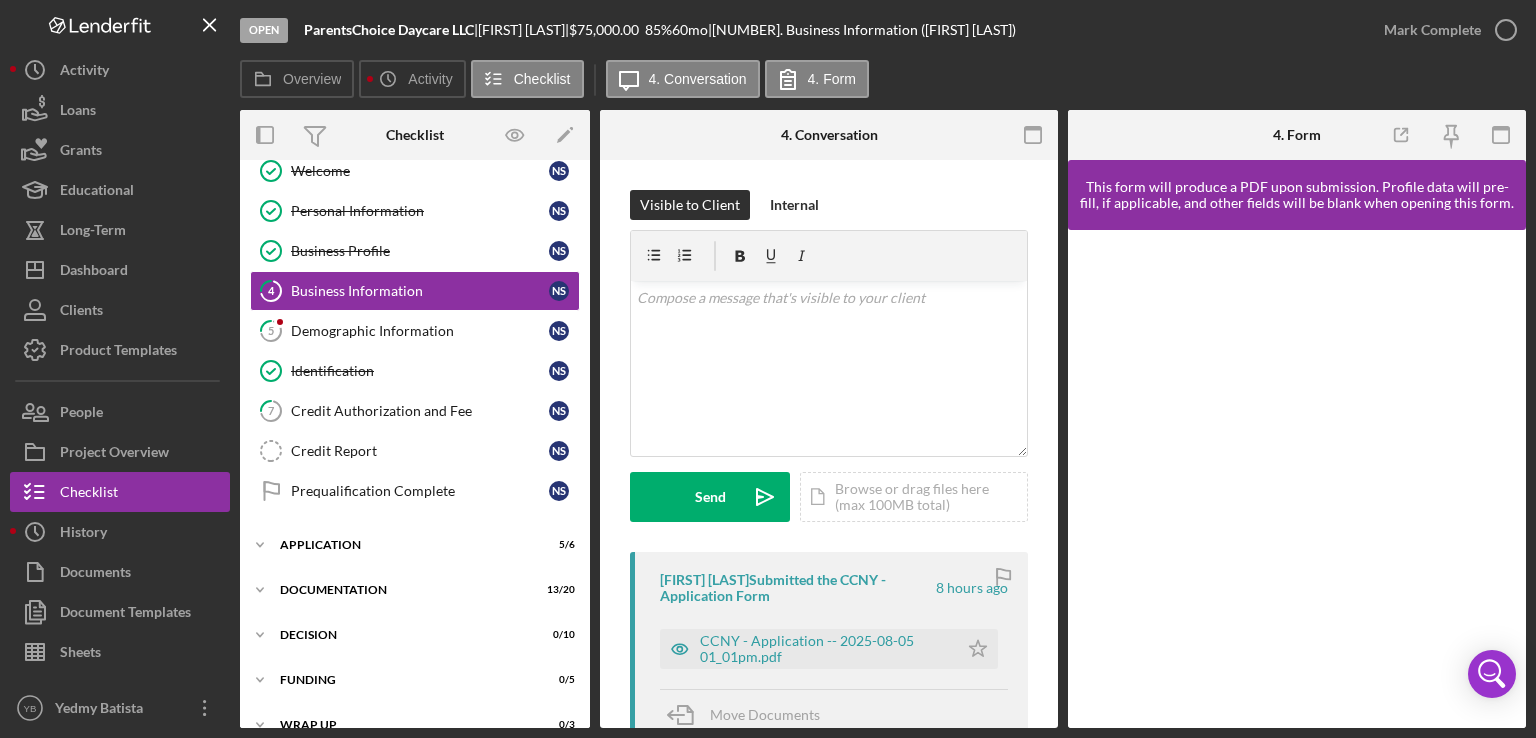 click at bounding box center [676, 135] 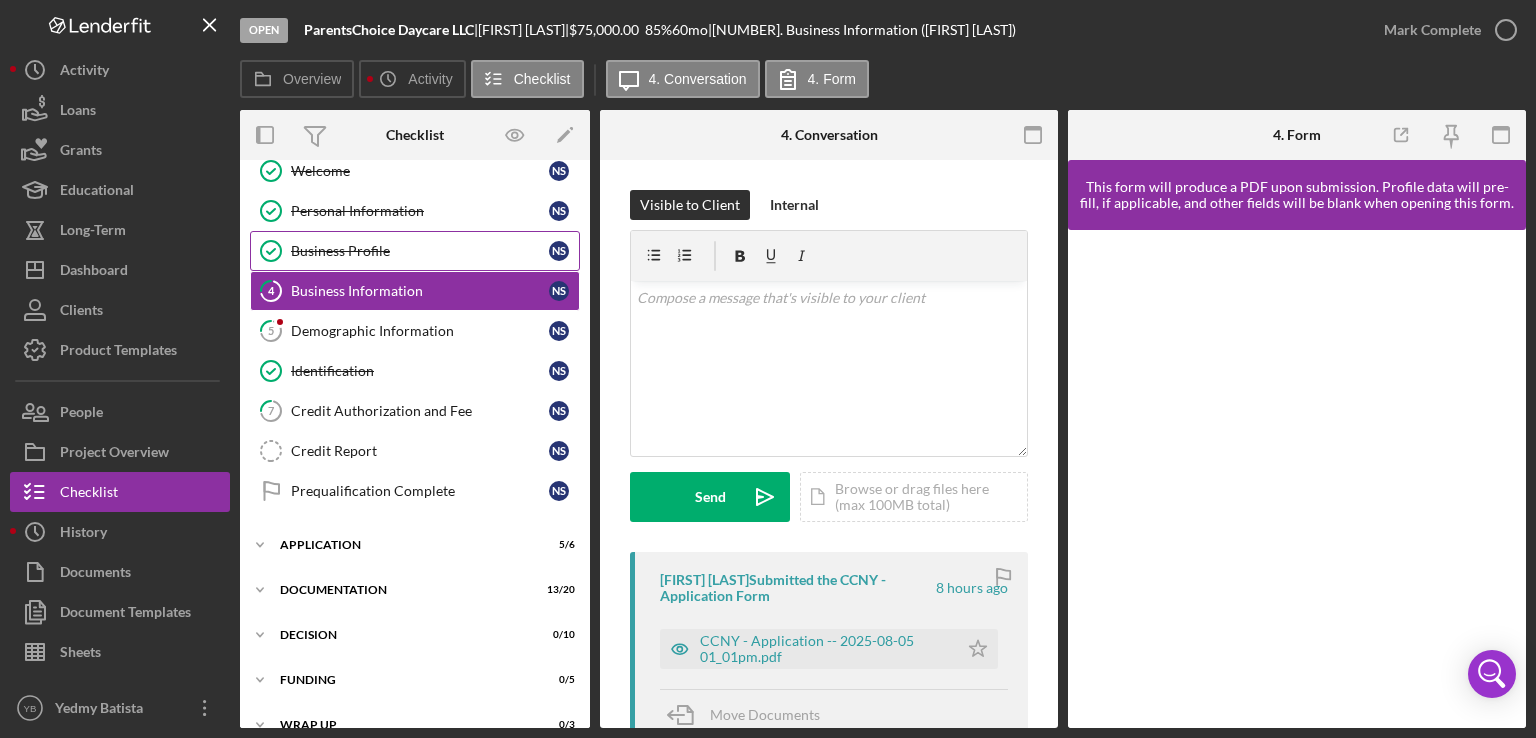 click on "Business Profile Business Profile [INITIALS] [INITIALS]" at bounding box center [415, 251] 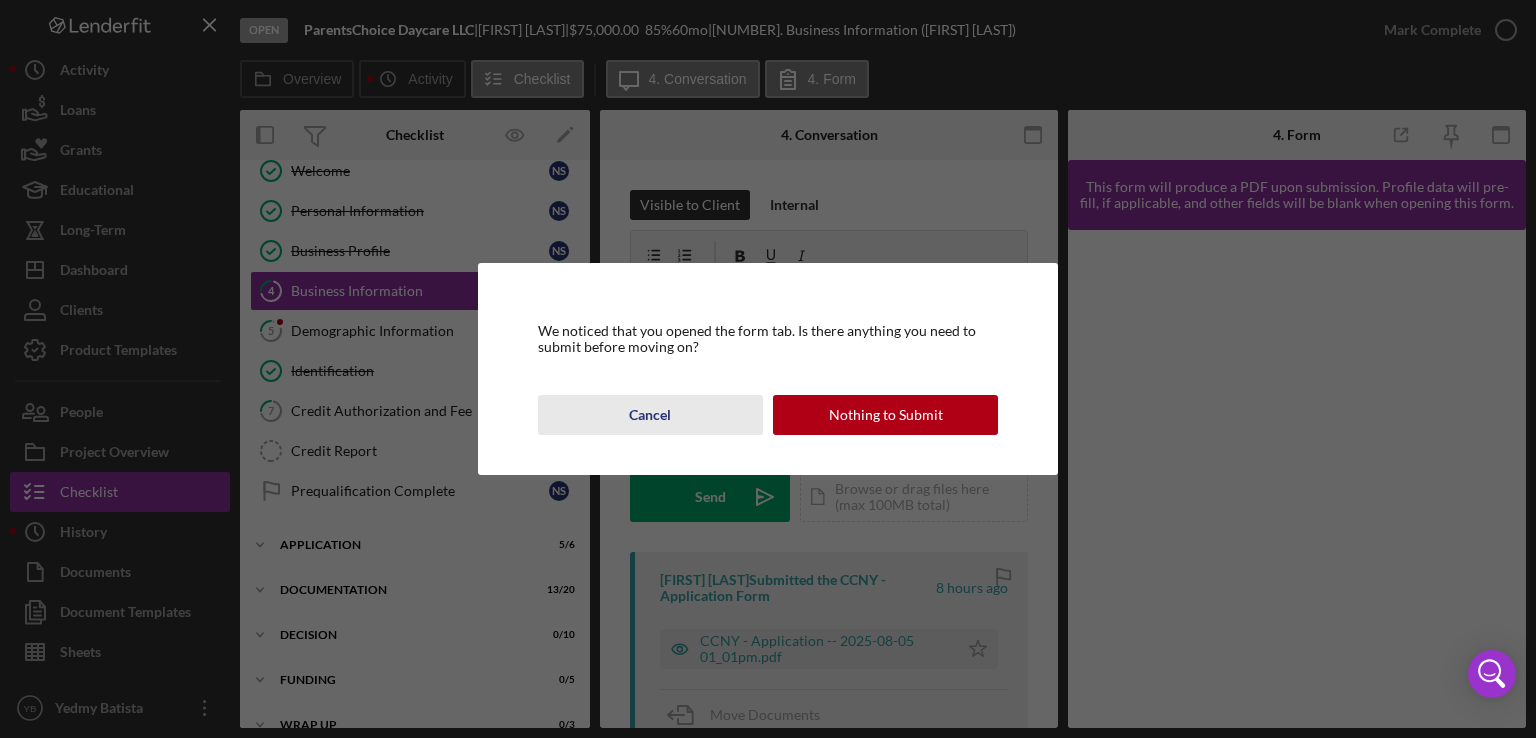 click on "Cancel" at bounding box center (650, 415) 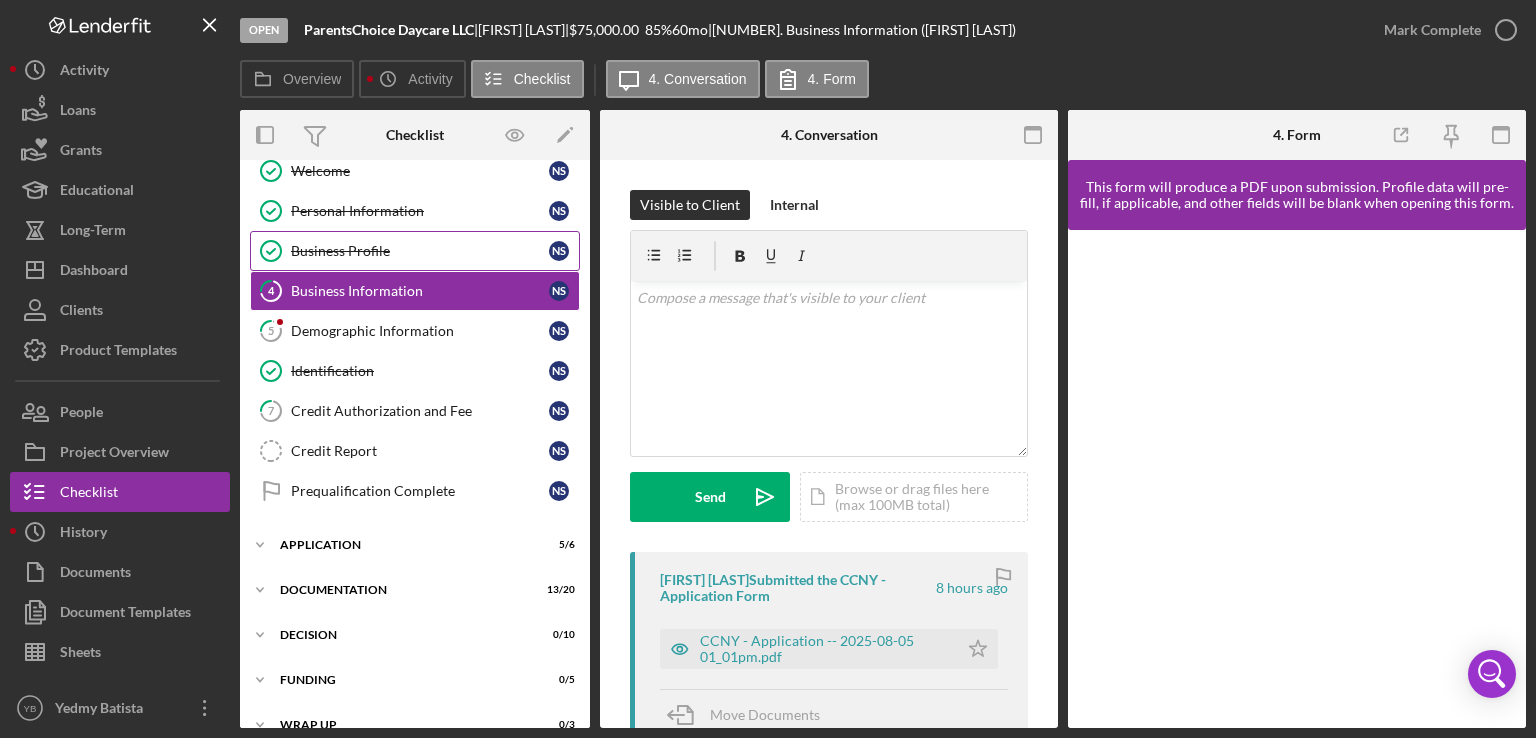 click on "Business Profile Business Profile [INITIALS] [INITIALS]" at bounding box center (415, 251) 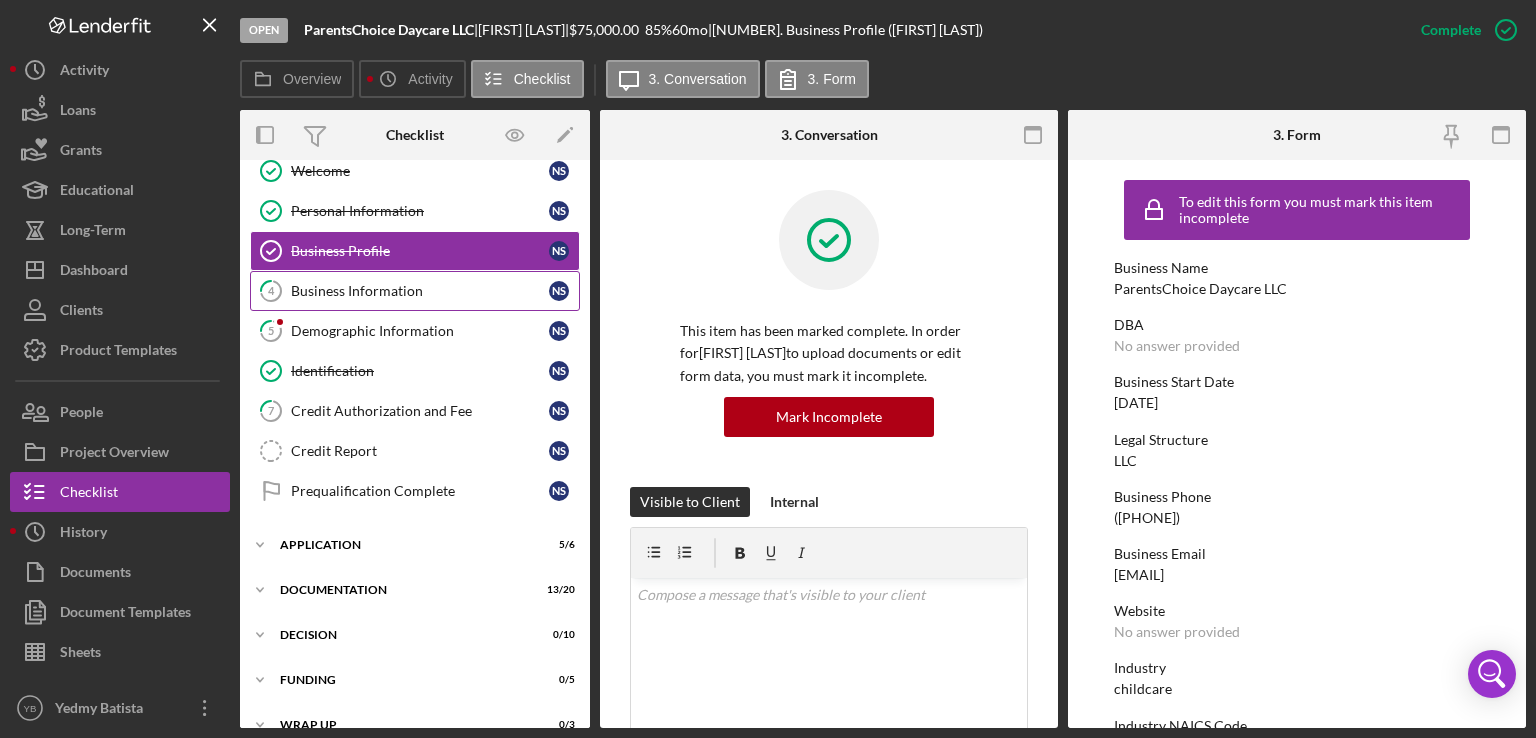 click on "Business Information" at bounding box center (420, 291) 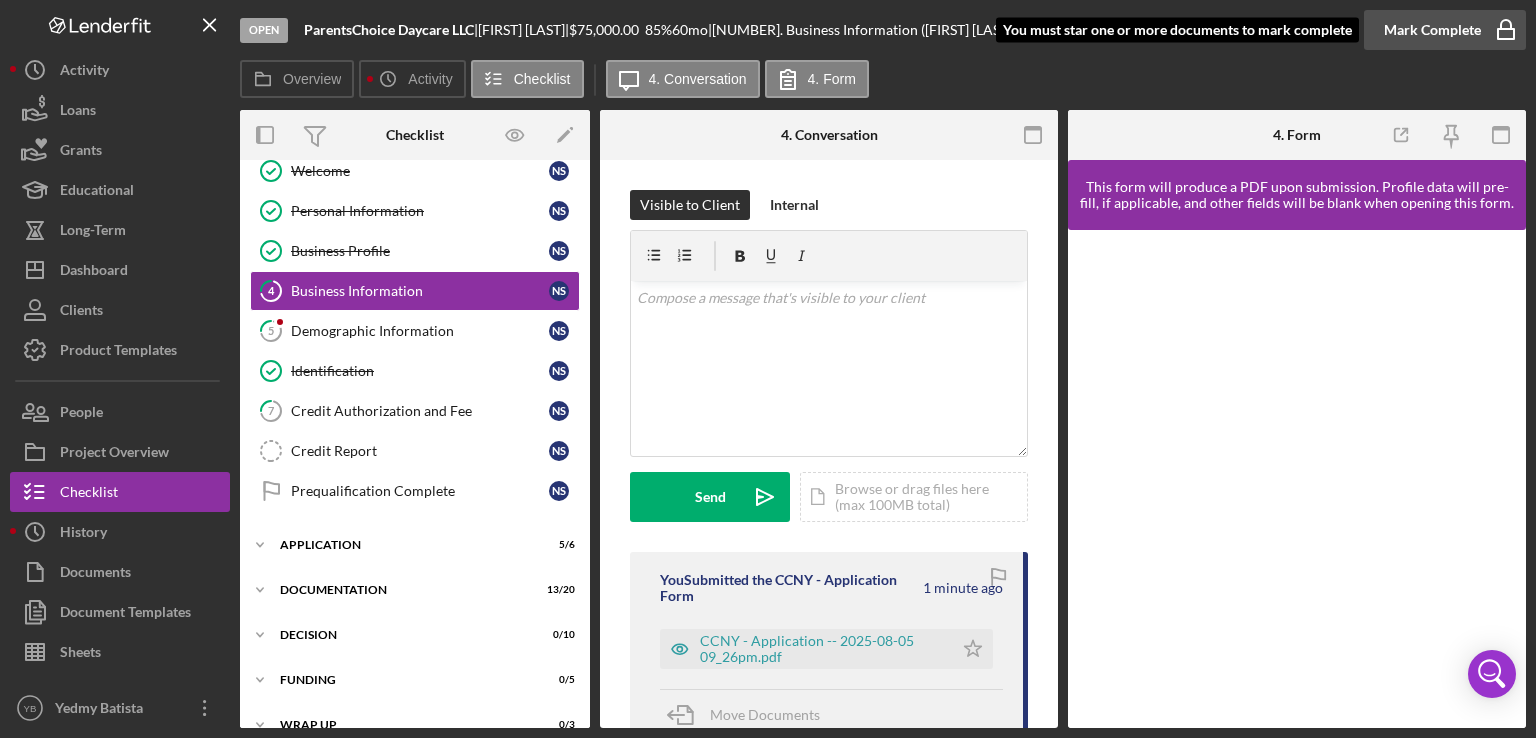 click on "Mark Complete" at bounding box center [1432, 30] 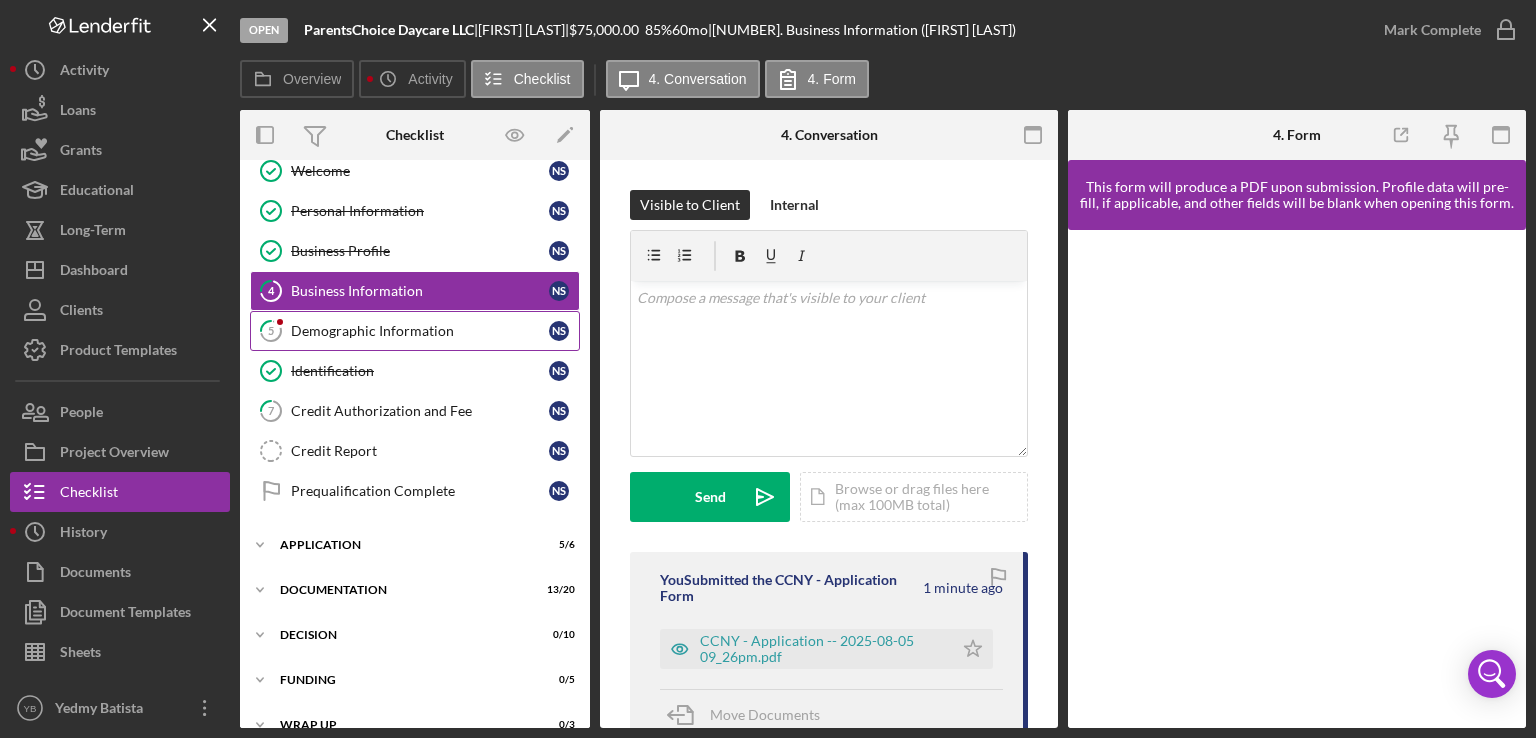 click on "Demographic Information" at bounding box center (420, 331) 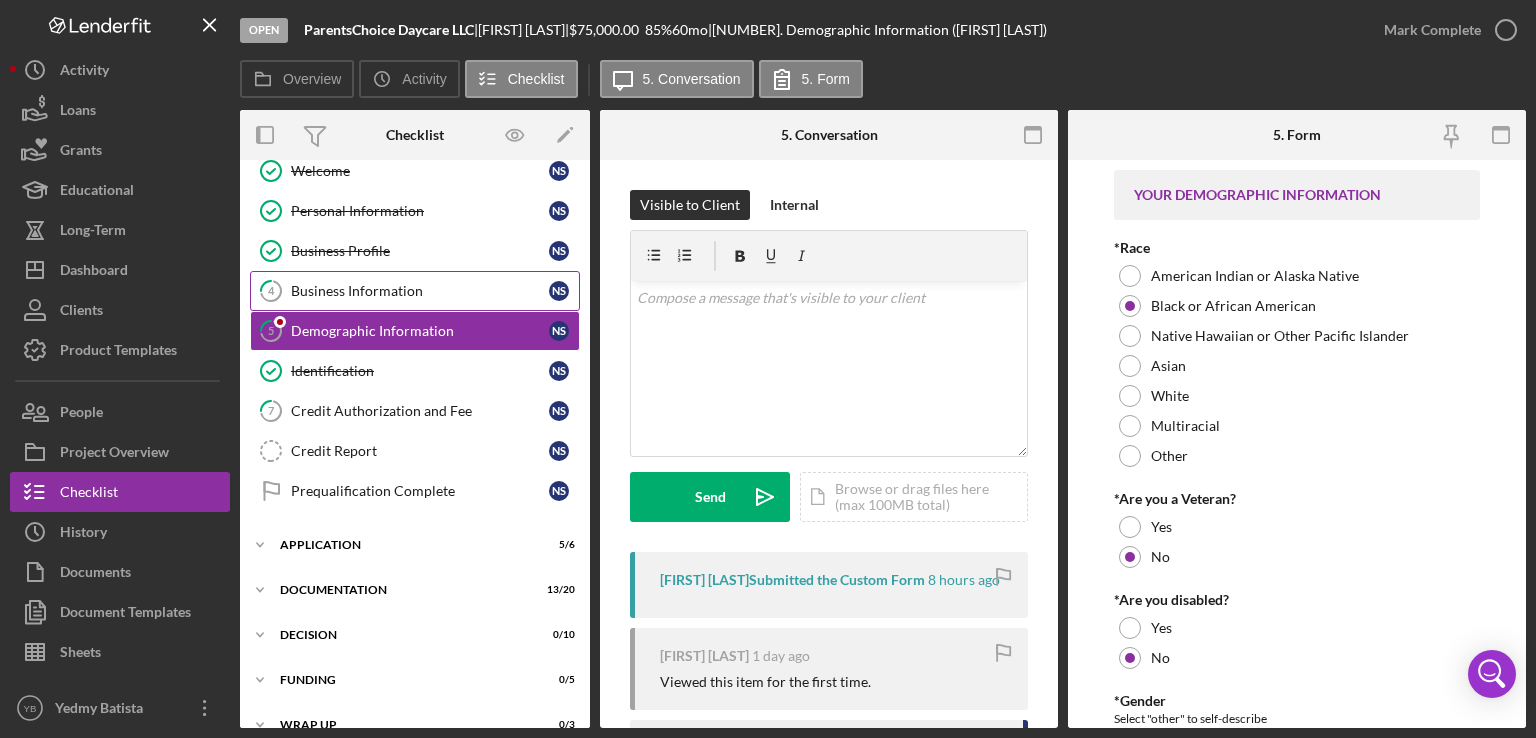 click on "Business Information" at bounding box center [420, 291] 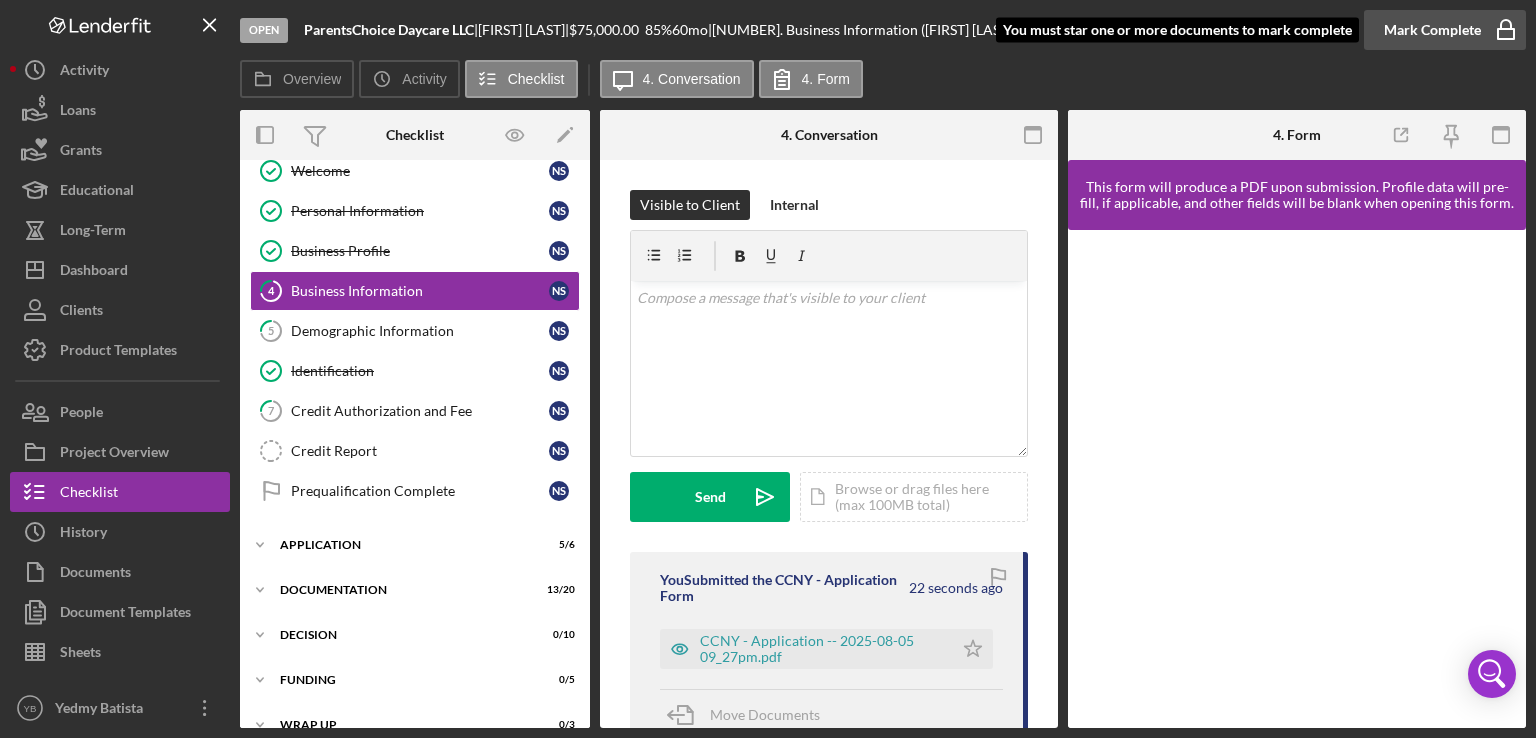 click on "Mark Complete" at bounding box center [1432, 30] 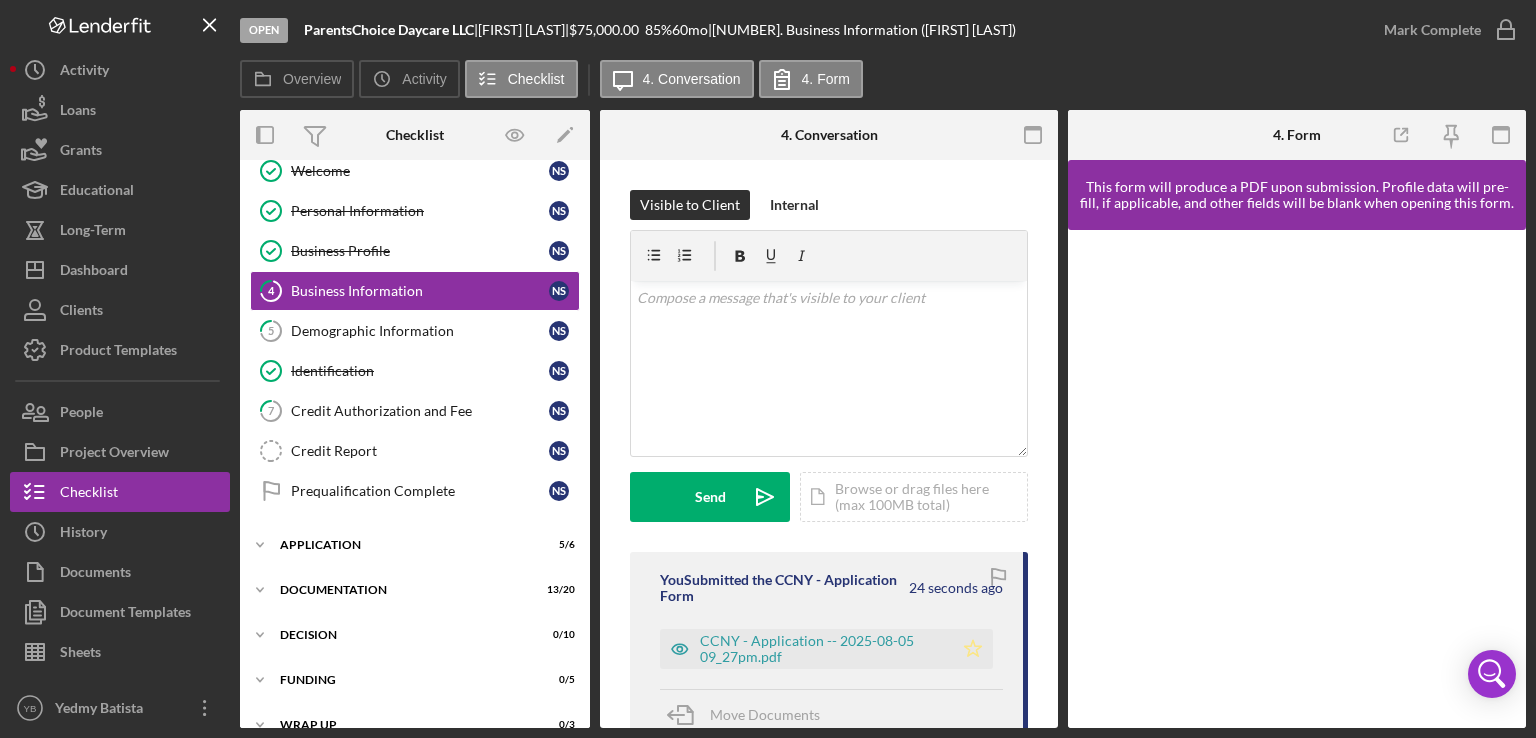click on "Icon/Star" 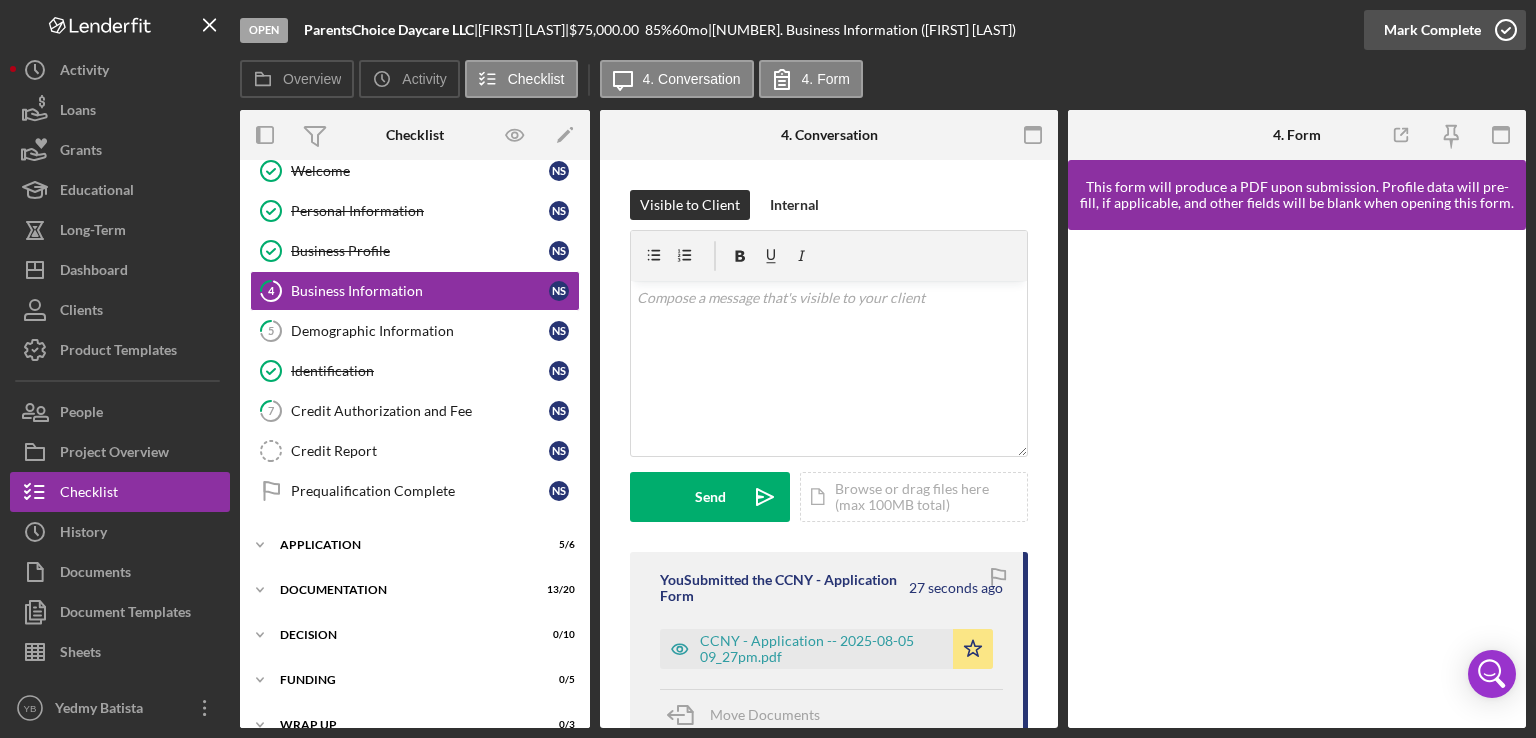click on "Mark Complete" at bounding box center (1432, 30) 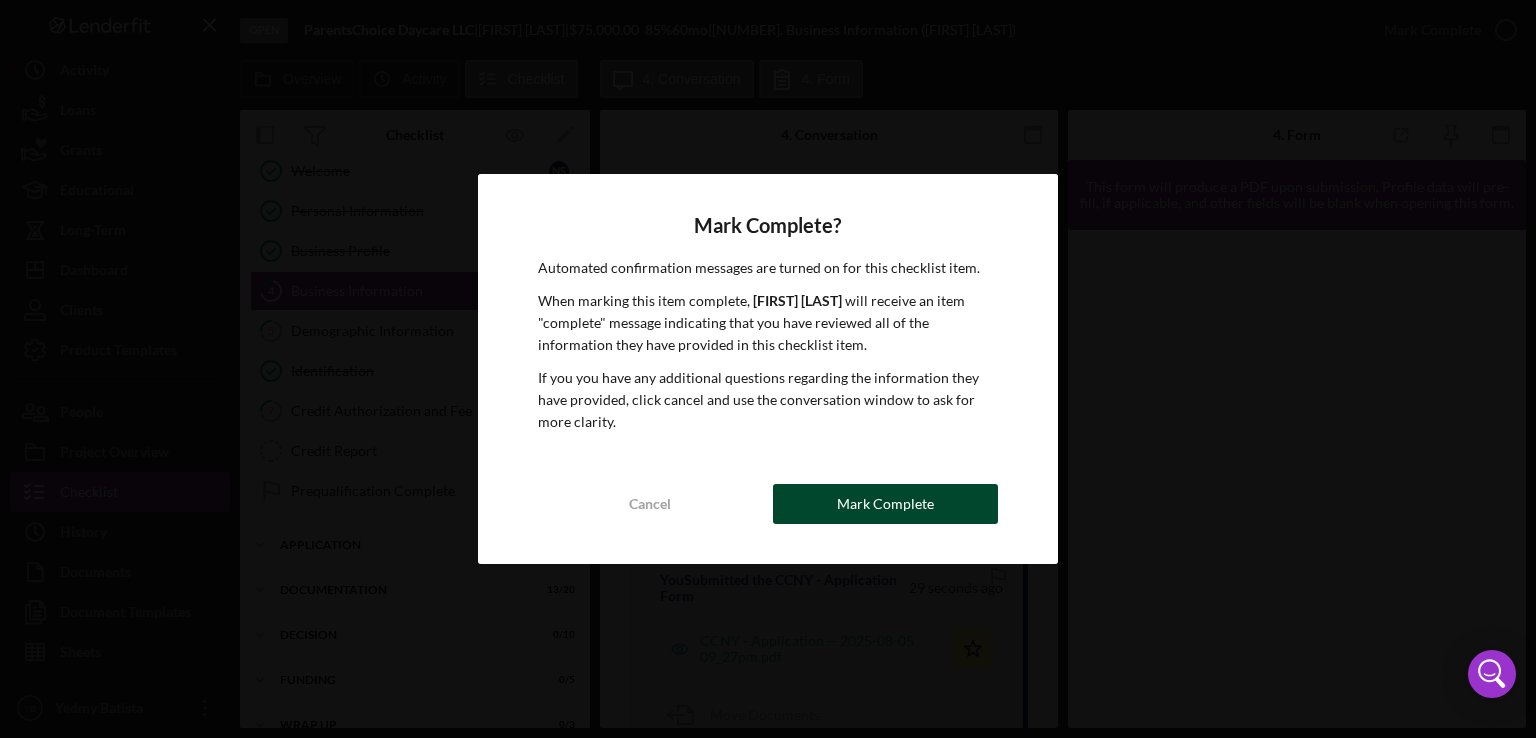 click on "Mark Complete" at bounding box center [885, 504] 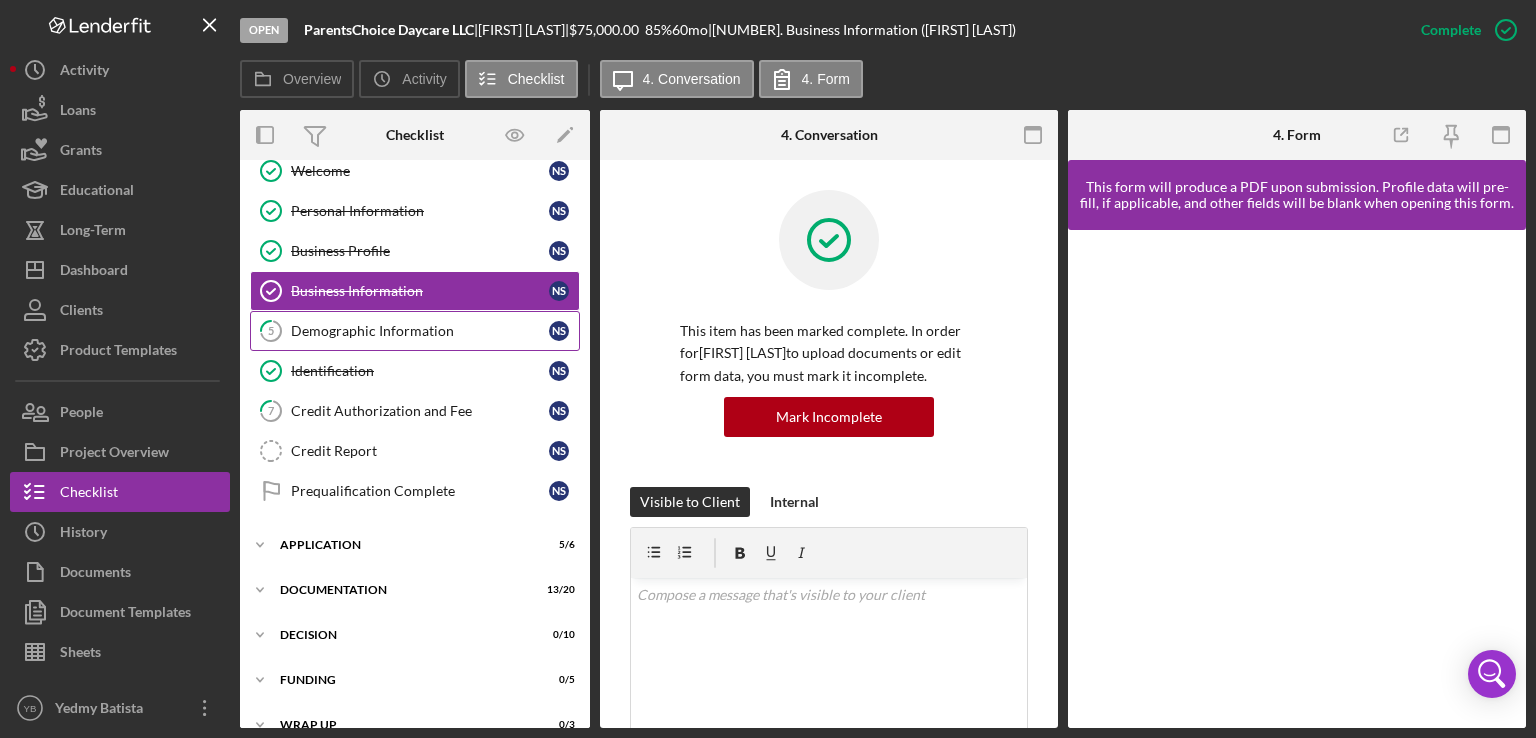 click on "Demographic Information" at bounding box center (420, 331) 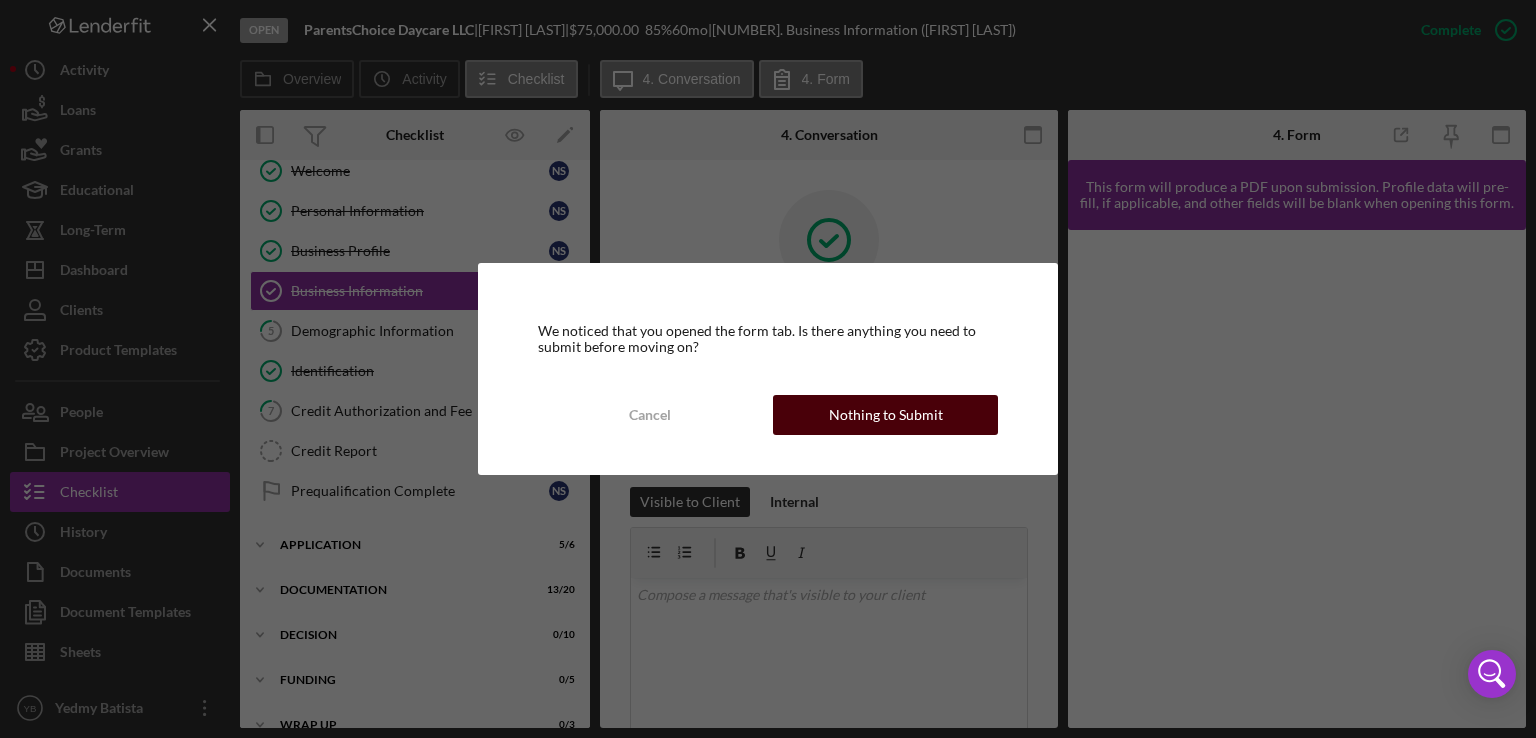 click on "Nothing to Submit" at bounding box center [886, 415] 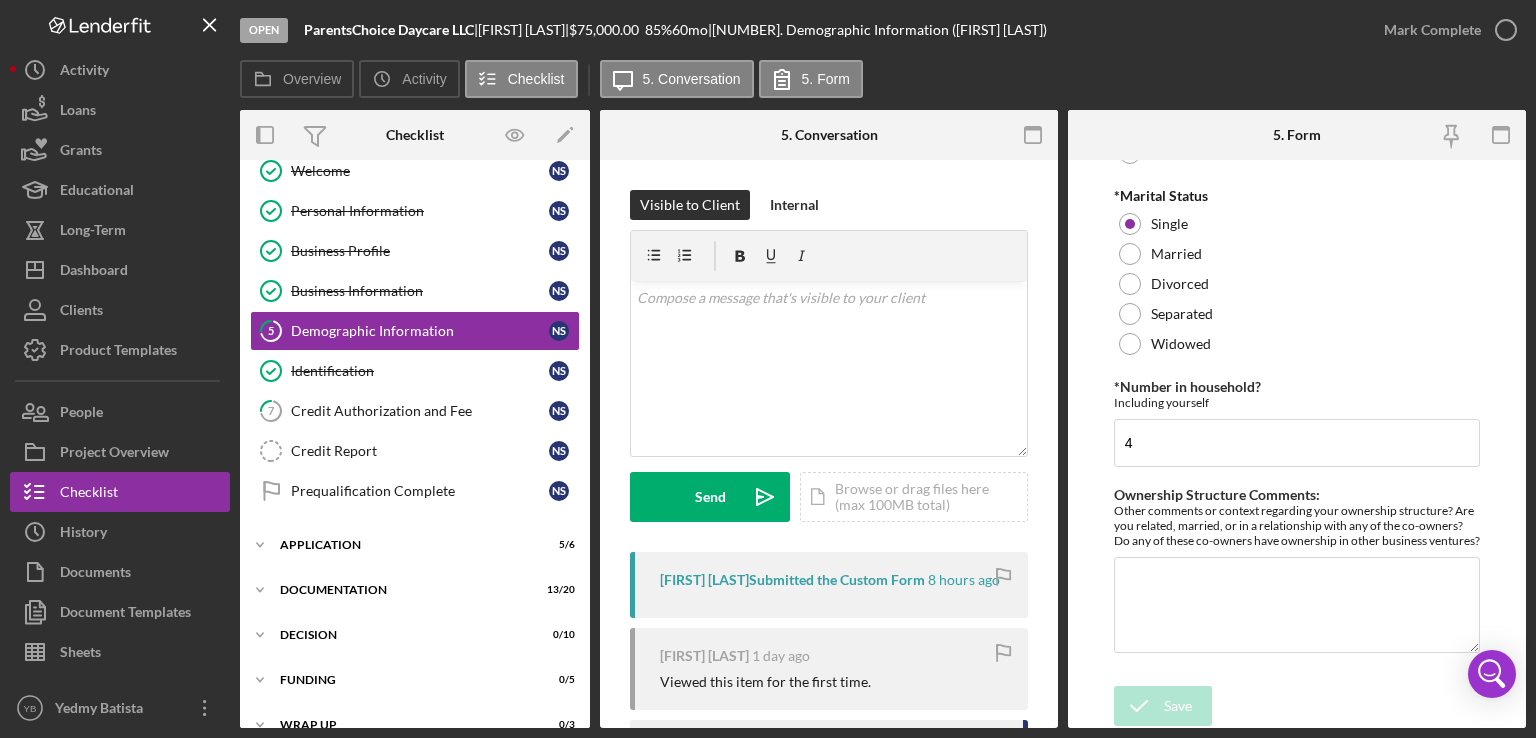 scroll, scrollTop: 995, scrollLeft: 0, axis: vertical 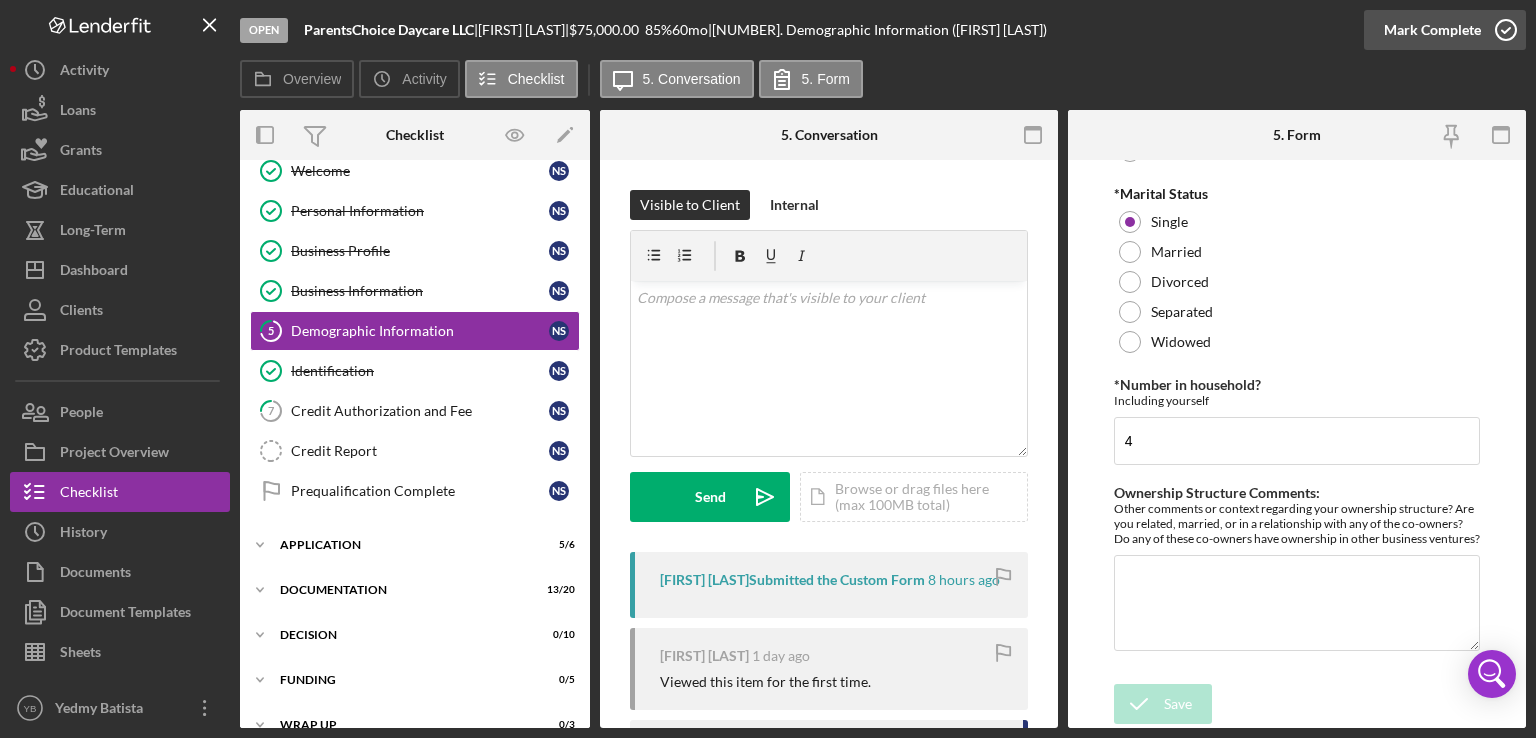 click on "Mark Complete" at bounding box center [1432, 30] 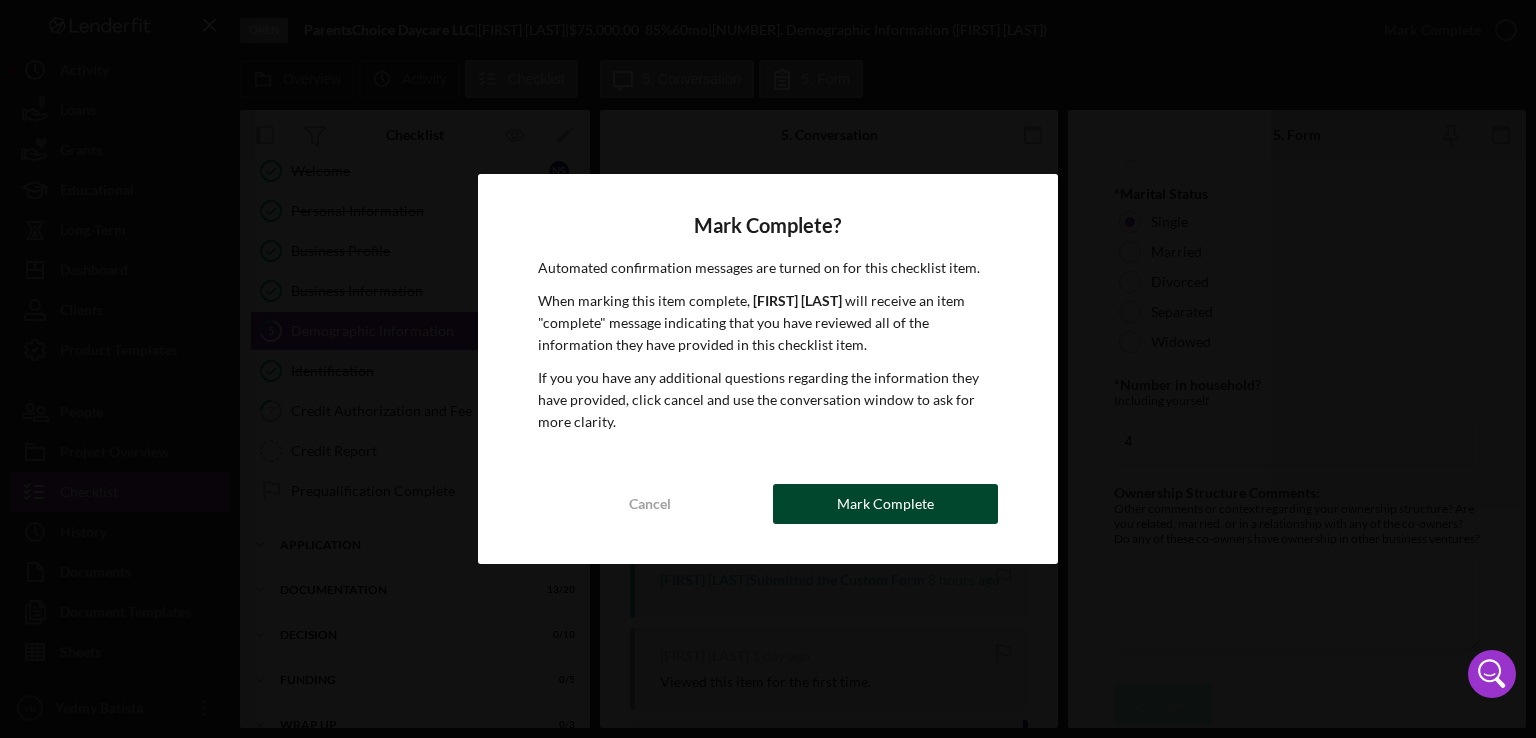 click on "Mark Complete" at bounding box center (885, 504) 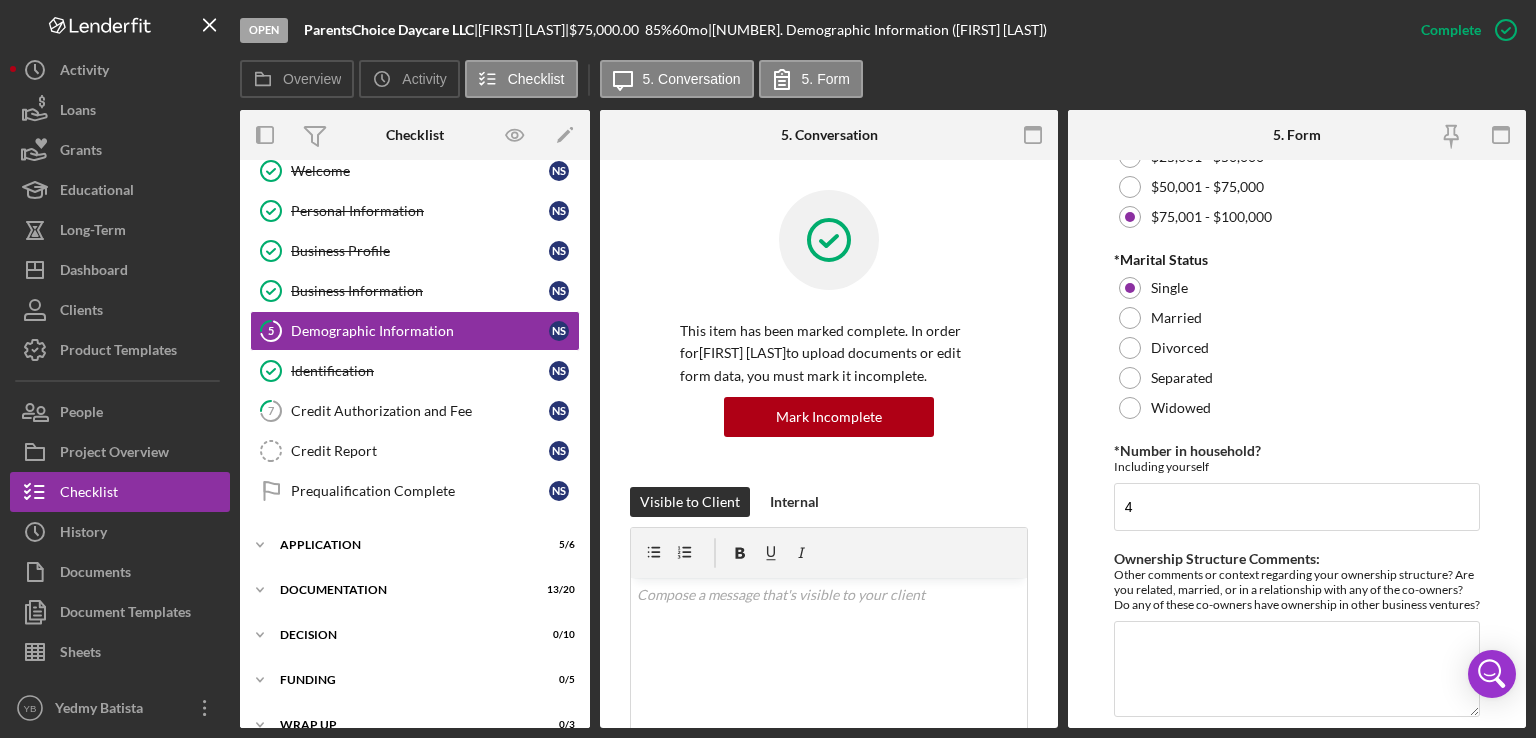 scroll, scrollTop: 1075, scrollLeft: 0, axis: vertical 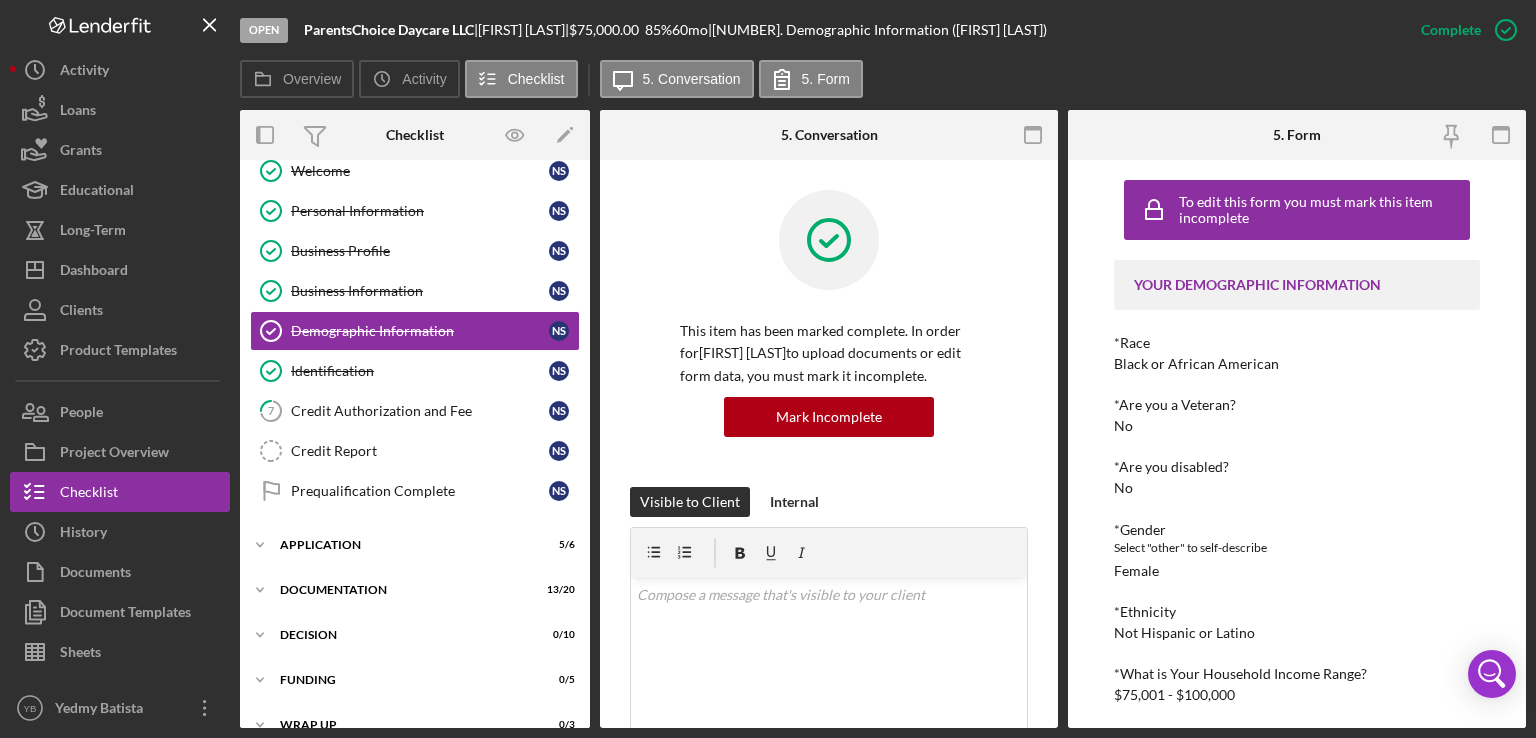 drag, startPoint x: 592, startPoint y: 505, endPoint x: 589, endPoint y: 574, distance: 69.065186 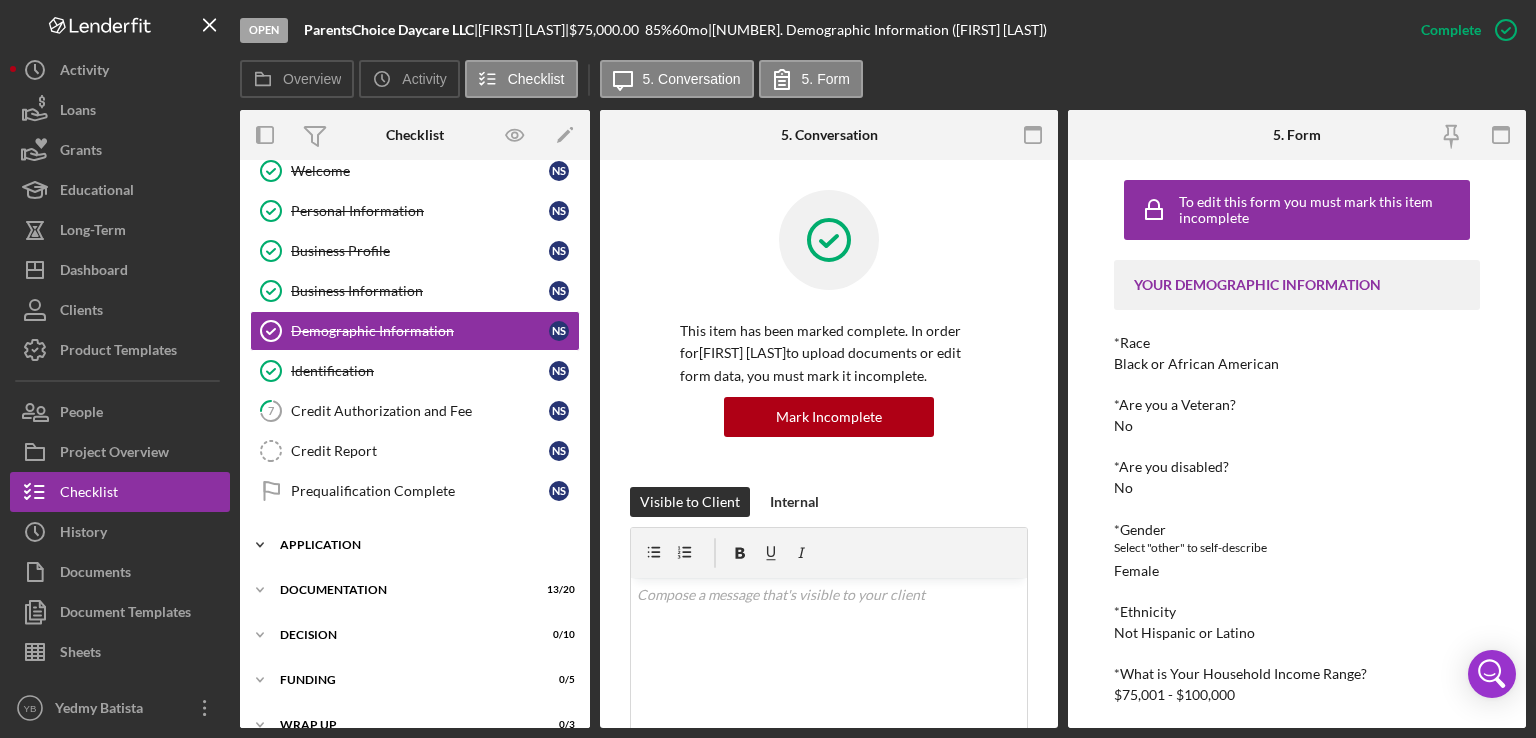 click on "Application" at bounding box center (422, 545) 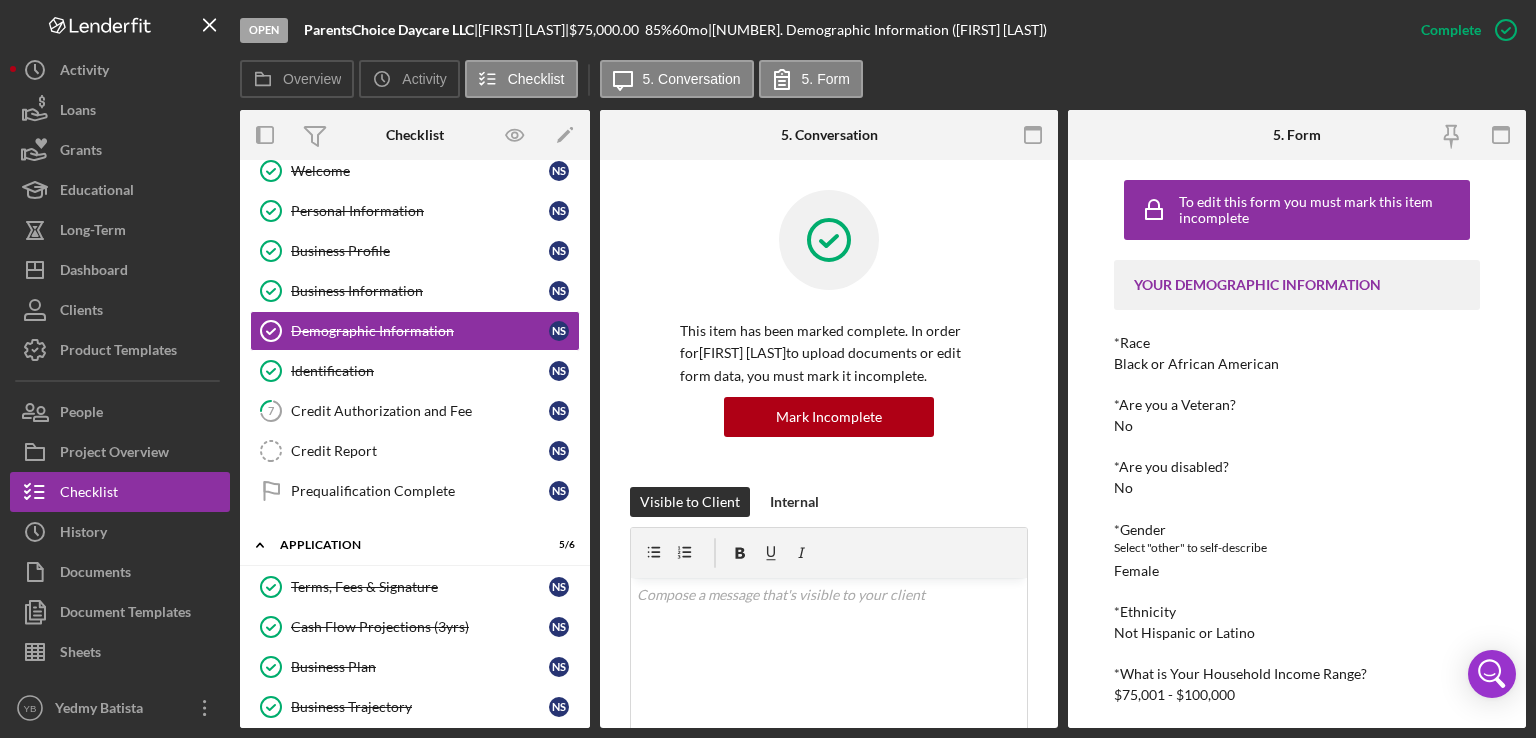drag, startPoint x: 583, startPoint y: 525, endPoint x: 575, endPoint y: 591, distance: 66.48308 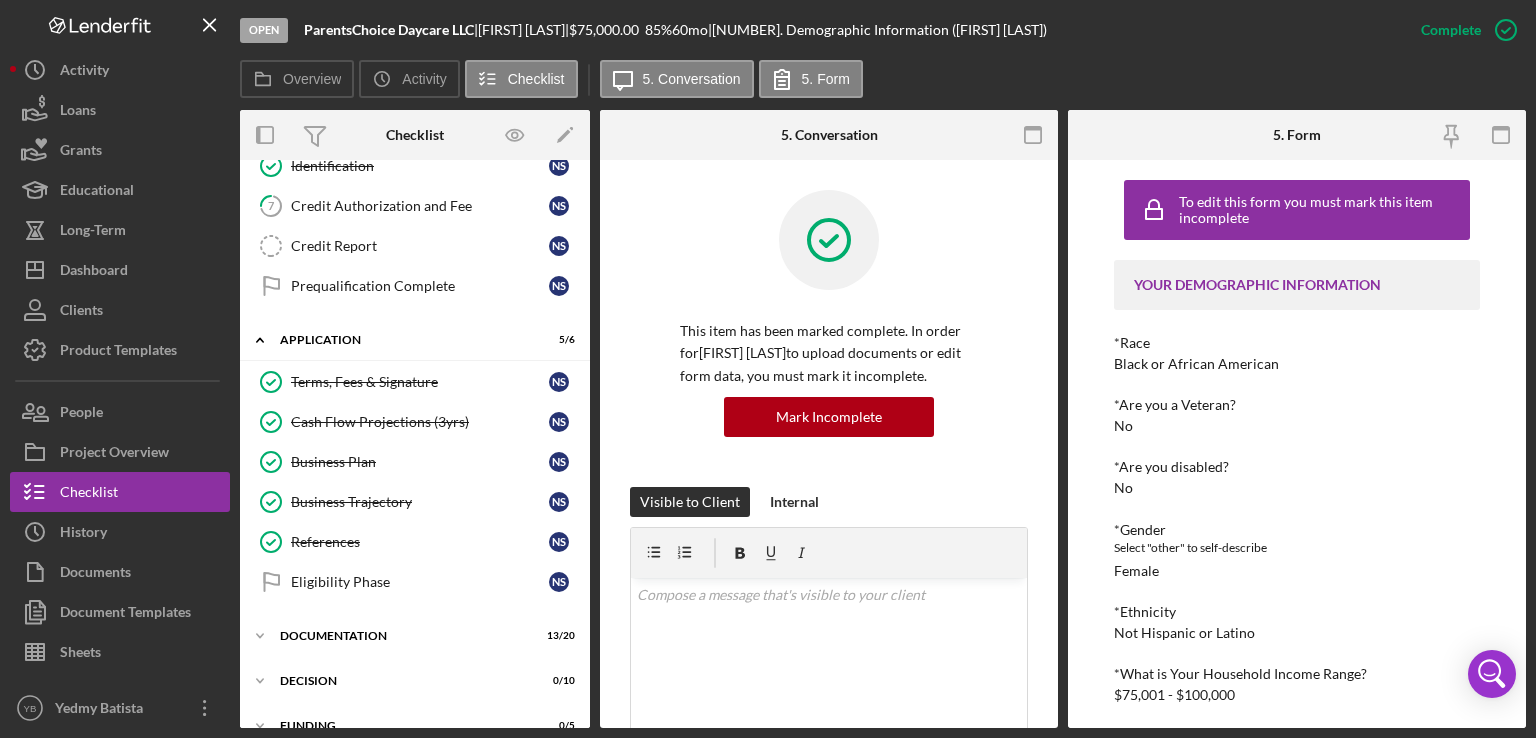scroll, scrollTop: 268, scrollLeft: 0, axis: vertical 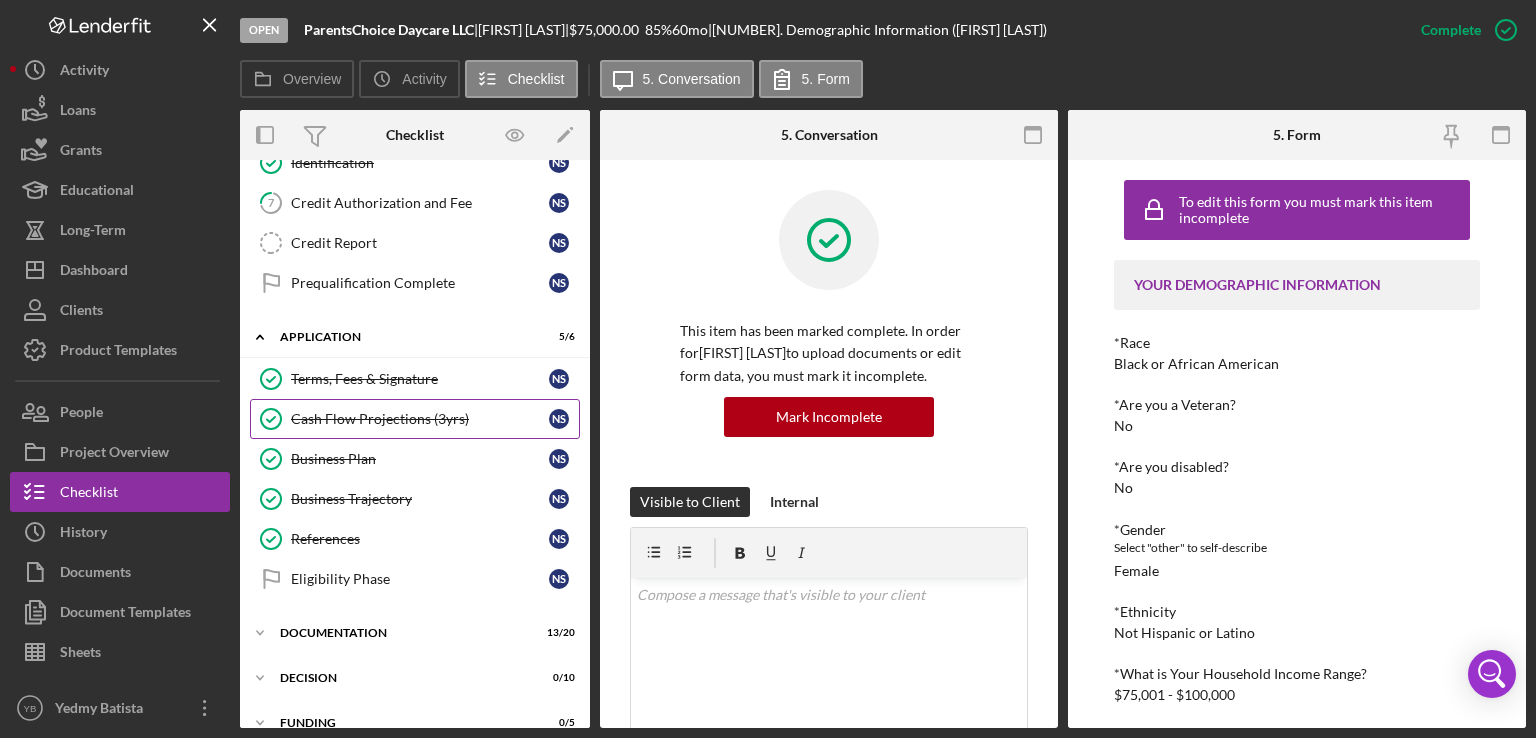click on "Cash Flow Projections (3yrs)" at bounding box center (420, 419) 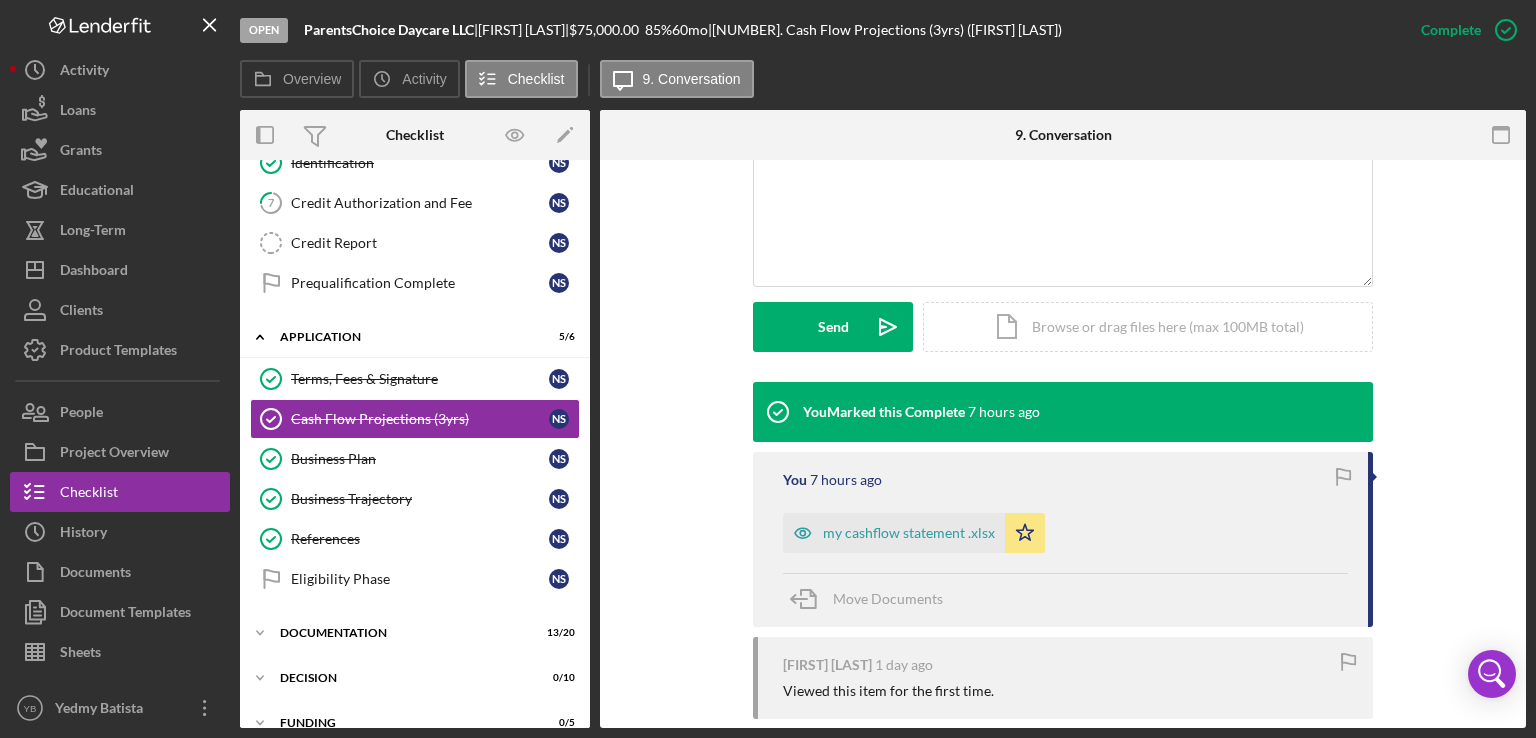 scroll, scrollTop: 449, scrollLeft: 0, axis: vertical 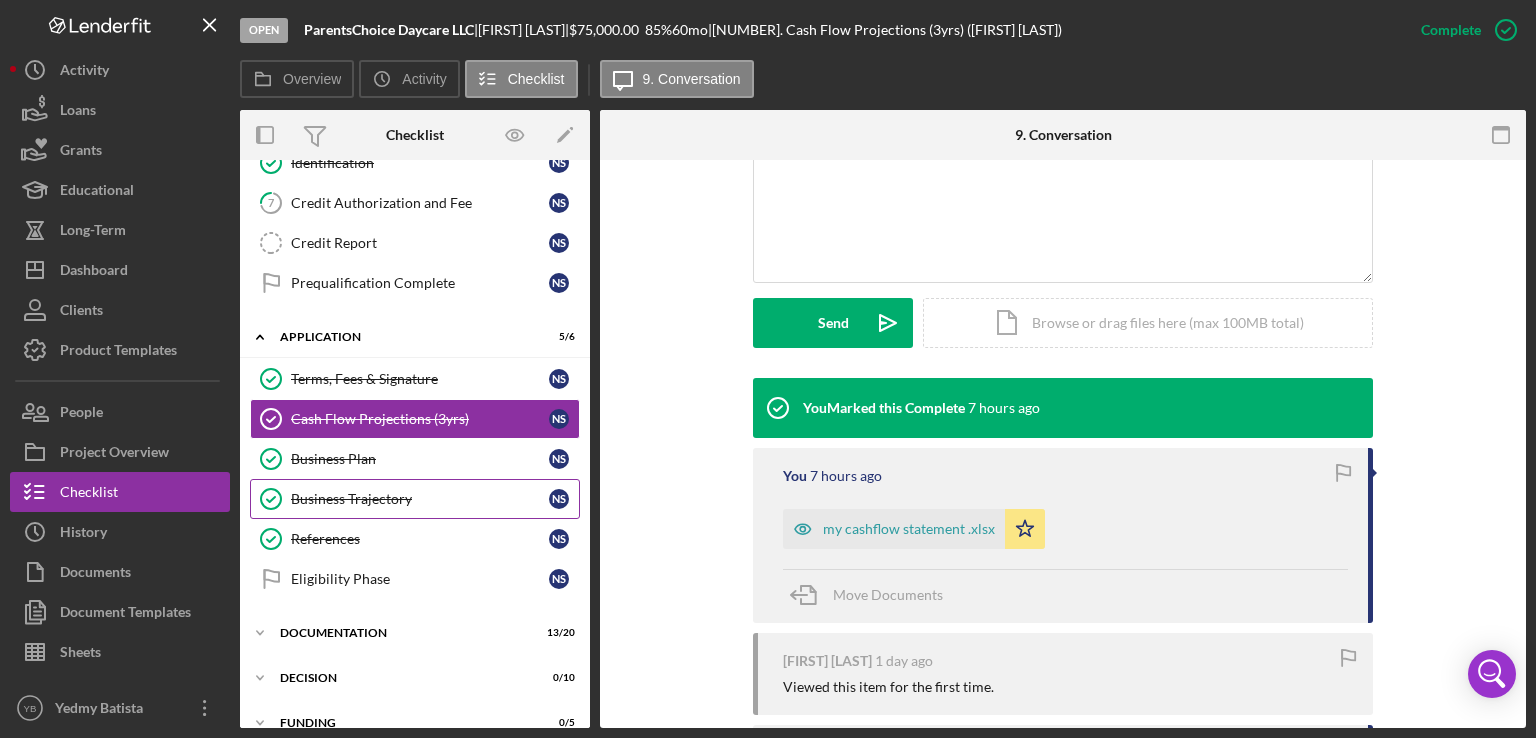 click on "Business Trajectory" at bounding box center [420, 499] 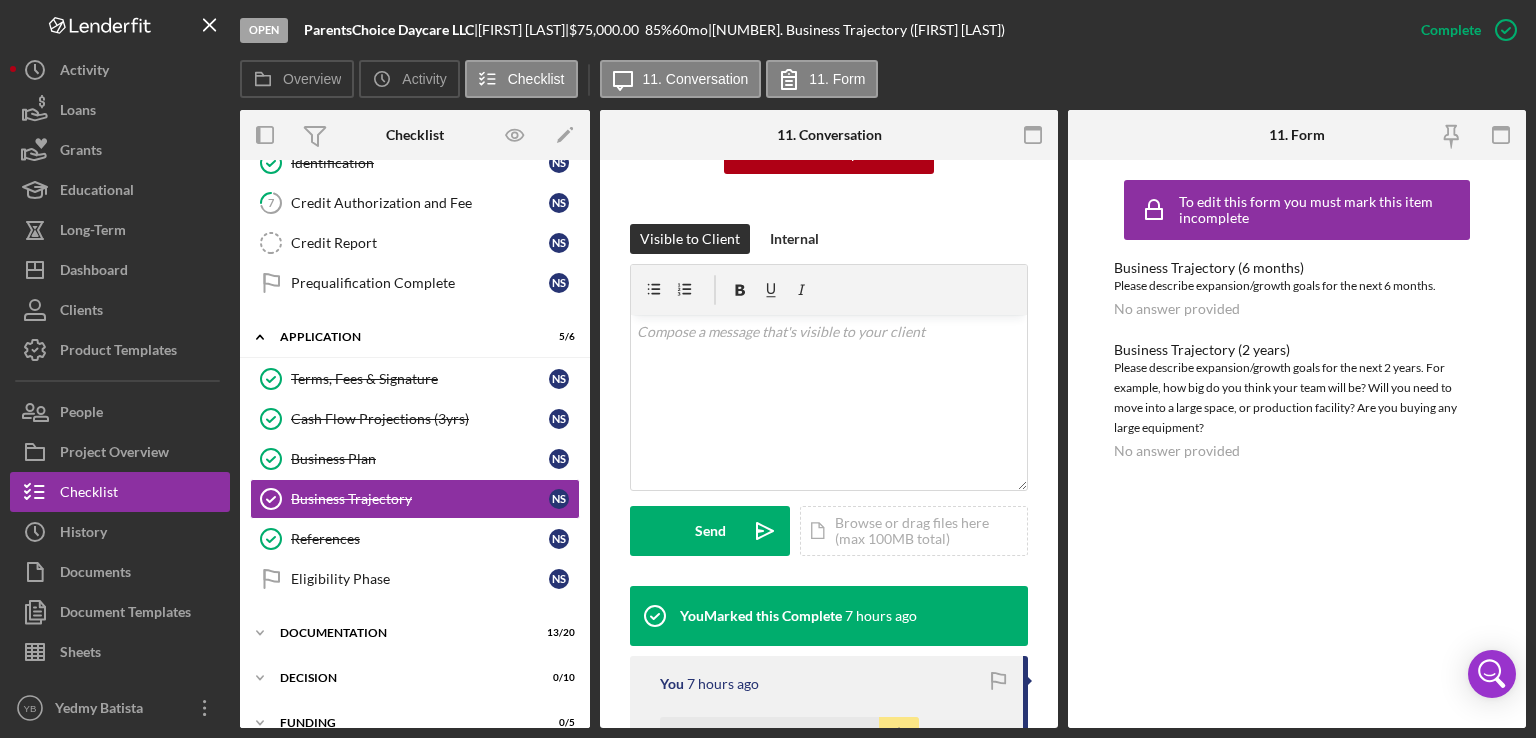 scroll, scrollTop: 447, scrollLeft: 0, axis: vertical 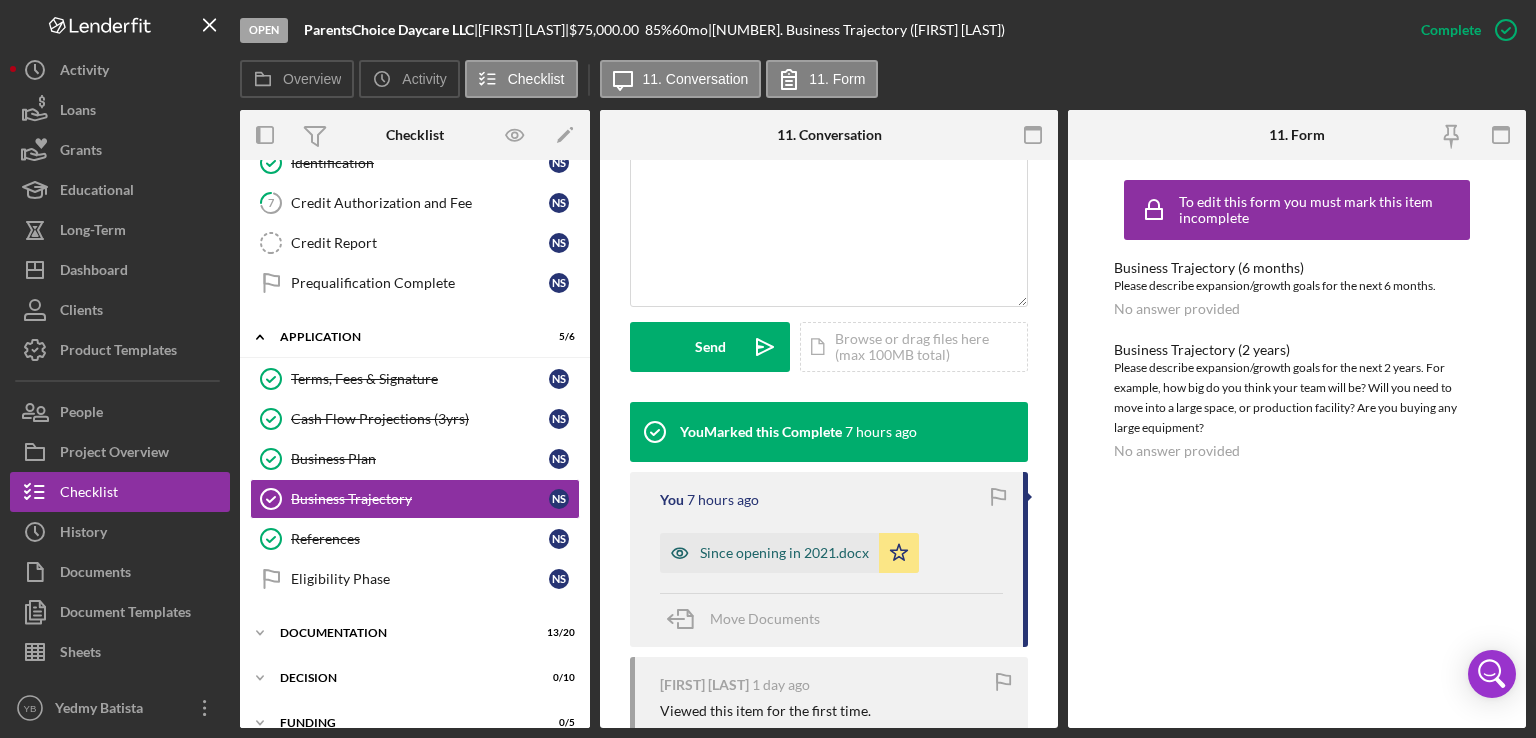 click on "Since opening in 2021.docx" at bounding box center (769, 553) 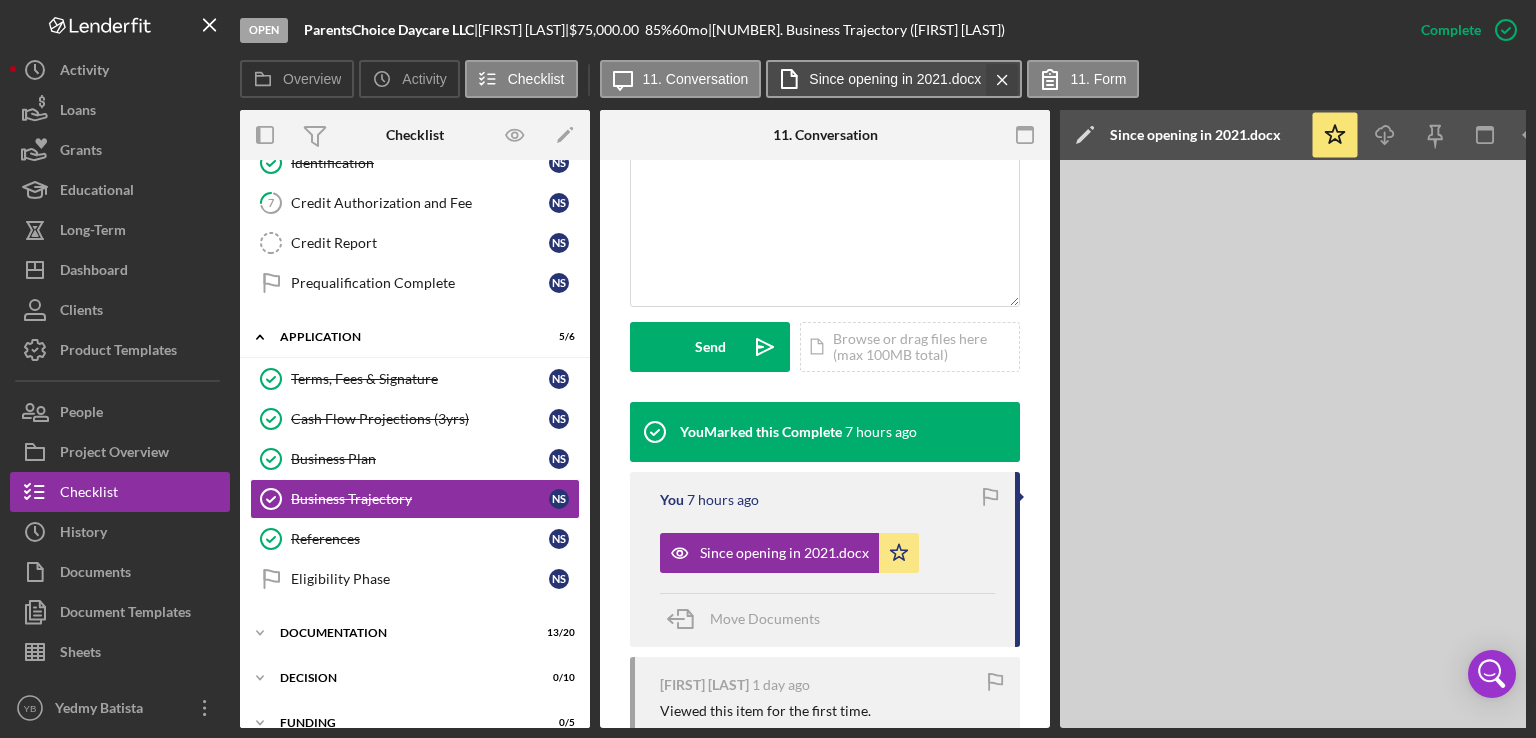 click on "Icon/Menu Close" 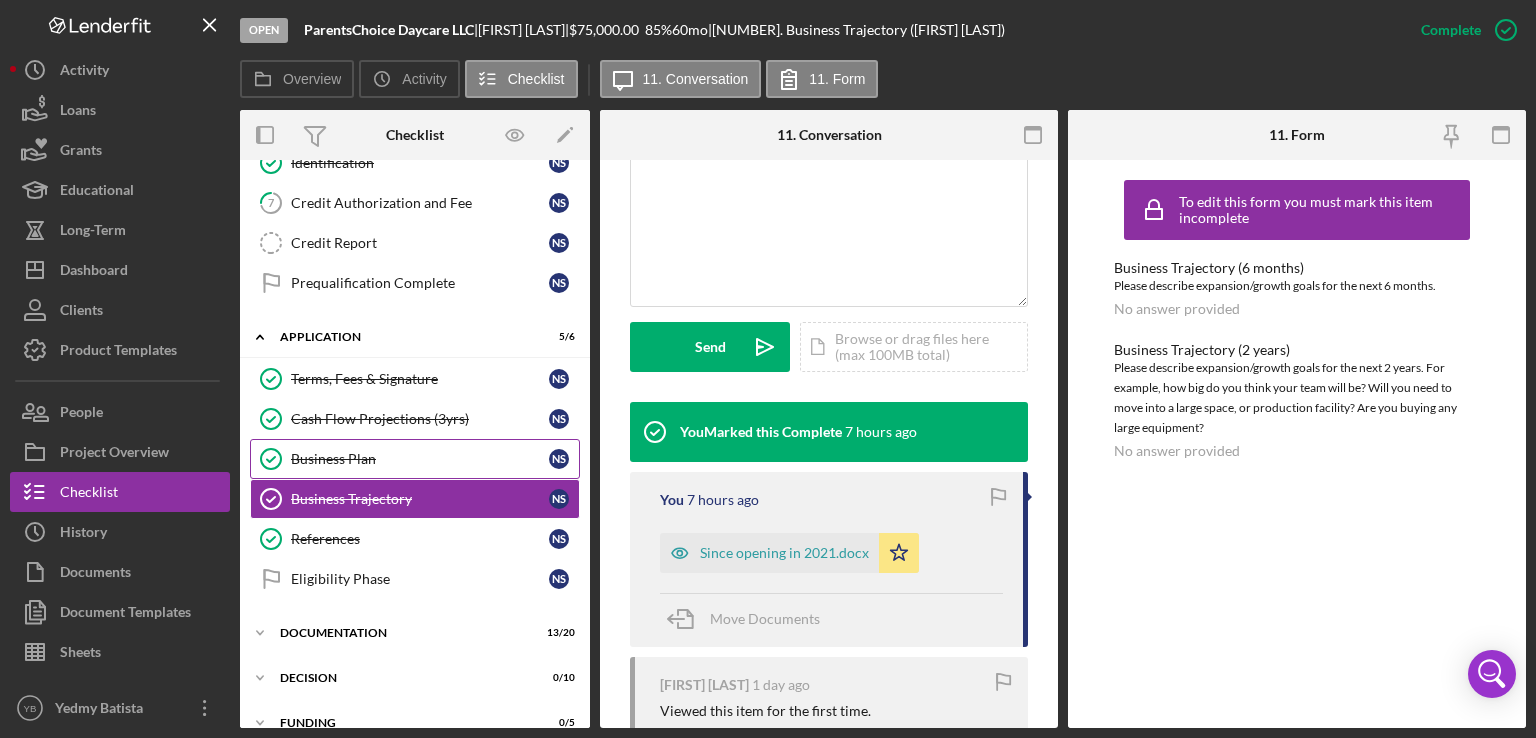 click on "Business Plan" at bounding box center (420, 459) 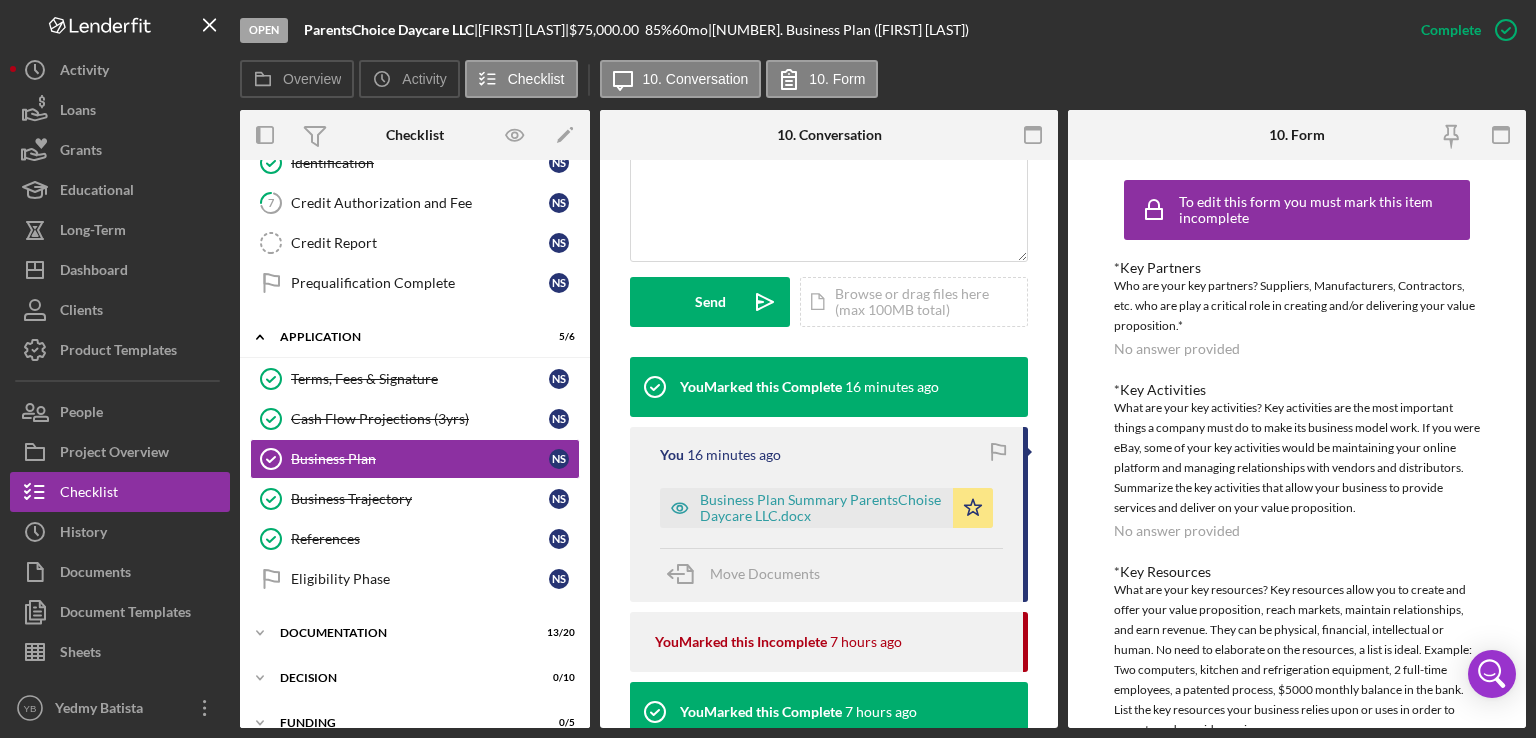 scroll, scrollTop: 496, scrollLeft: 0, axis: vertical 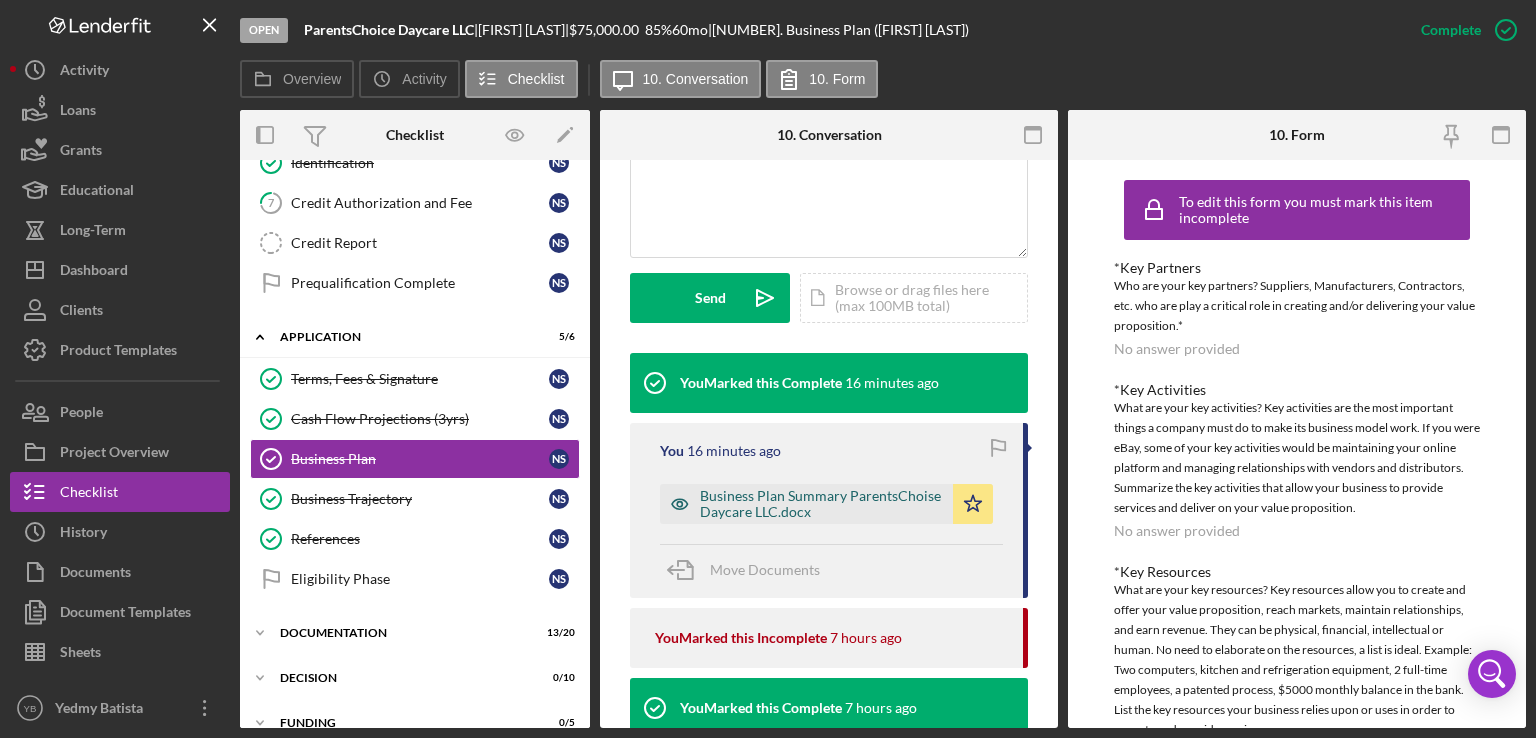 click on "Business Plan Summary ParentsChoise Daycare LLC.docx" at bounding box center [821, 504] 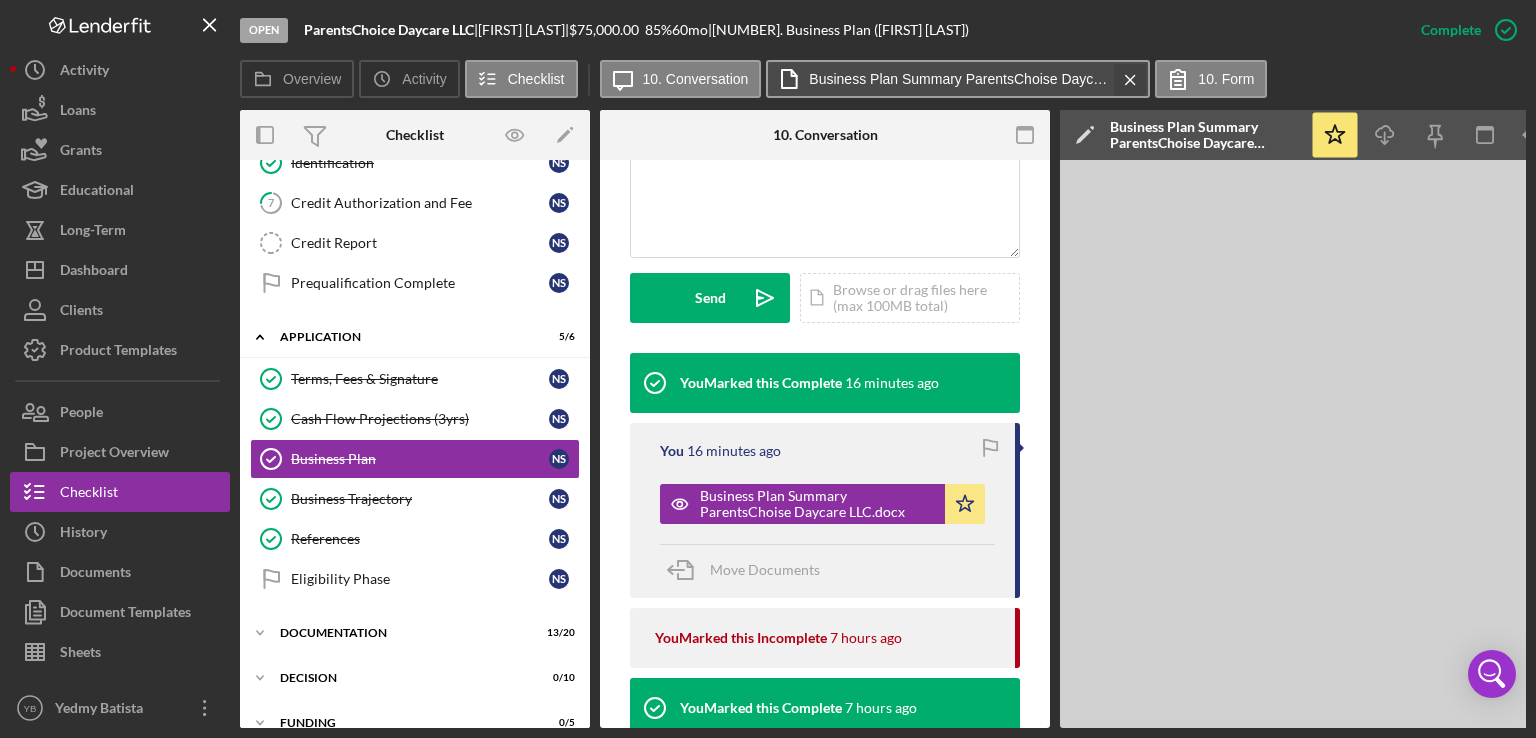 click on "Icon/Menu Close" 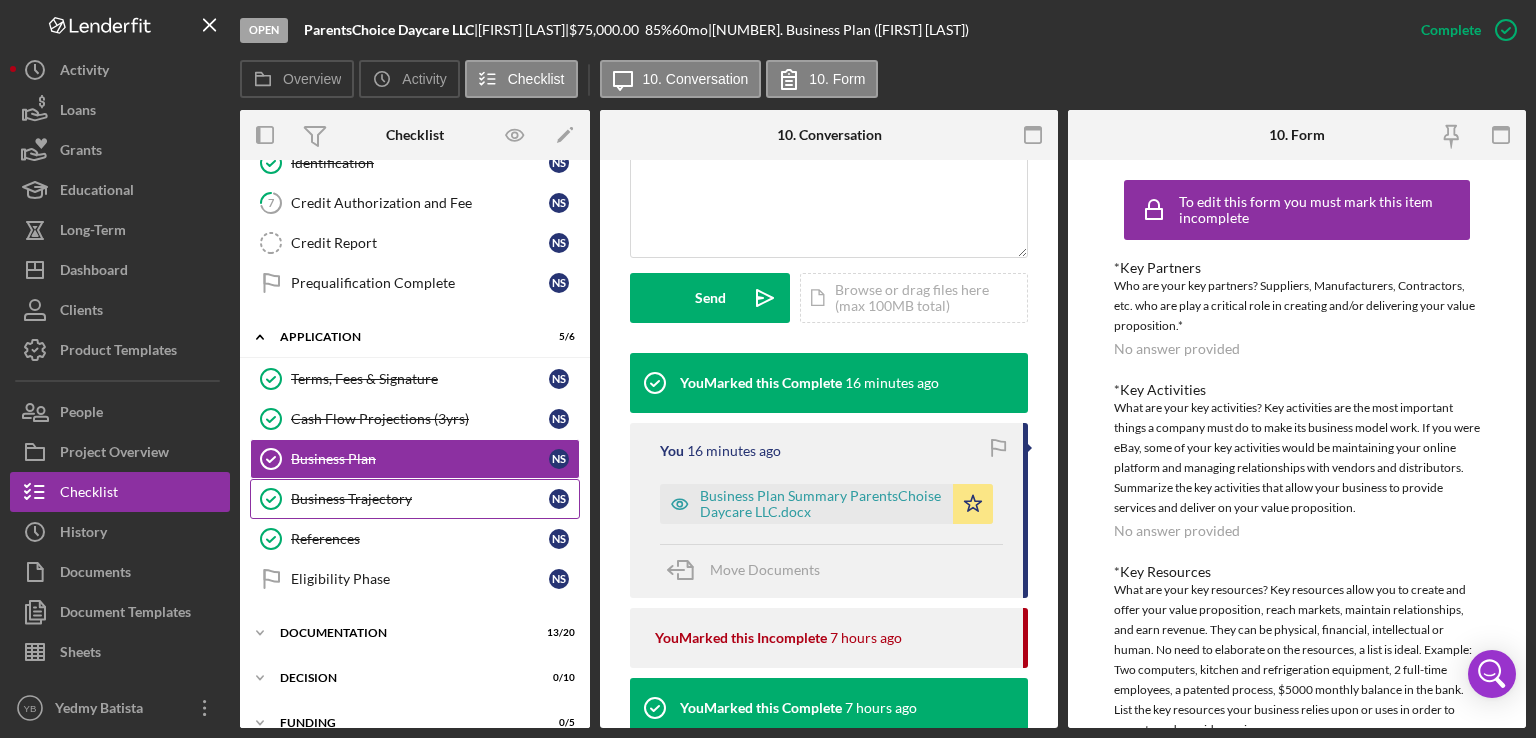 click on "Business Trajectory" at bounding box center (420, 499) 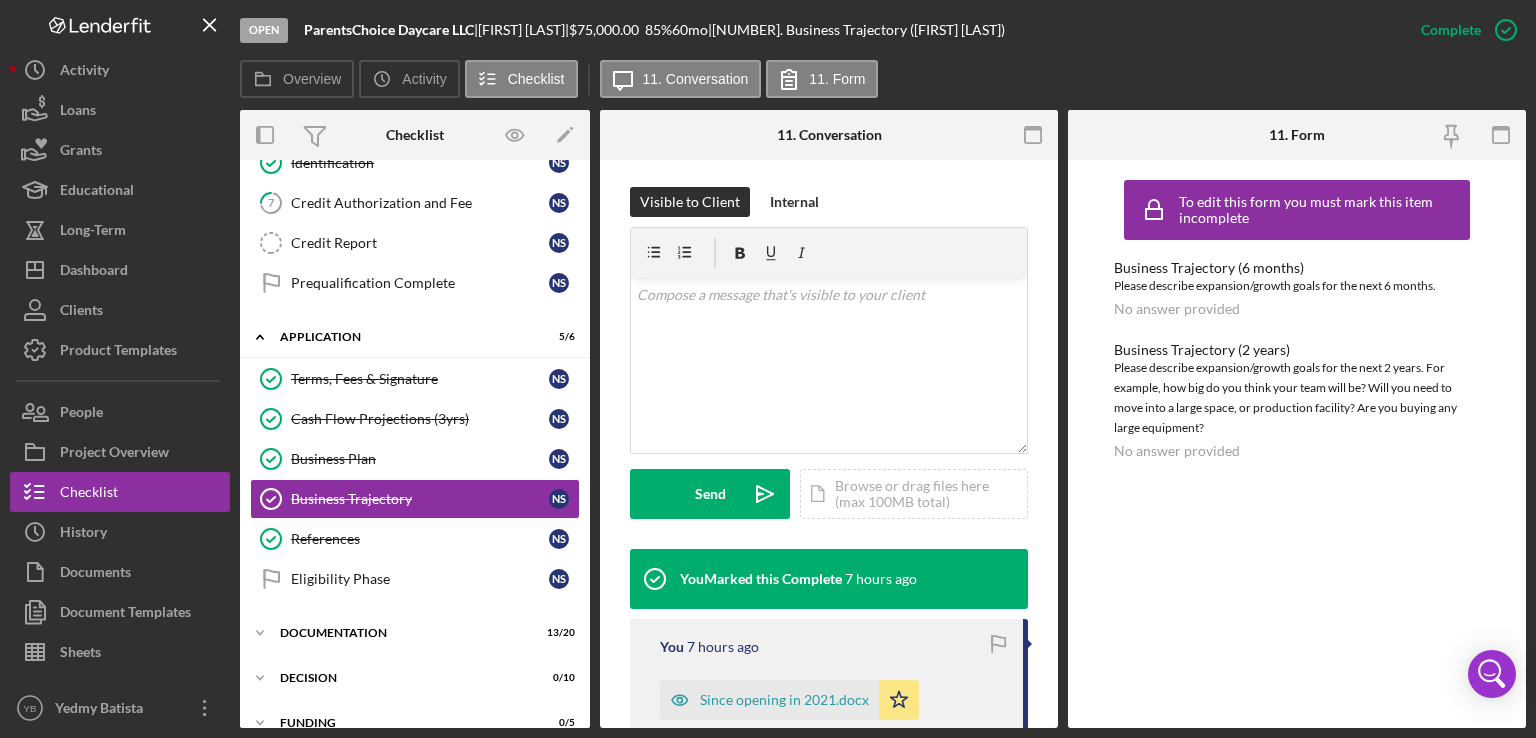 scroll, scrollTop: 330, scrollLeft: 0, axis: vertical 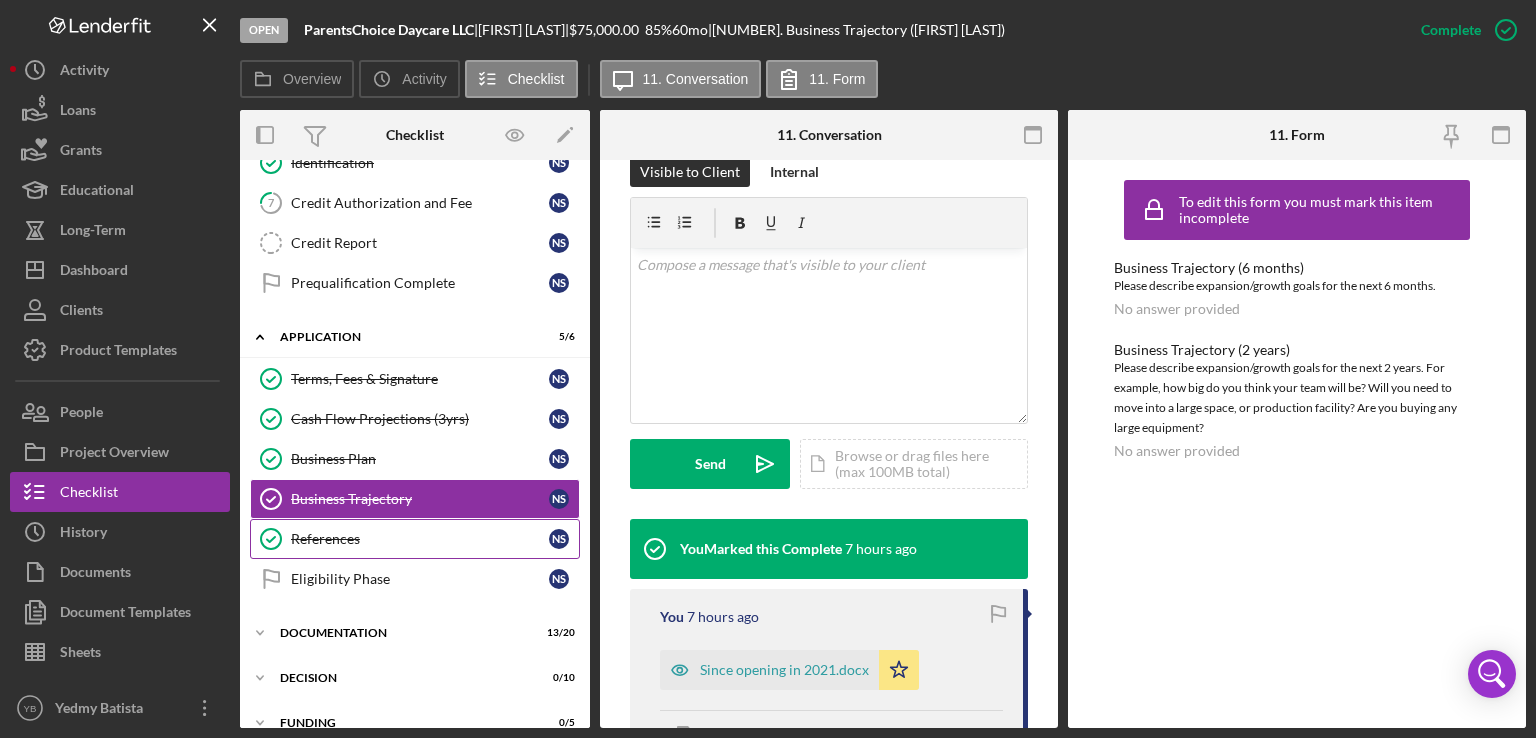 click on "References" at bounding box center [420, 539] 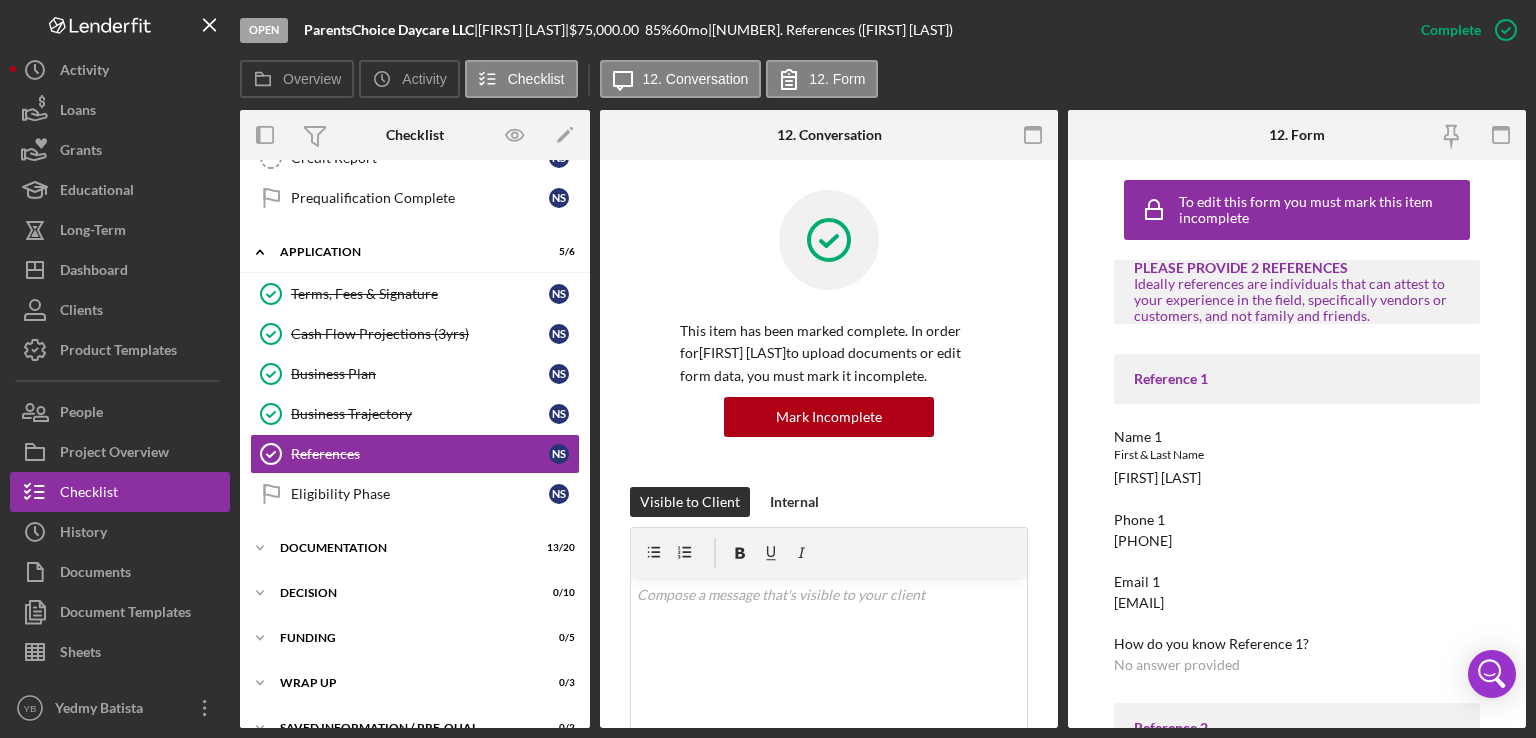 scroll, scrollTop: 377, scrollLeft: 0, axis: vertical 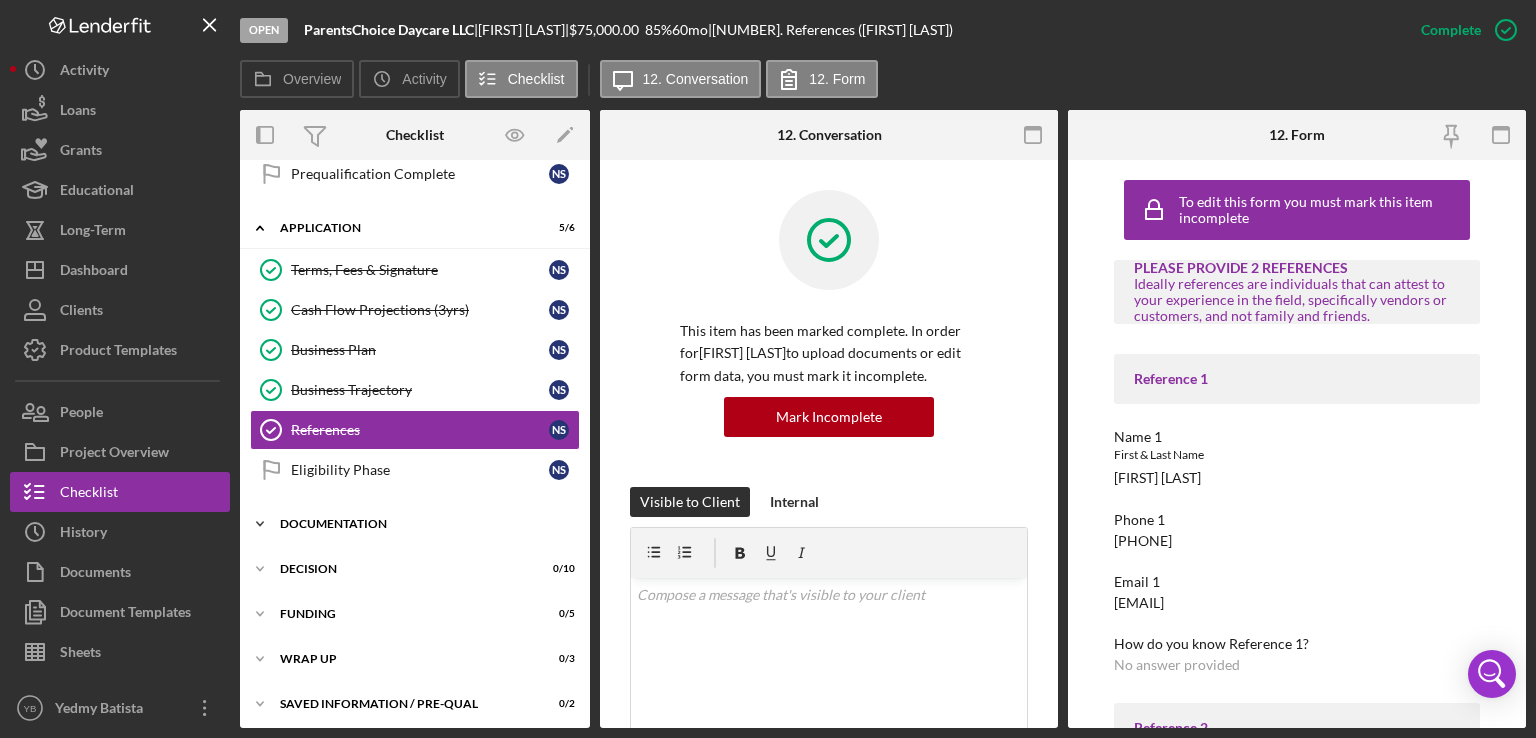 click on "Documentation" at bounding box center [422, 524] 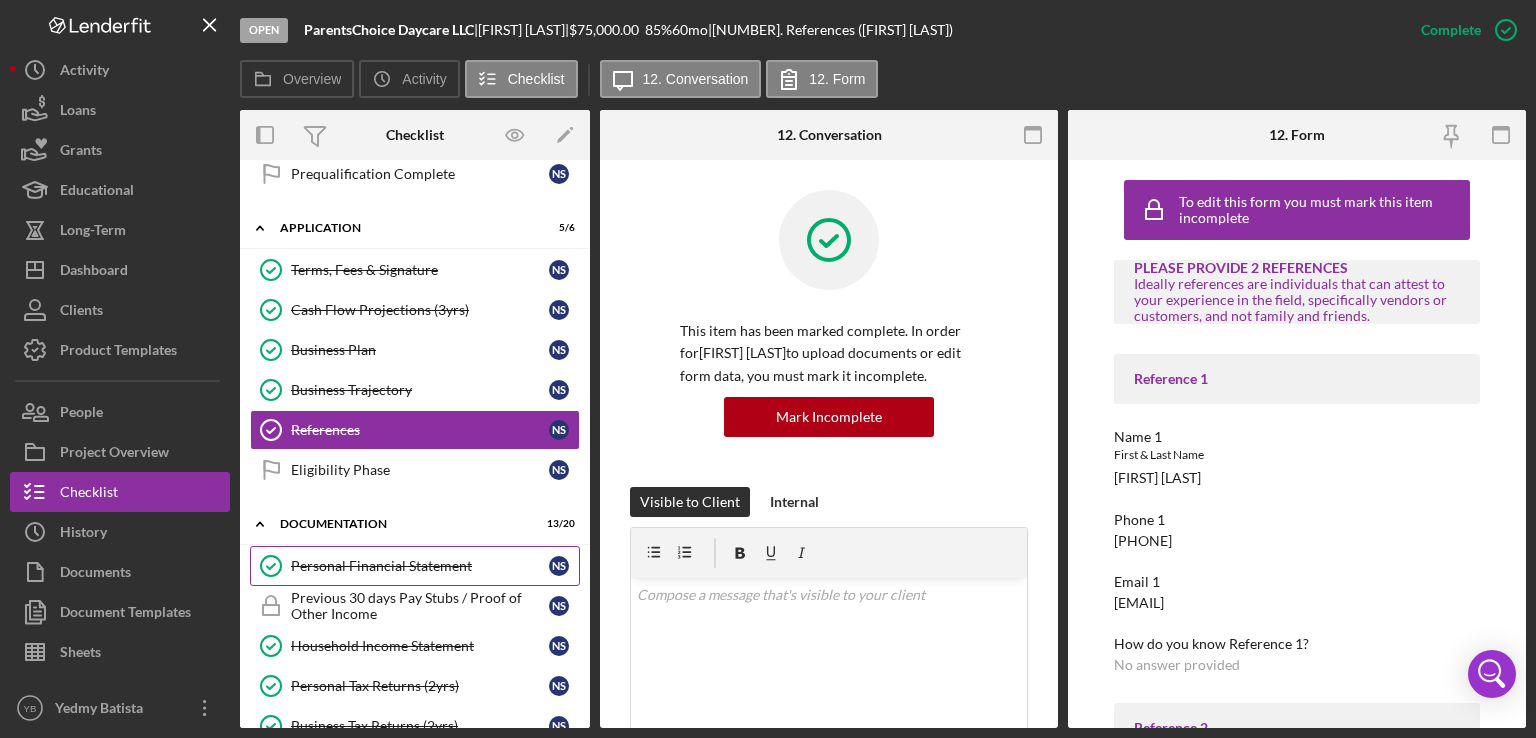 click on "Personal Financial Statement" at bounding box center (420, 566) 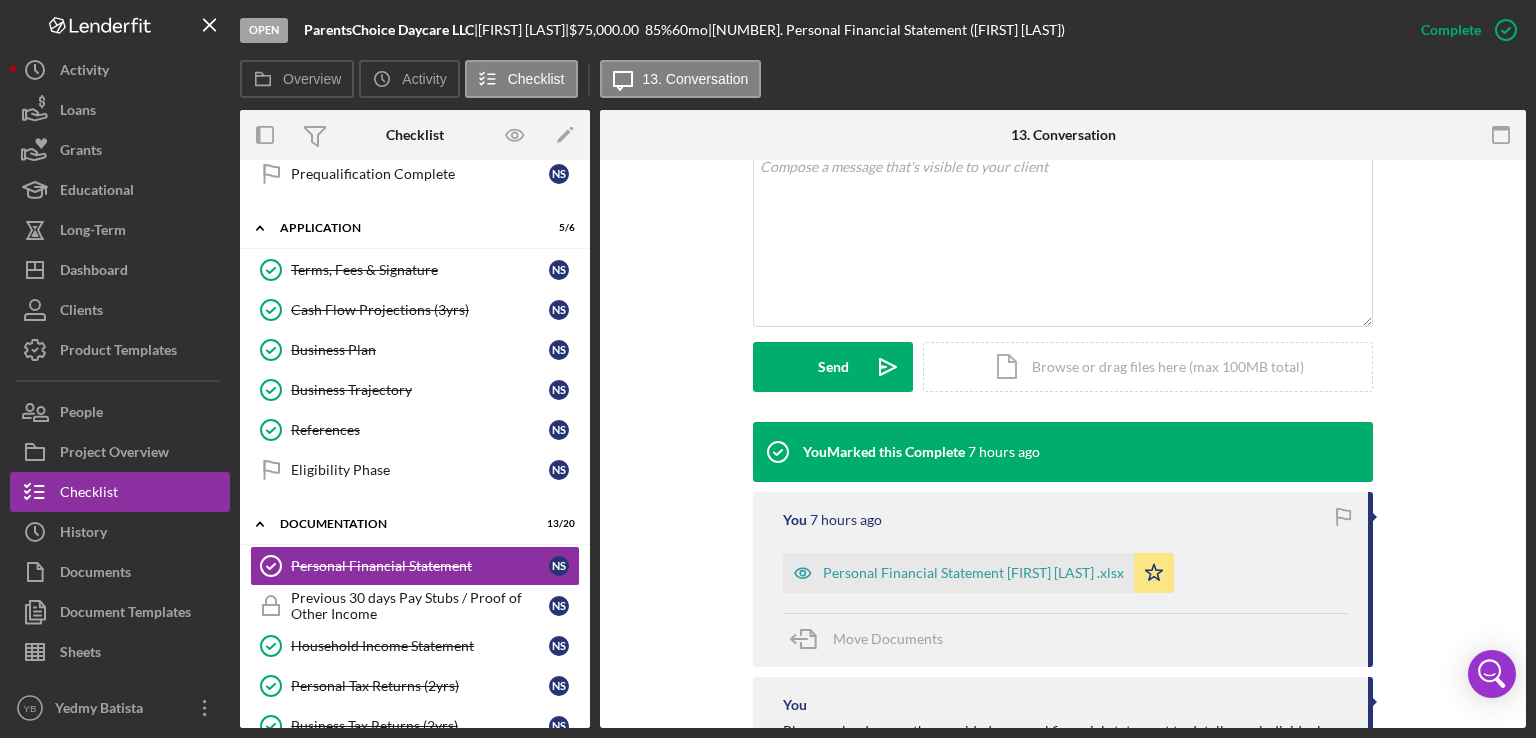 scroll, scrollTop: 464, scrollLeft: 0, axis: vertical 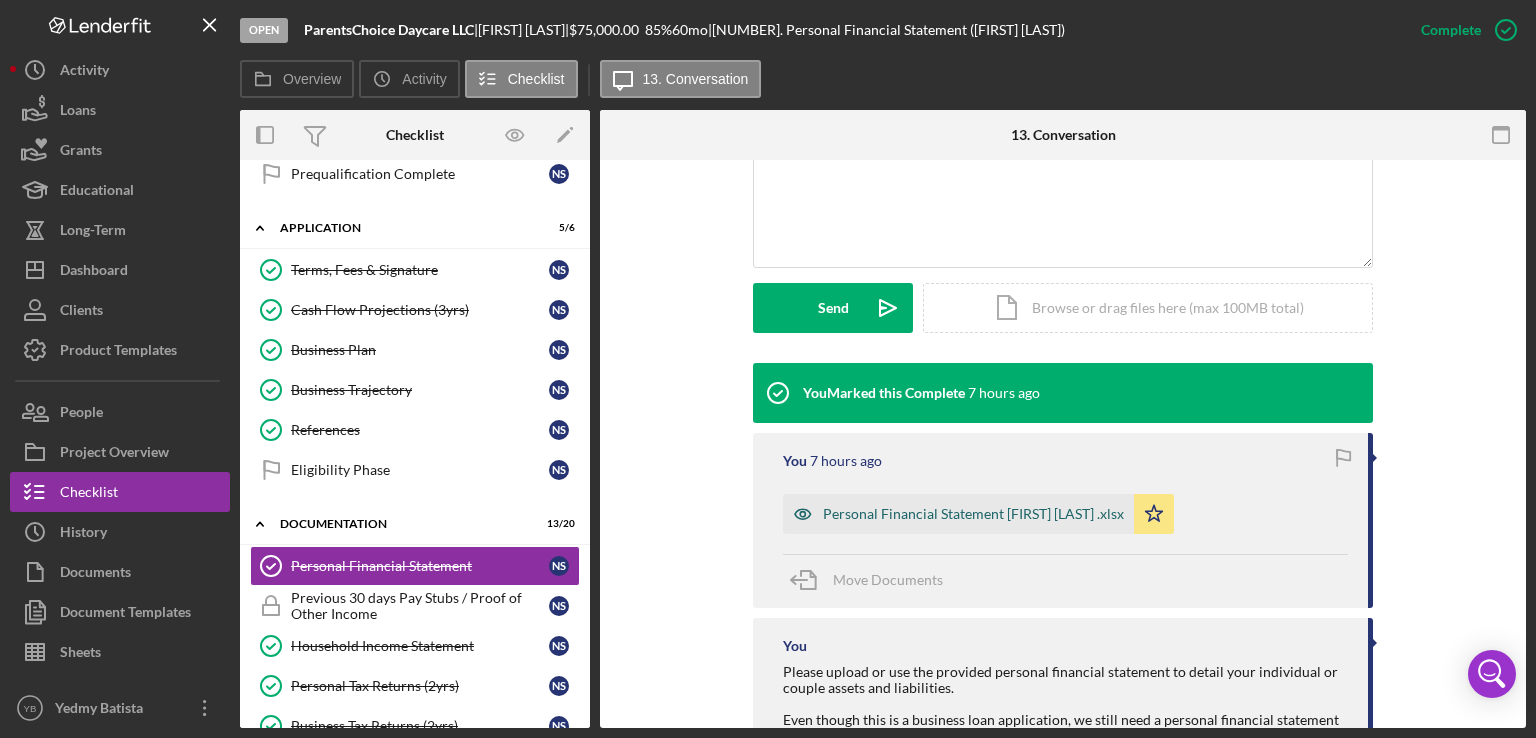 click on "Personal Financial Statement [FIRST] [LAST] .xlsx" at bounding box center (973, 514) 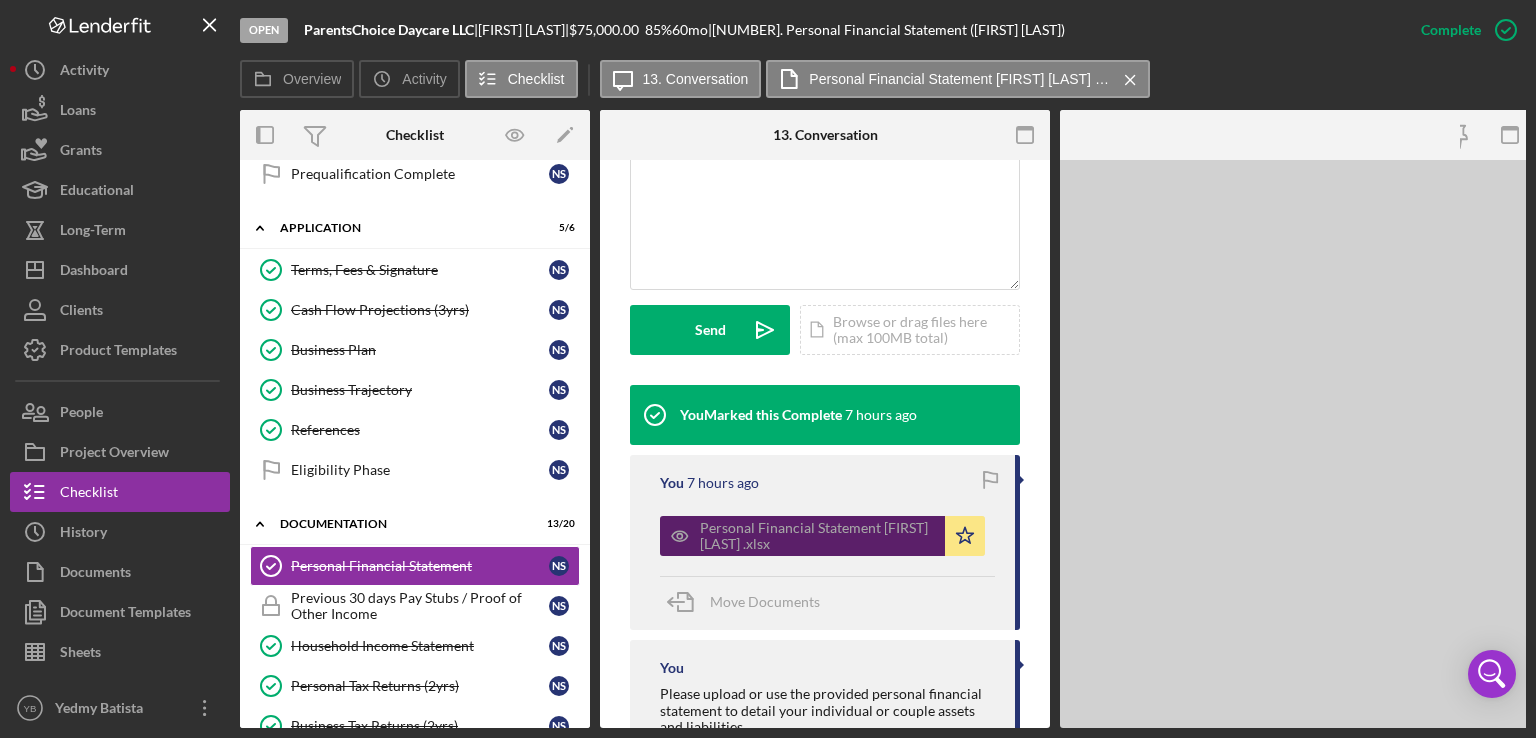 scroll, scrollTop: 486, scrollLeft: 0, axis: vertical 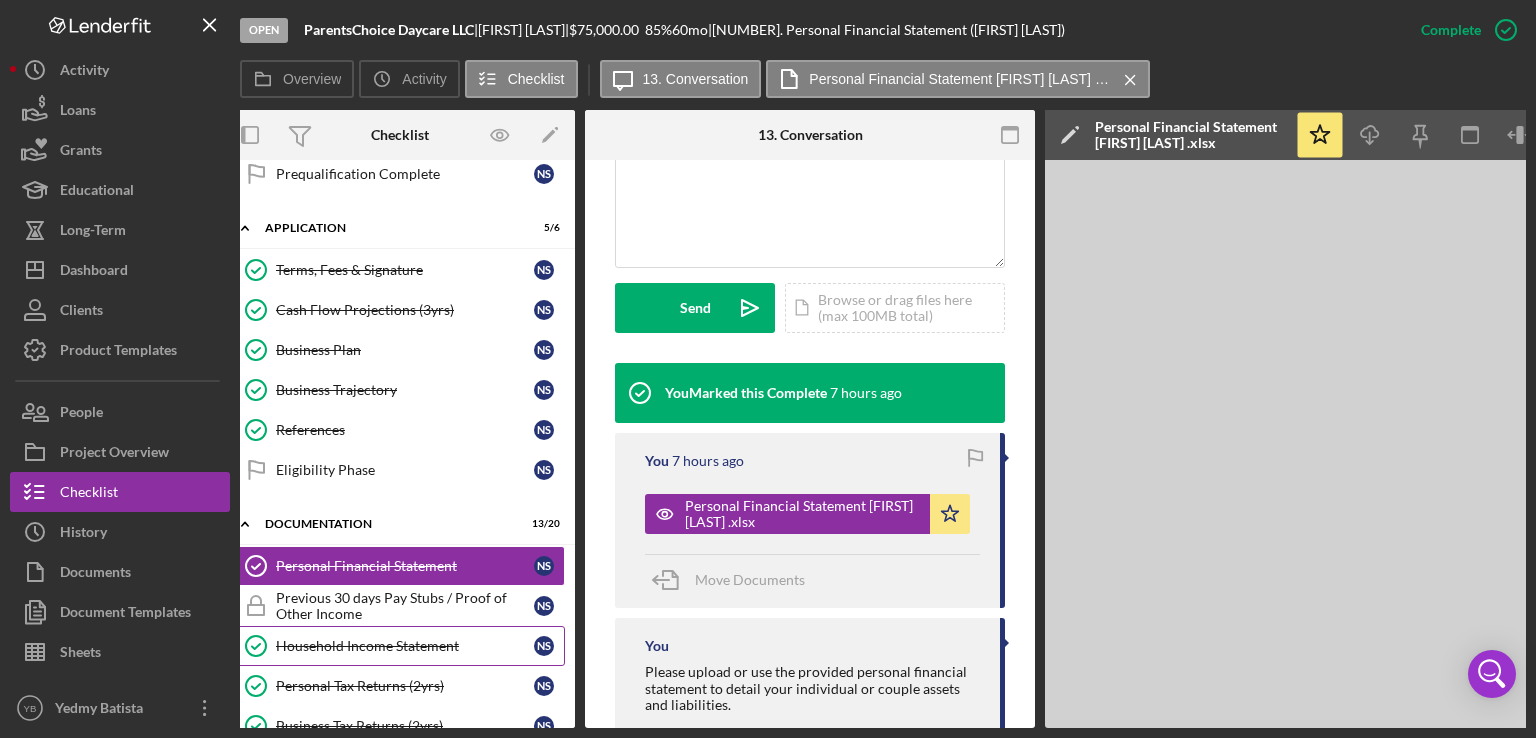 click on "Household Income Statement" at bounding box center [405, 646] 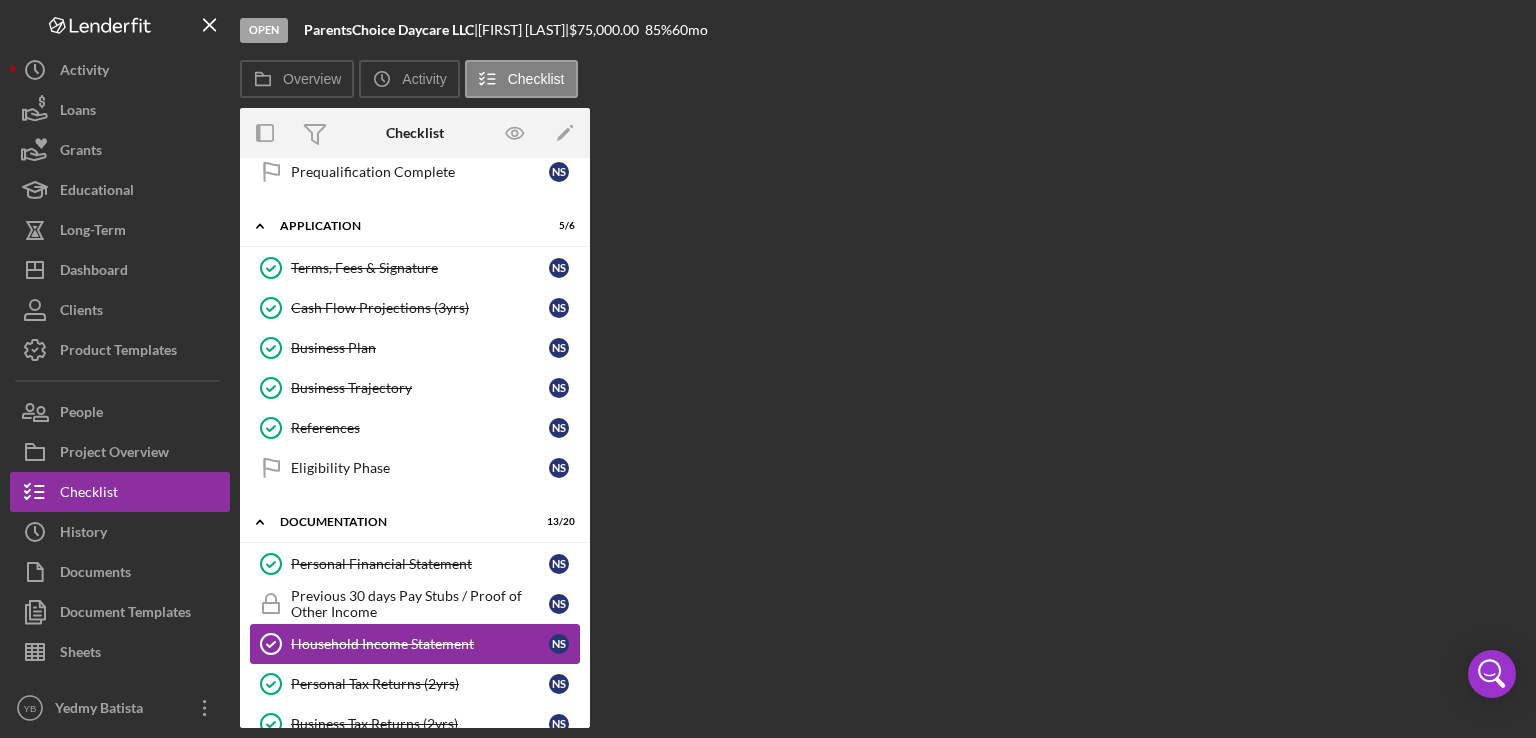 scroll, scrollTop: 0, scrollLeft: 0, axis: both 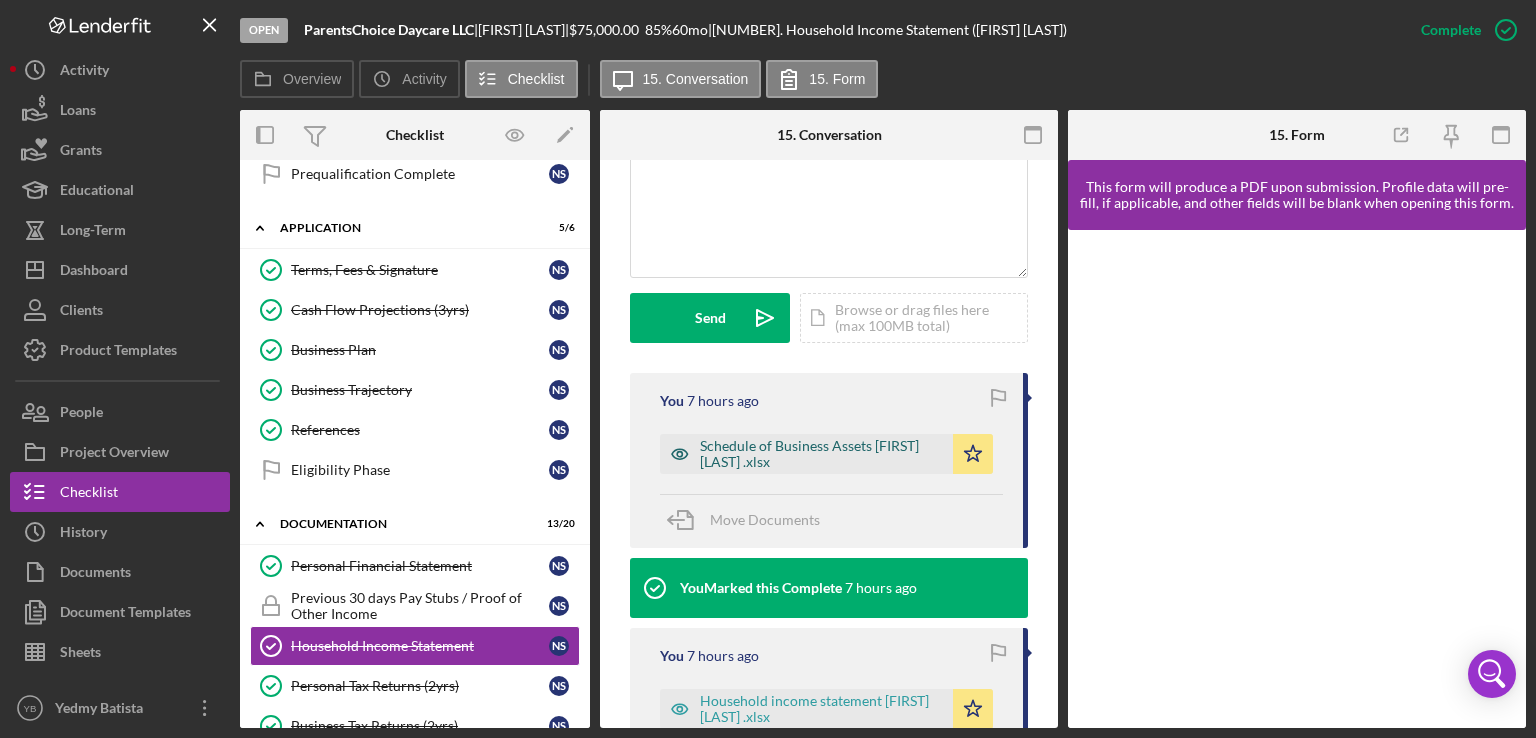 click on "Schedule of Business Assets [FIRST] [LAST] .xlsx" at bounding box center (821, 454) 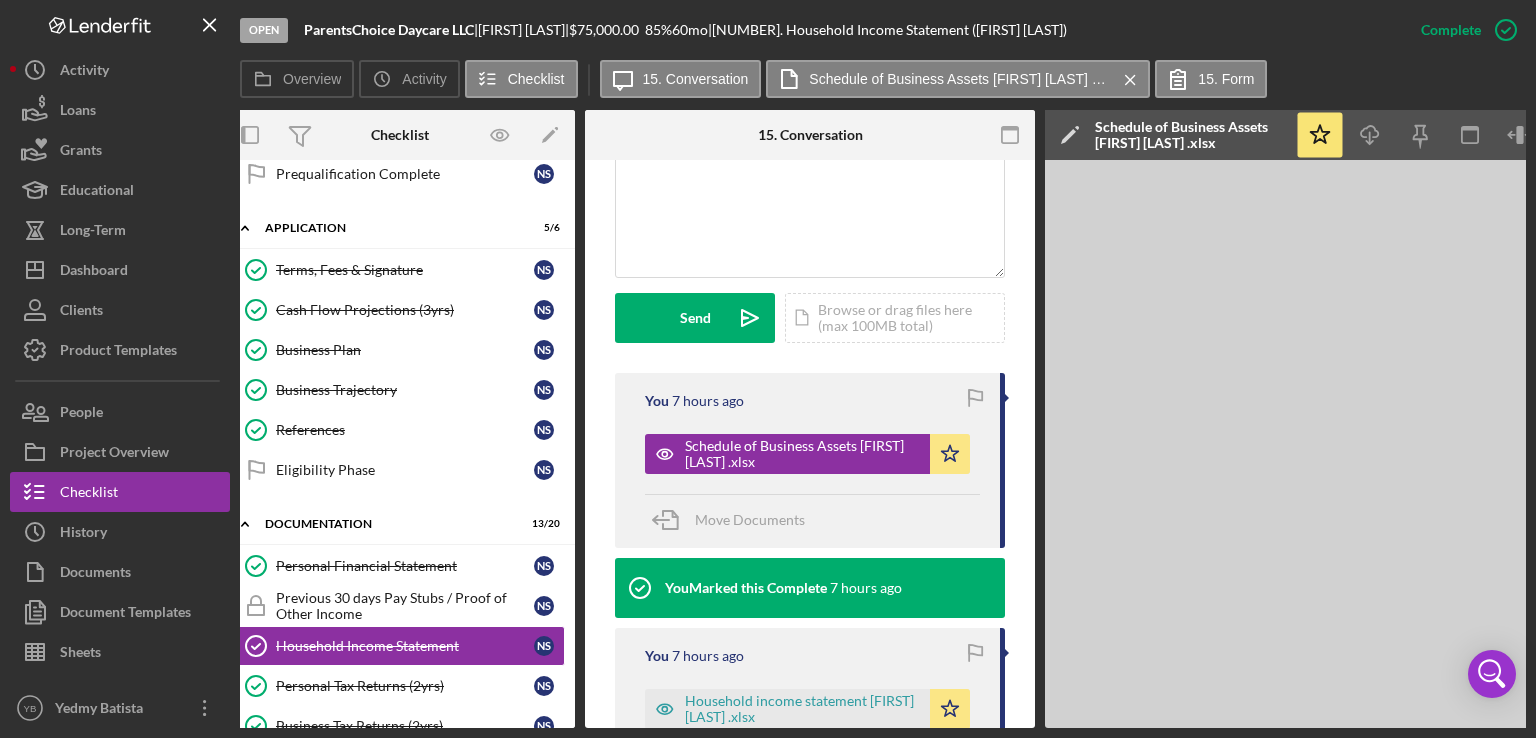 scroll, scrollTop: 0, scrollLeft: 0, axis: both 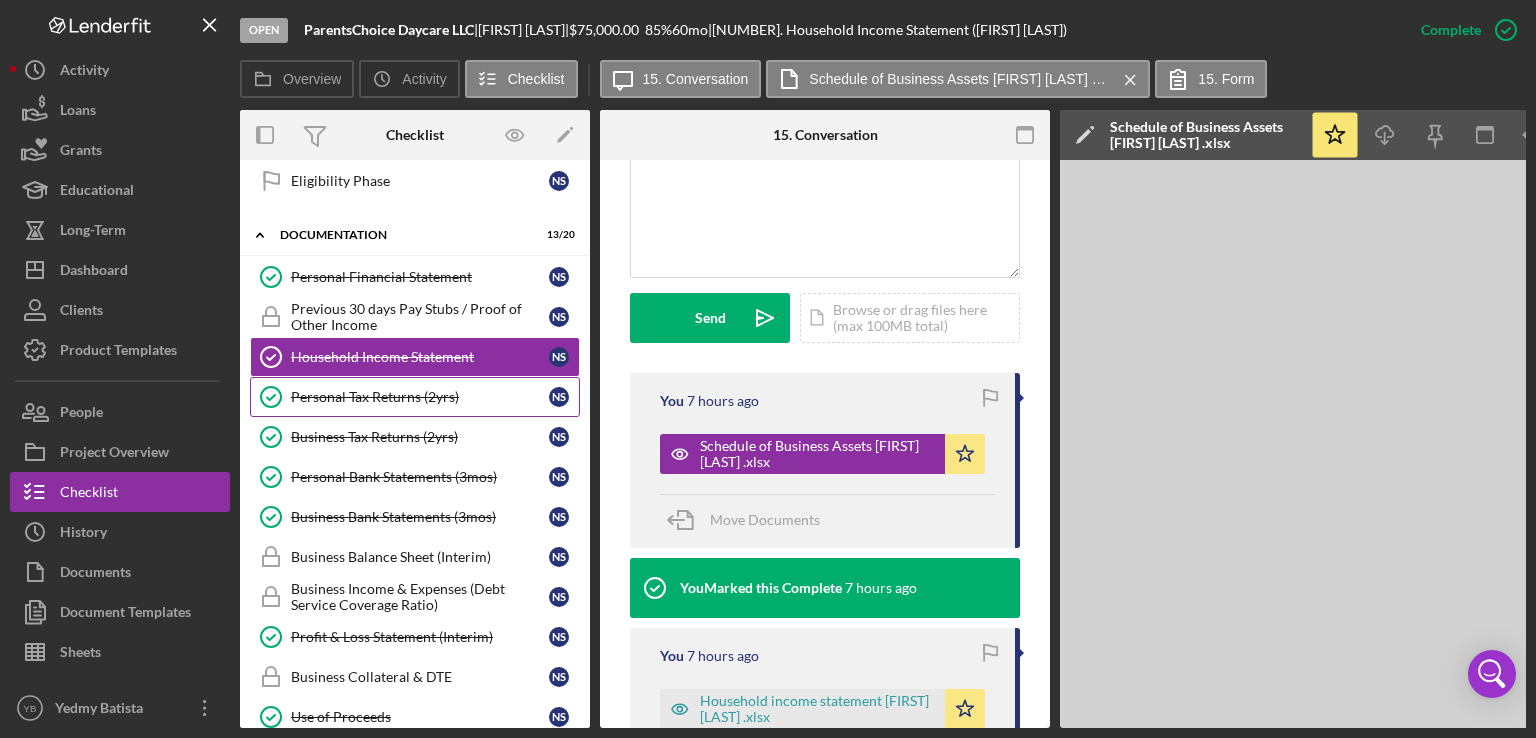 click on "Personal Tax Returns (2yrs)" at bounding box center [420, 397] 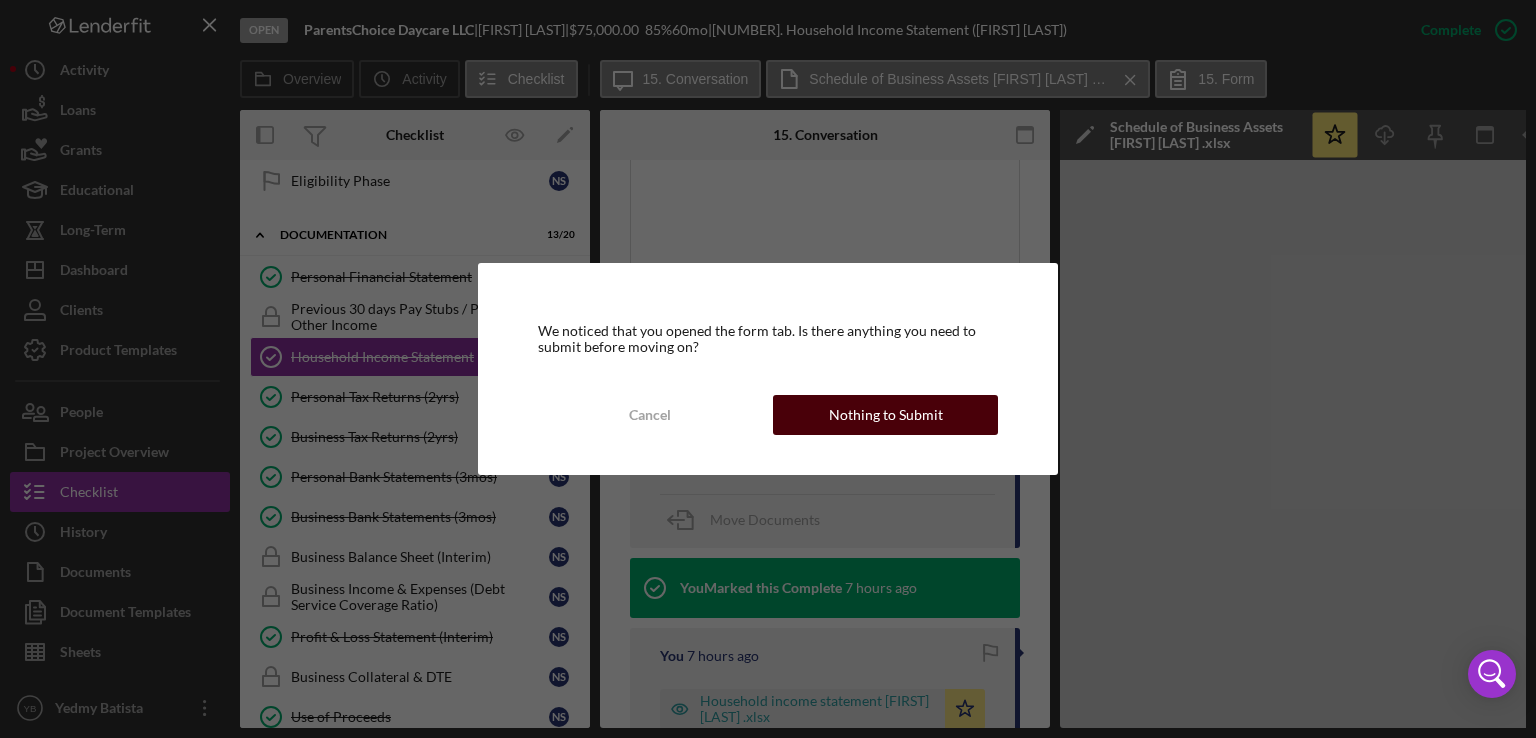 click on "Nothing to Submit" at bounding box center (886, 415) 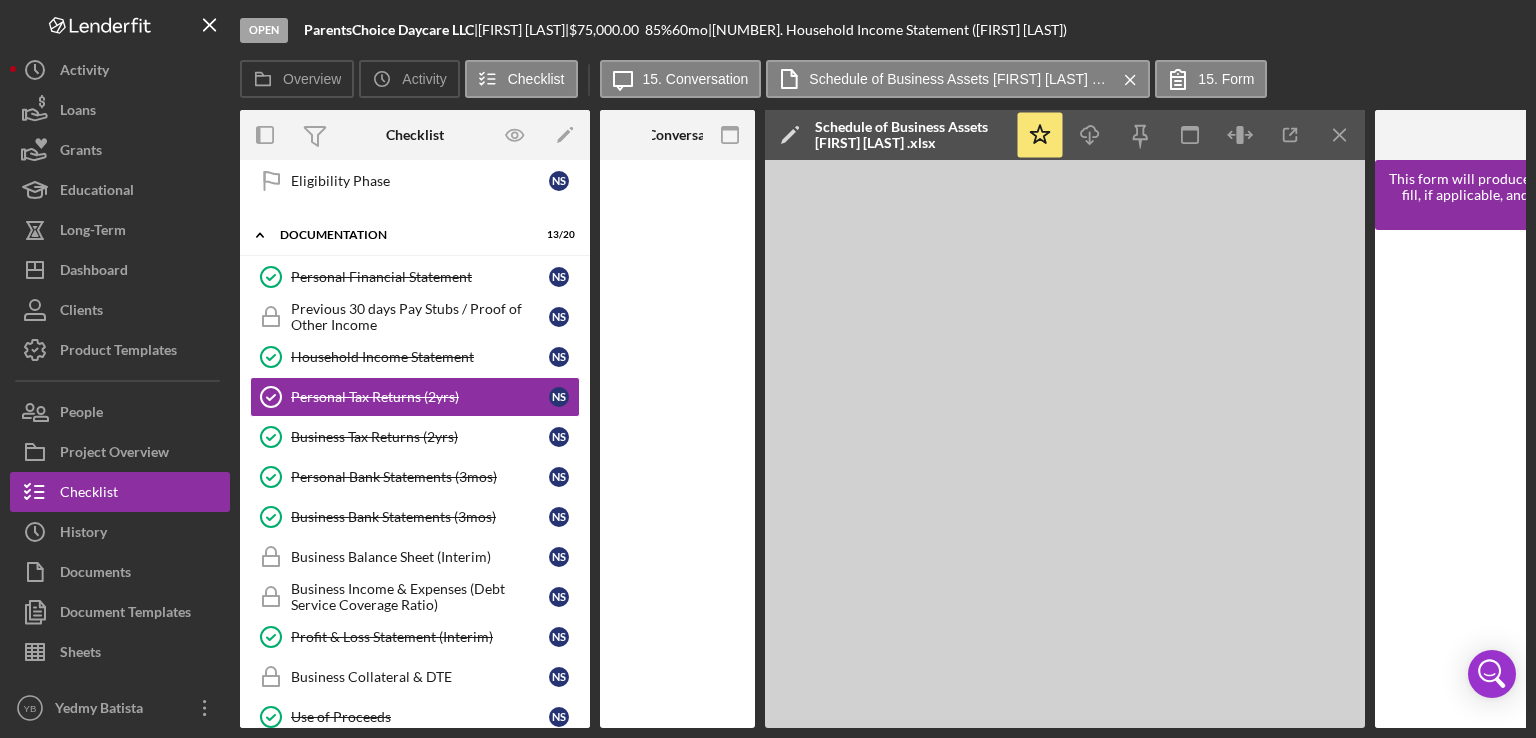 scroll, scrollTop: 0, scrollLeft: 0, axis: both 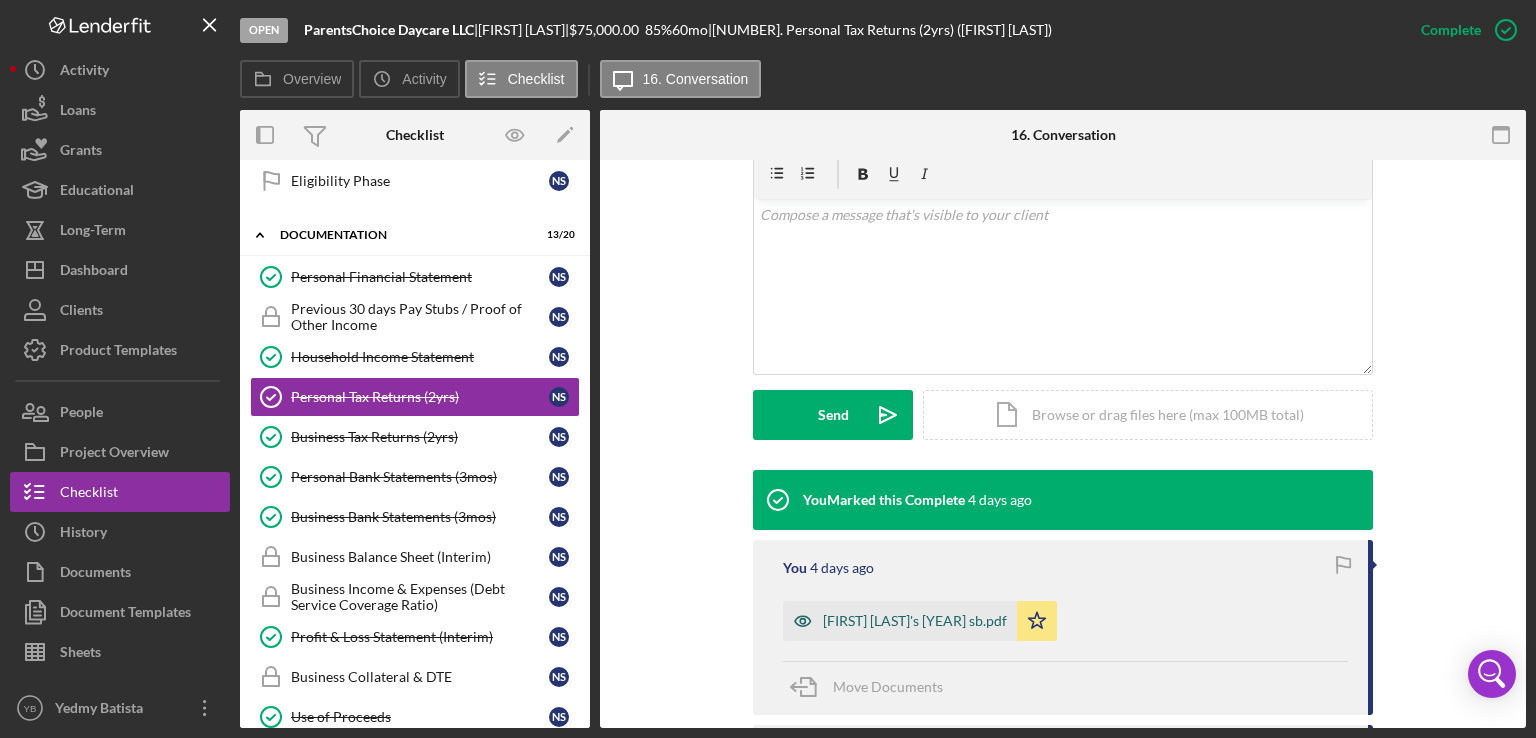 click on "[FIRST] [LAST]'s [YEAR] sb.pdf" at bounding box center [915, 621] 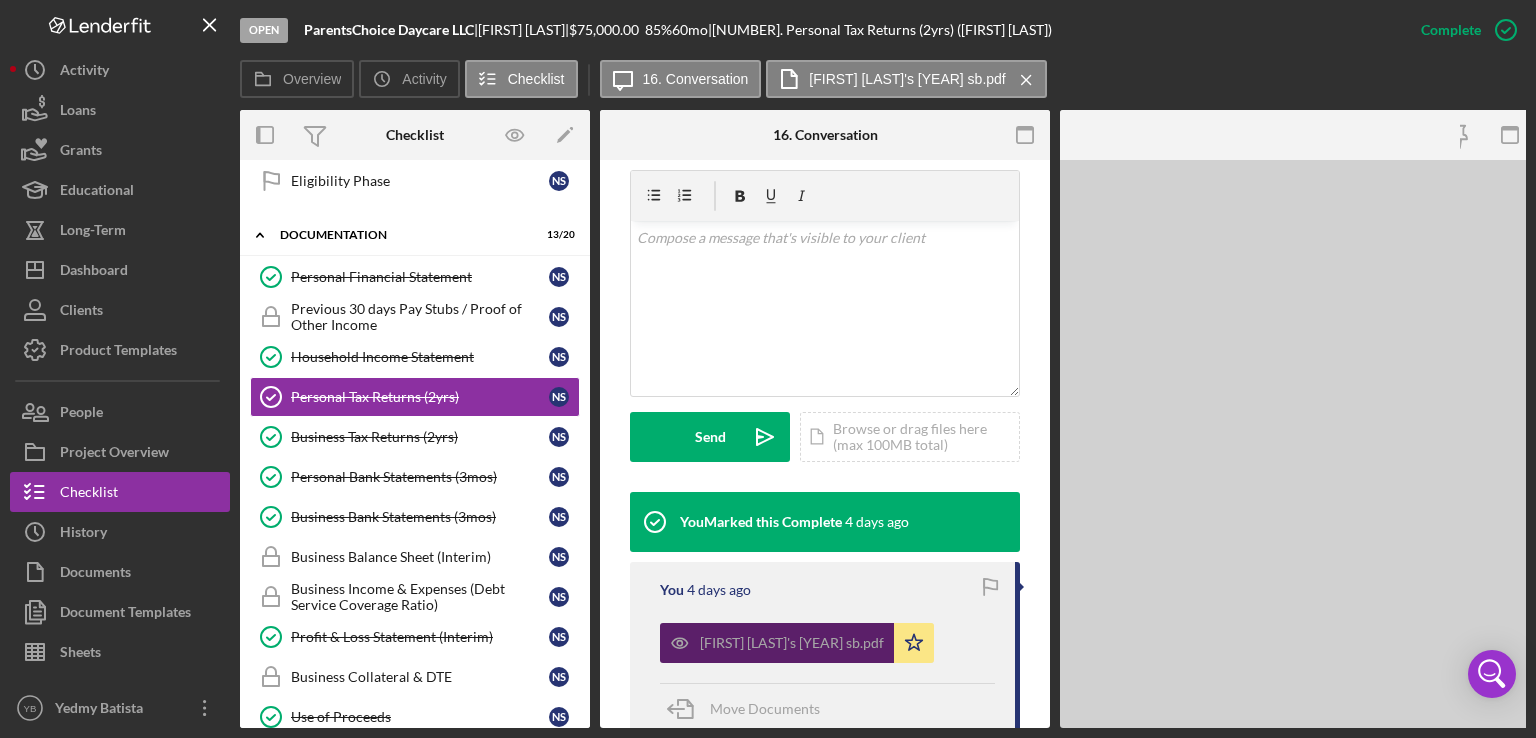 scroll, scrollTop: 380, scrollLeft: 0, axis: vertical 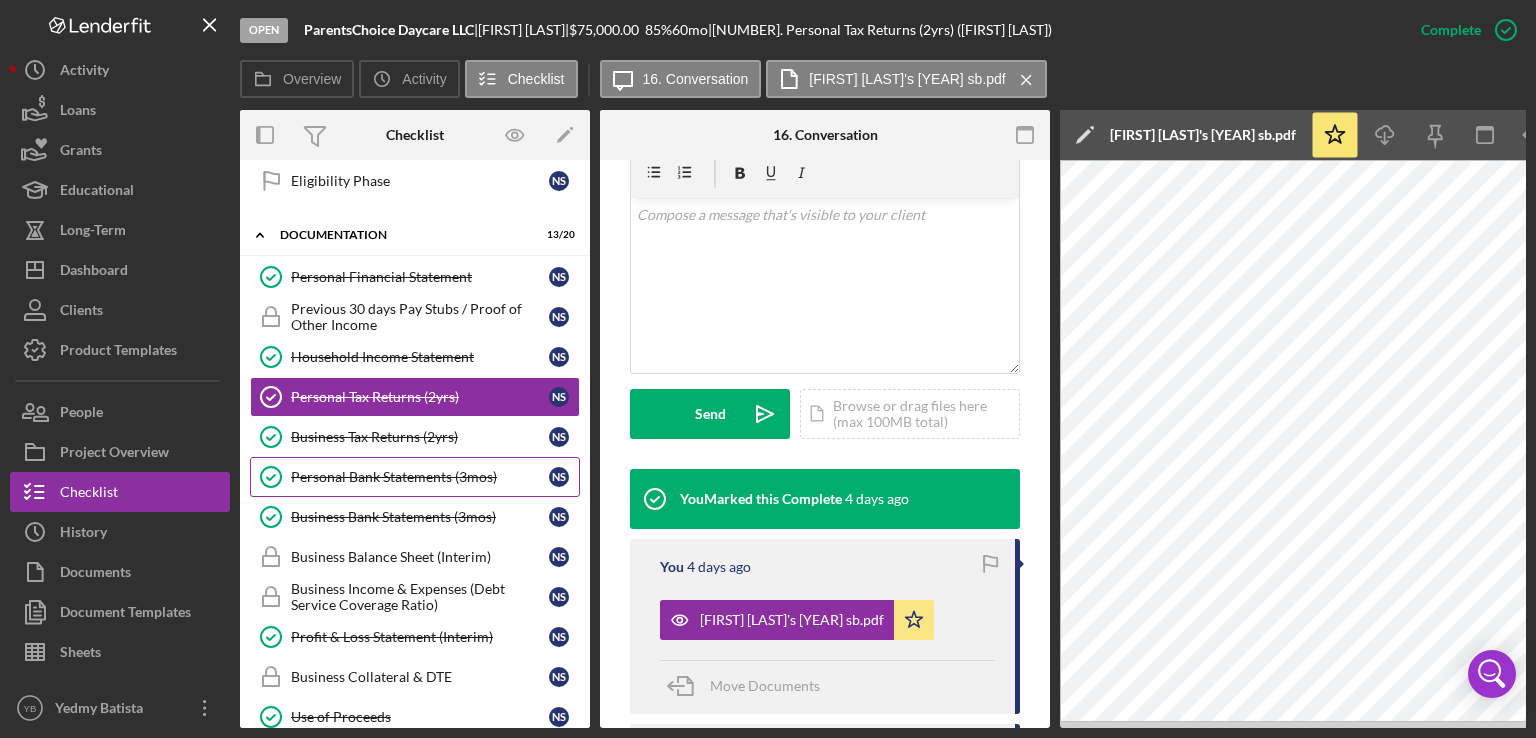 click on "Personal Bank Statements (3mos) Personal Bank Statements (3mos) N S" at bounding box center (415, 477) 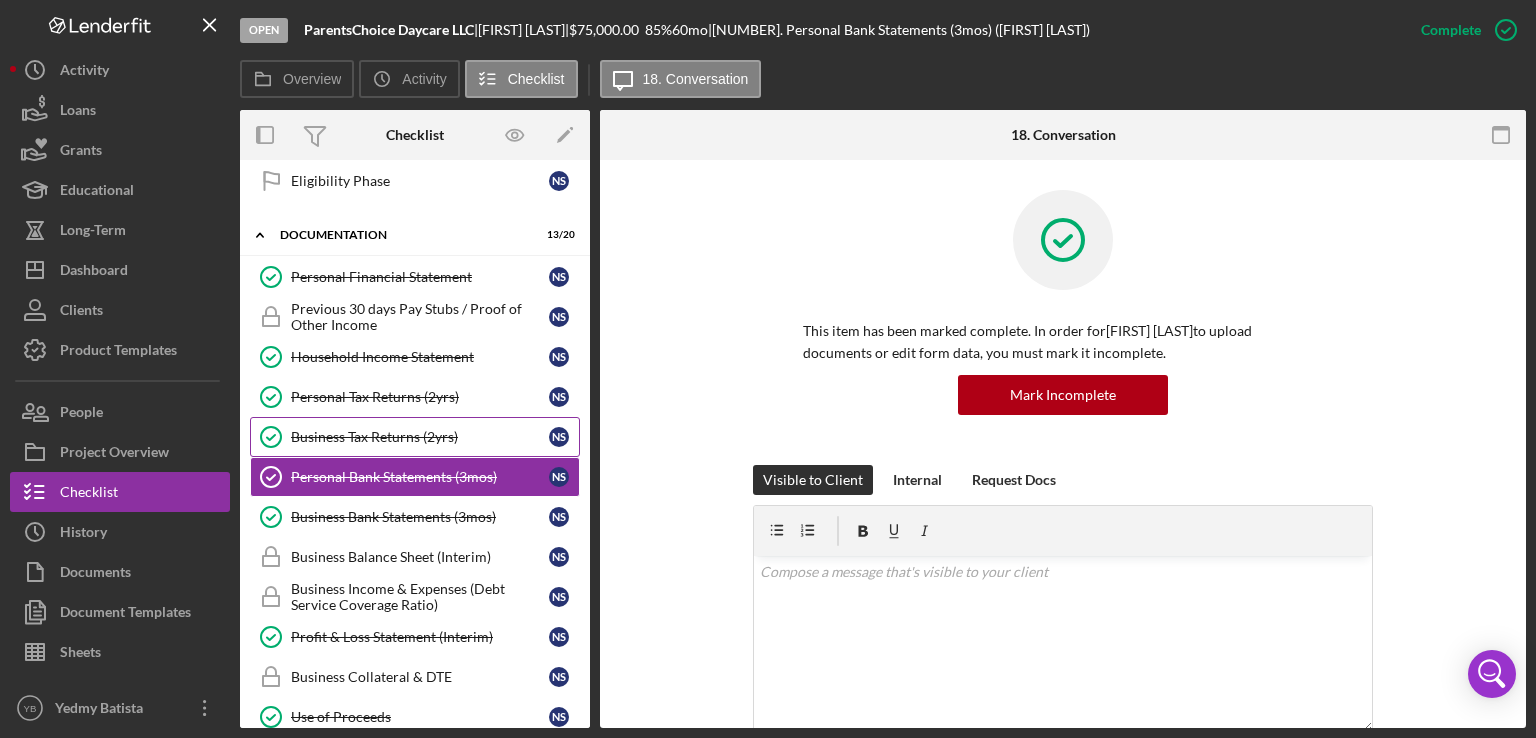 click on "Business Tax Returns (2yrs)" at bounding box center [420, 437] 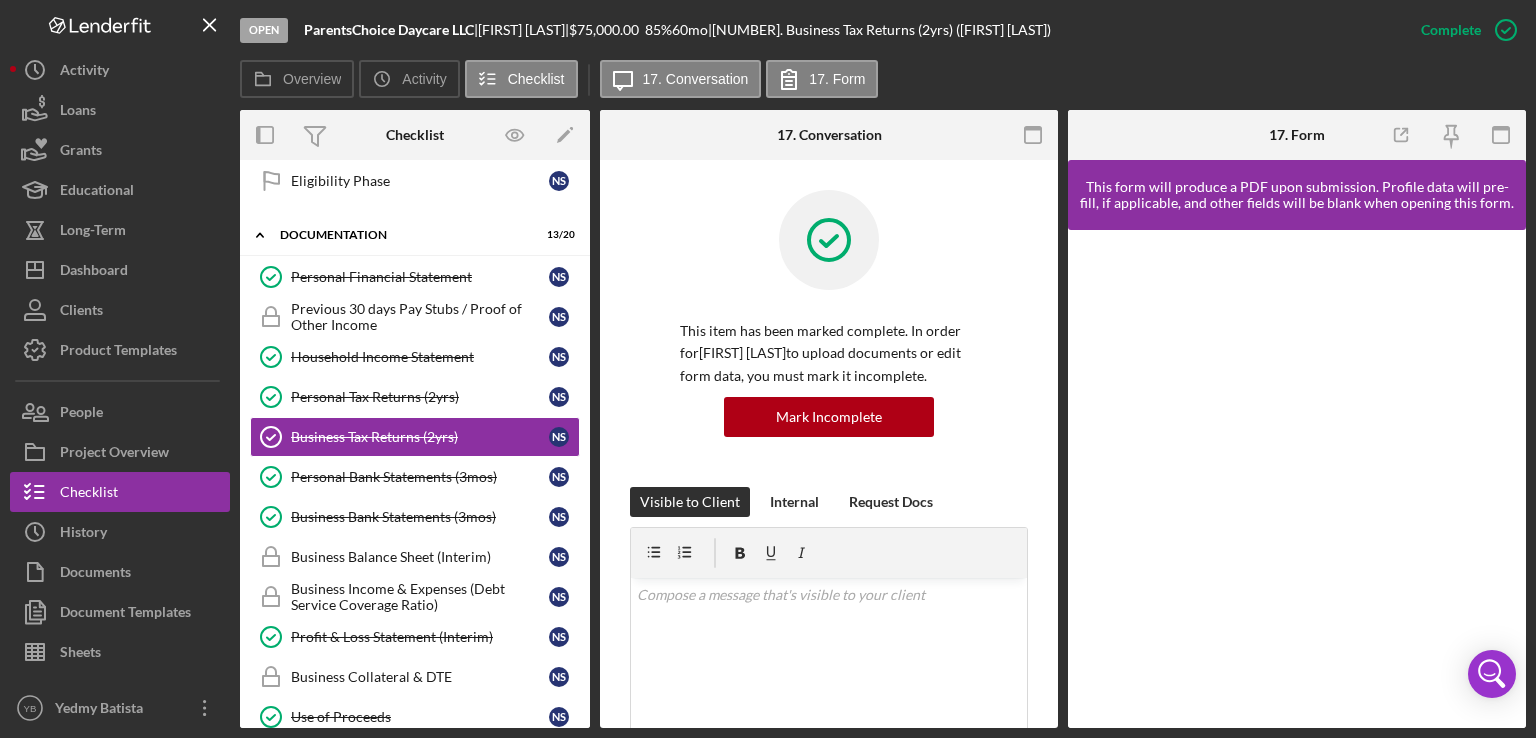drag, startPoint x: 1052, startPoint y: 376, endPoint x: 1053, endPoint y: 389, distance: 13.038404 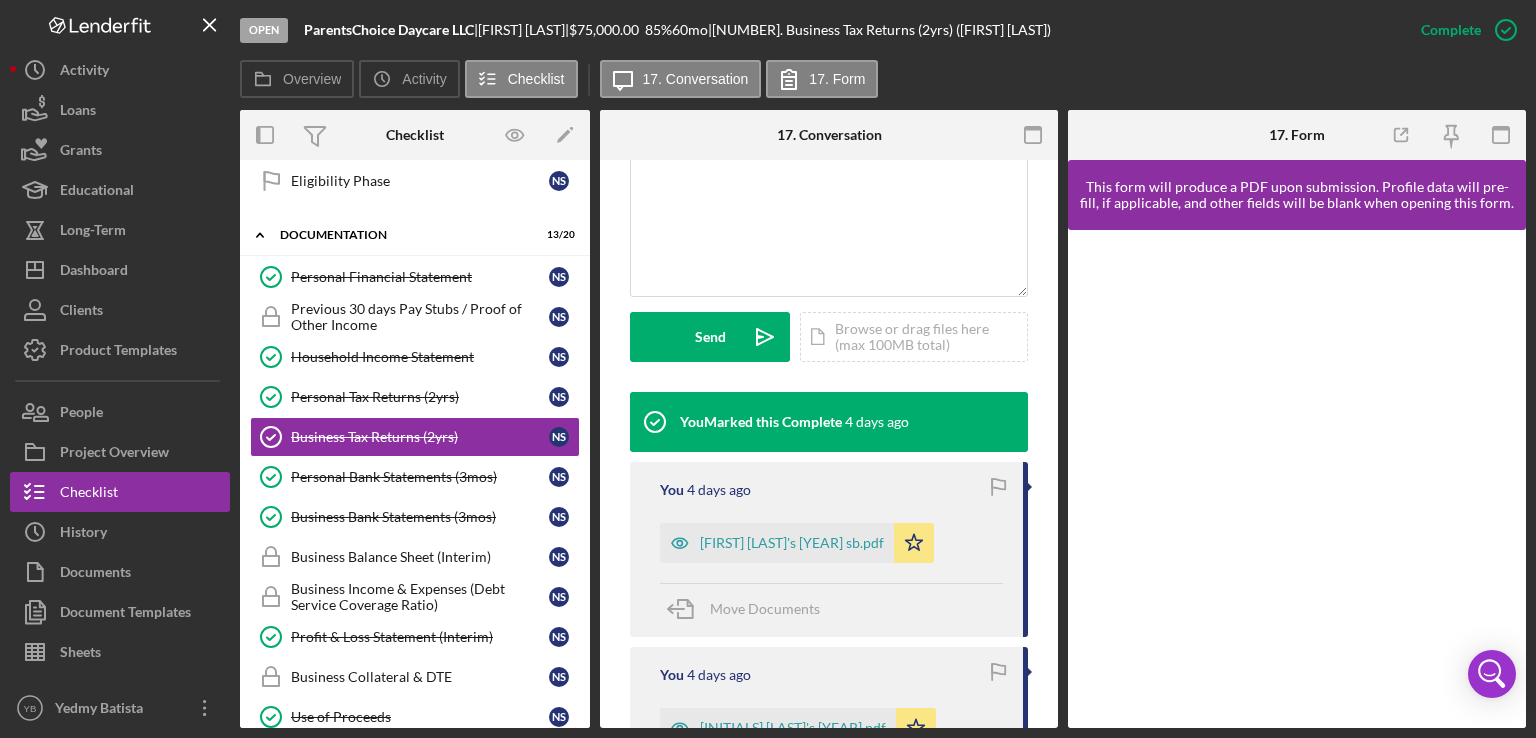 scroll, scrollTop: 461, scrollLeft: 0, axis: vertical 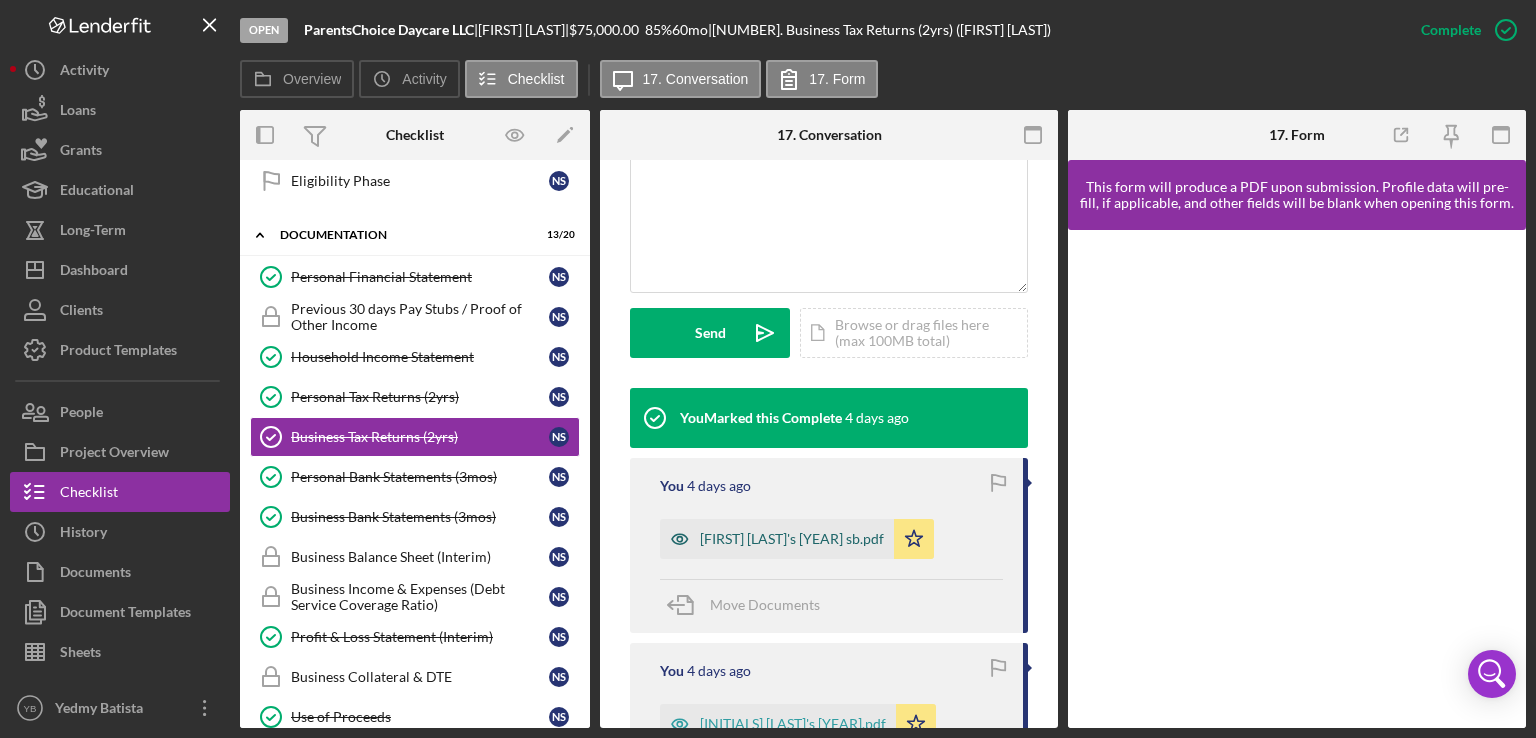 click on "[FIRST] [LAST]'s [YEAR] sb.pdf" at bounding box center [792, 539] 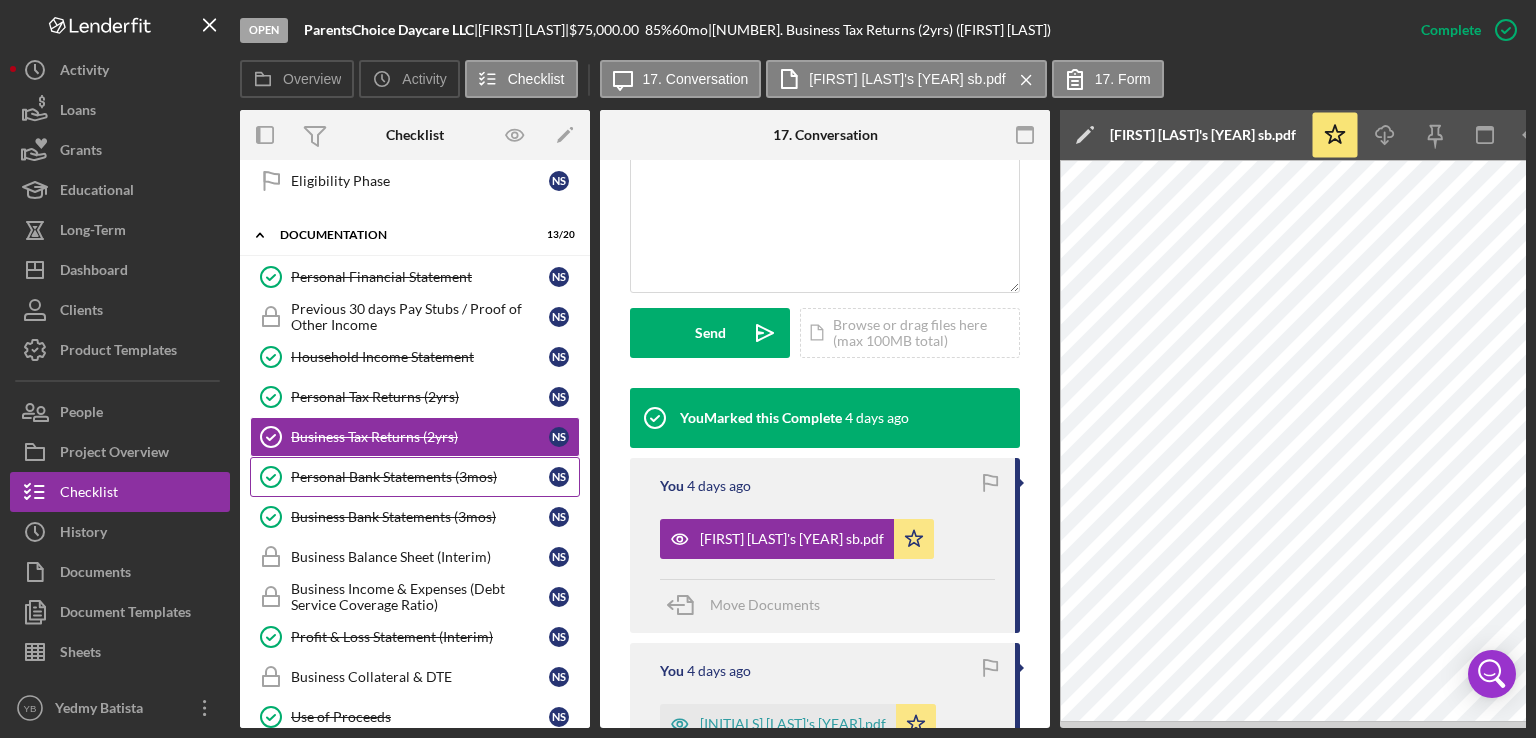 click on "Personal Bank Statements (3mos)" at bounding box center [420, 477] 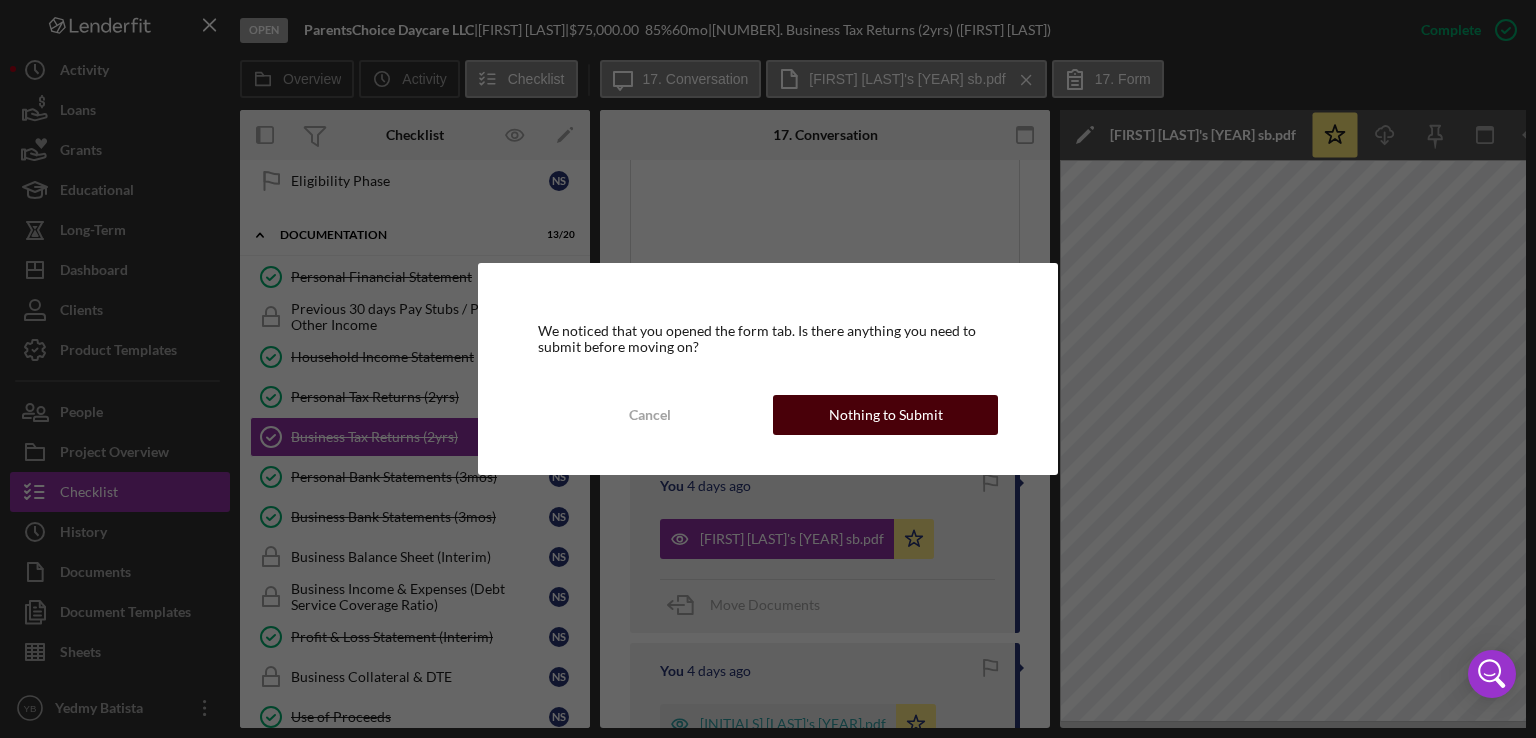 click on "Nothing to Submit" at bounding box center [886, 415] 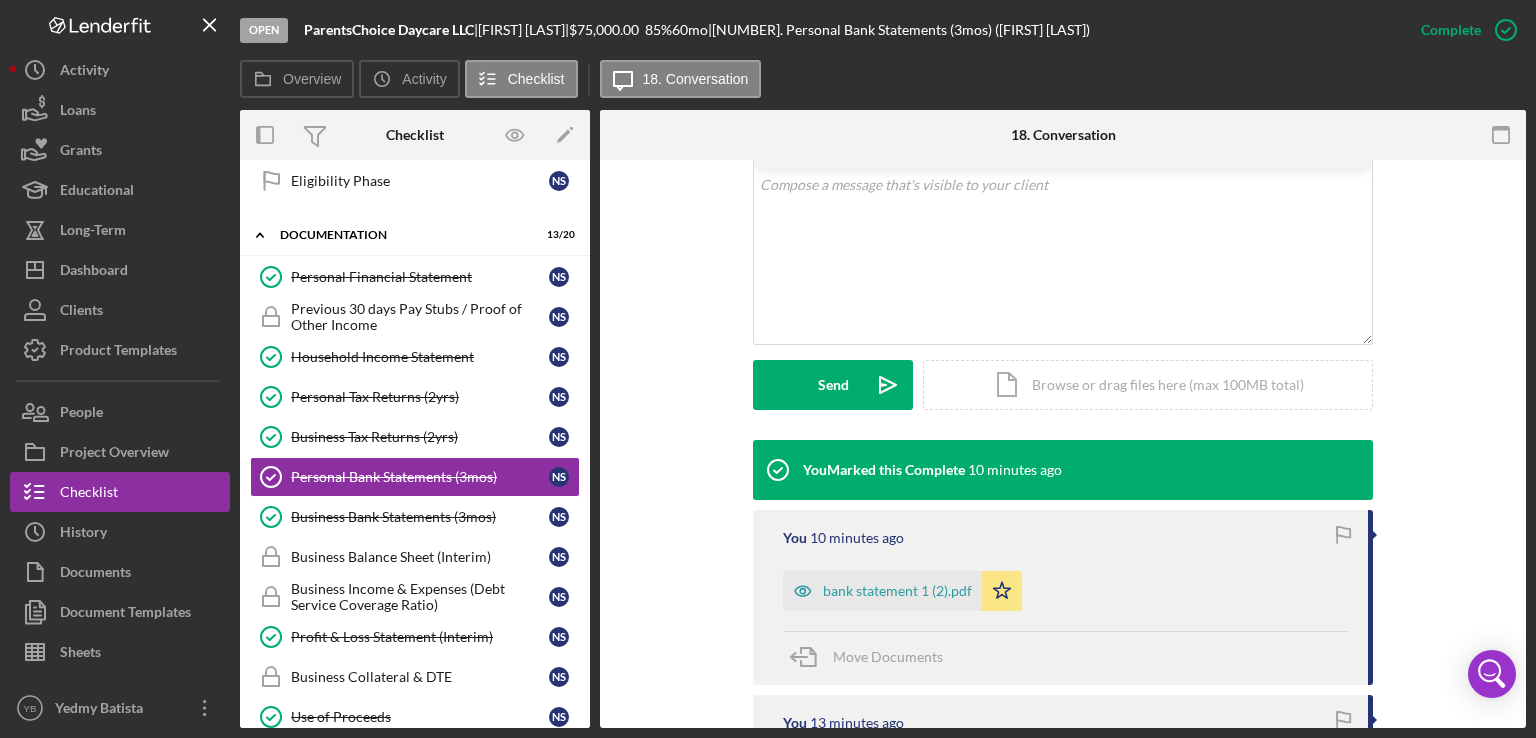 scroll, scrollTop: 439, scrollLeft: 0, axis: vertical 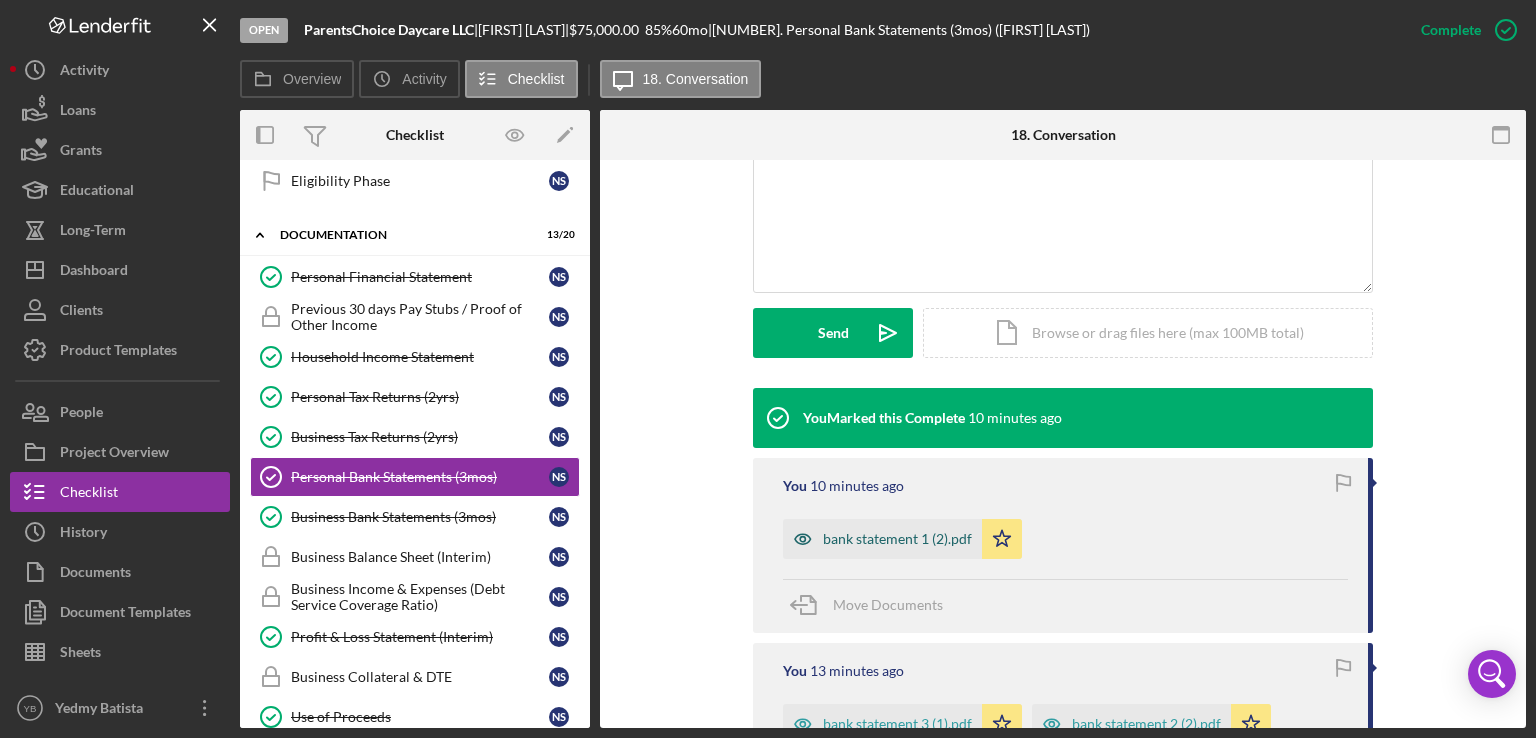 click on "bank statement 1 (2).pdf" at bounding box center [882, 539] 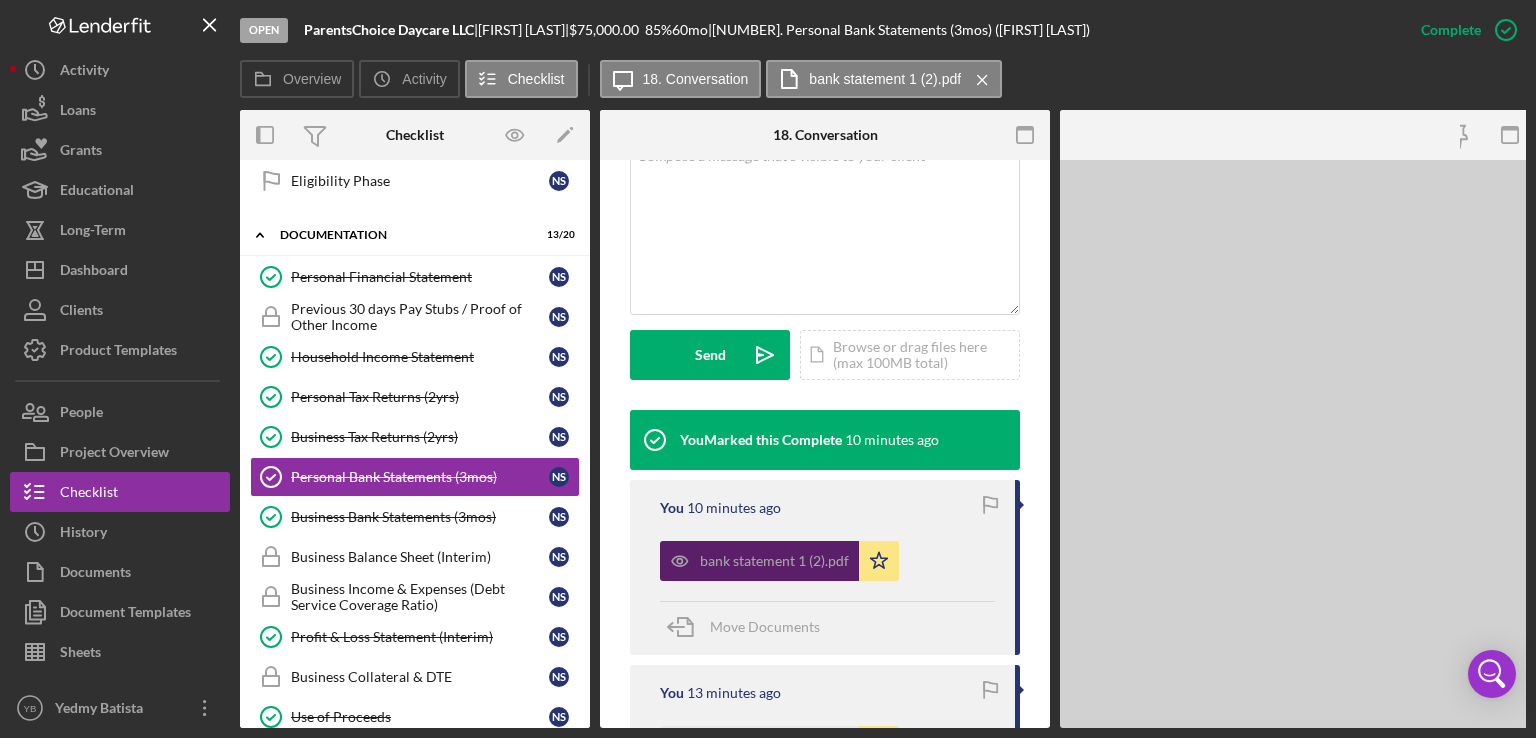 scroll, scrollTop: 461, scrollLeft: 0, axis: vertical 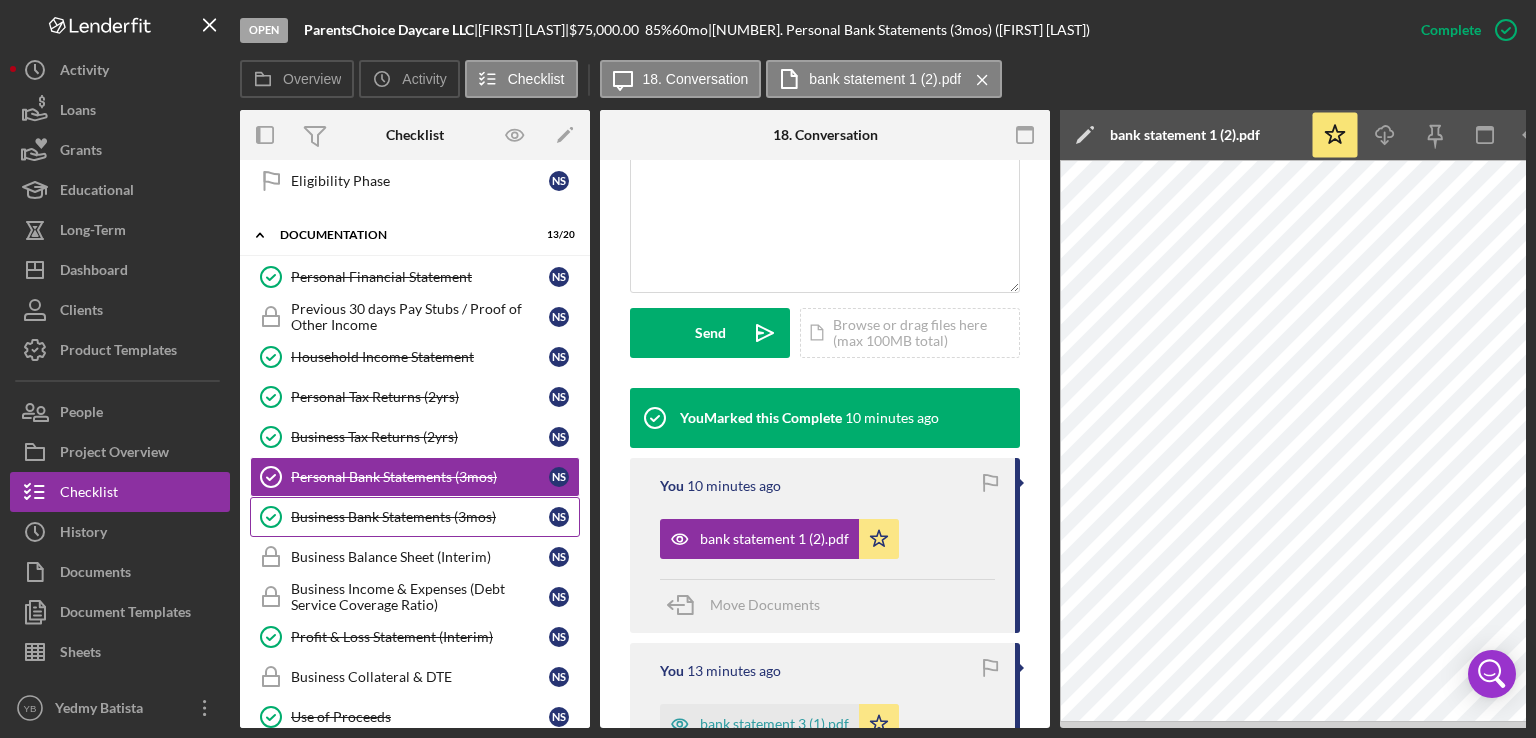 click on "Business Bank Statements (3mos)" at bounding box center [420, 517] 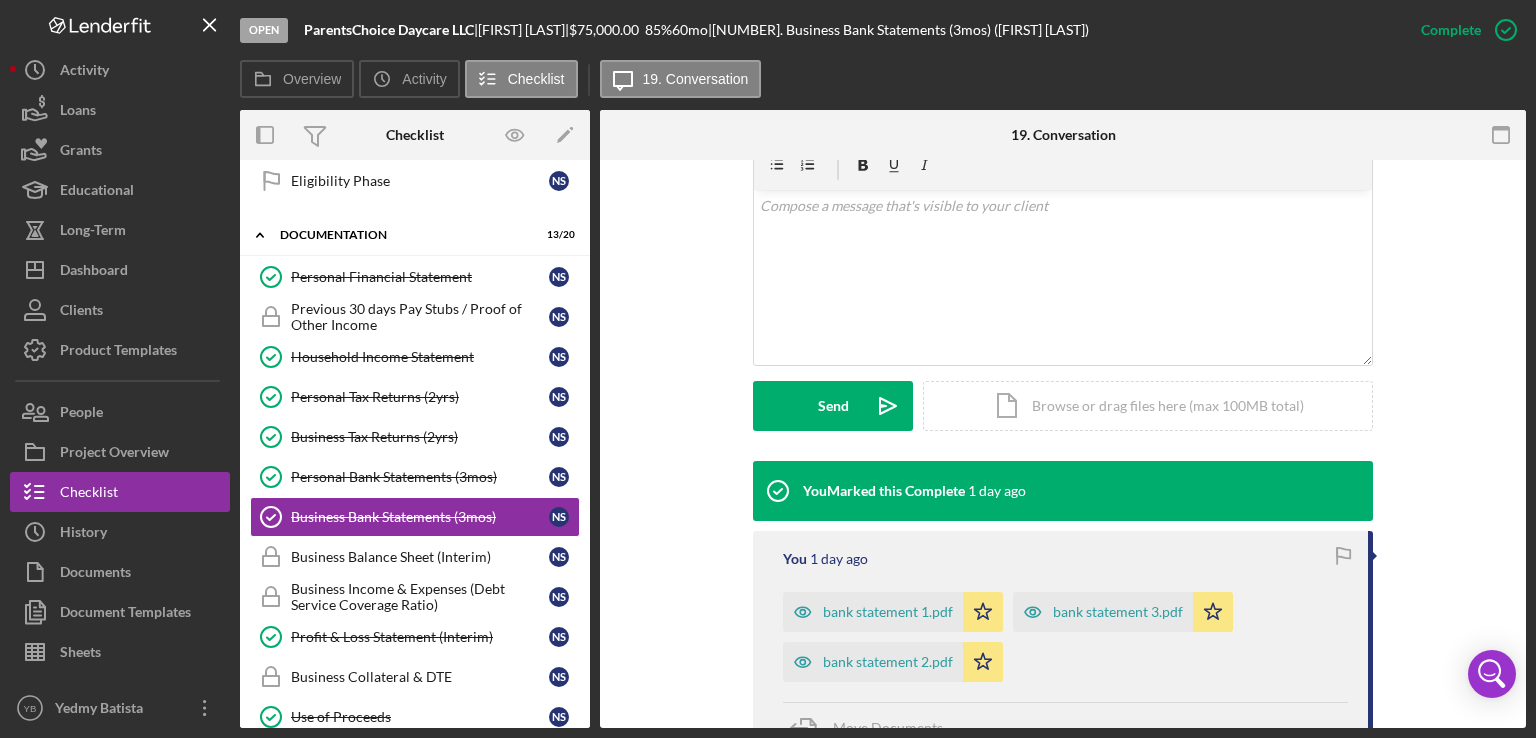 scroll, scrollTop: 384, scrollLeft: 0, axis: vertical 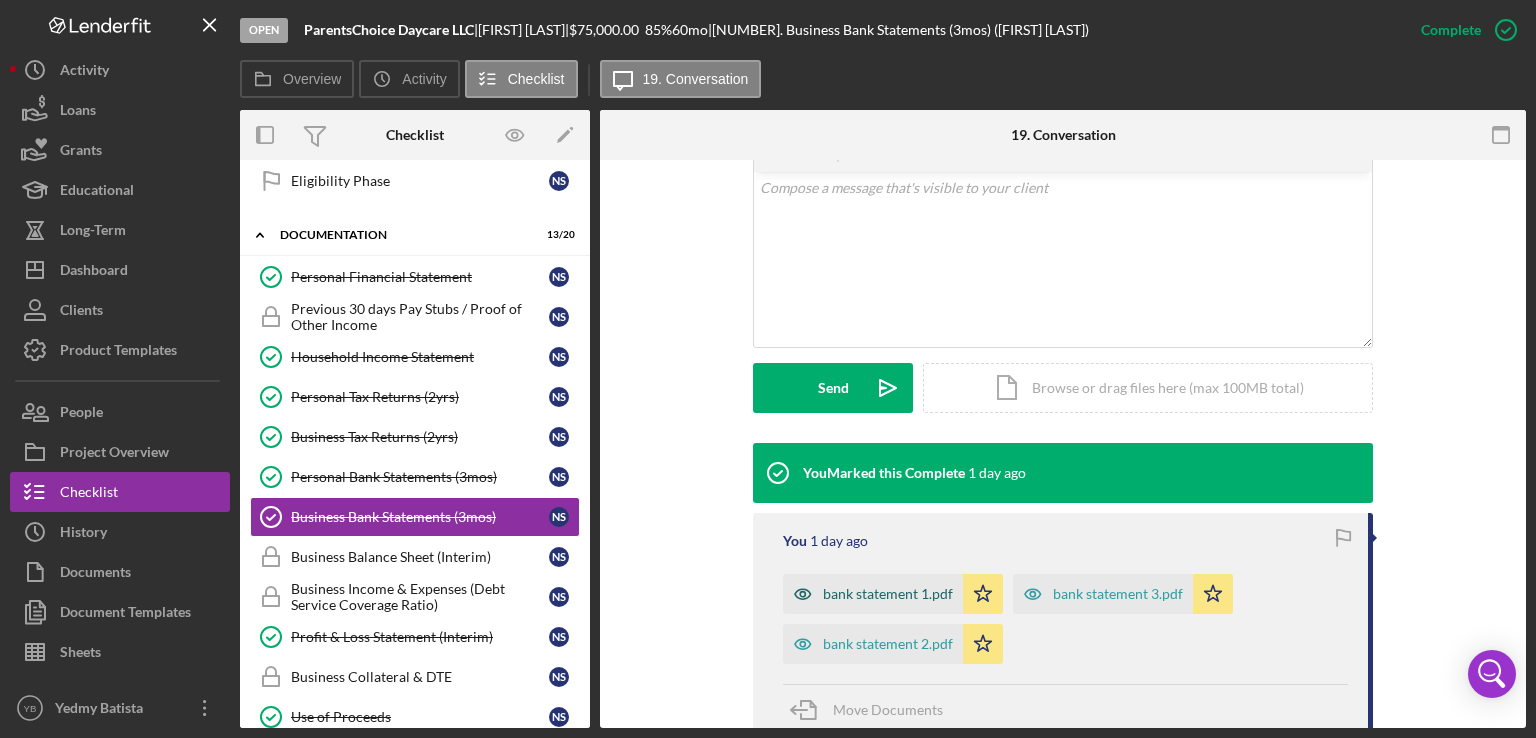 click on "bank statement 1.pdf" at bounding box center (888, 594) 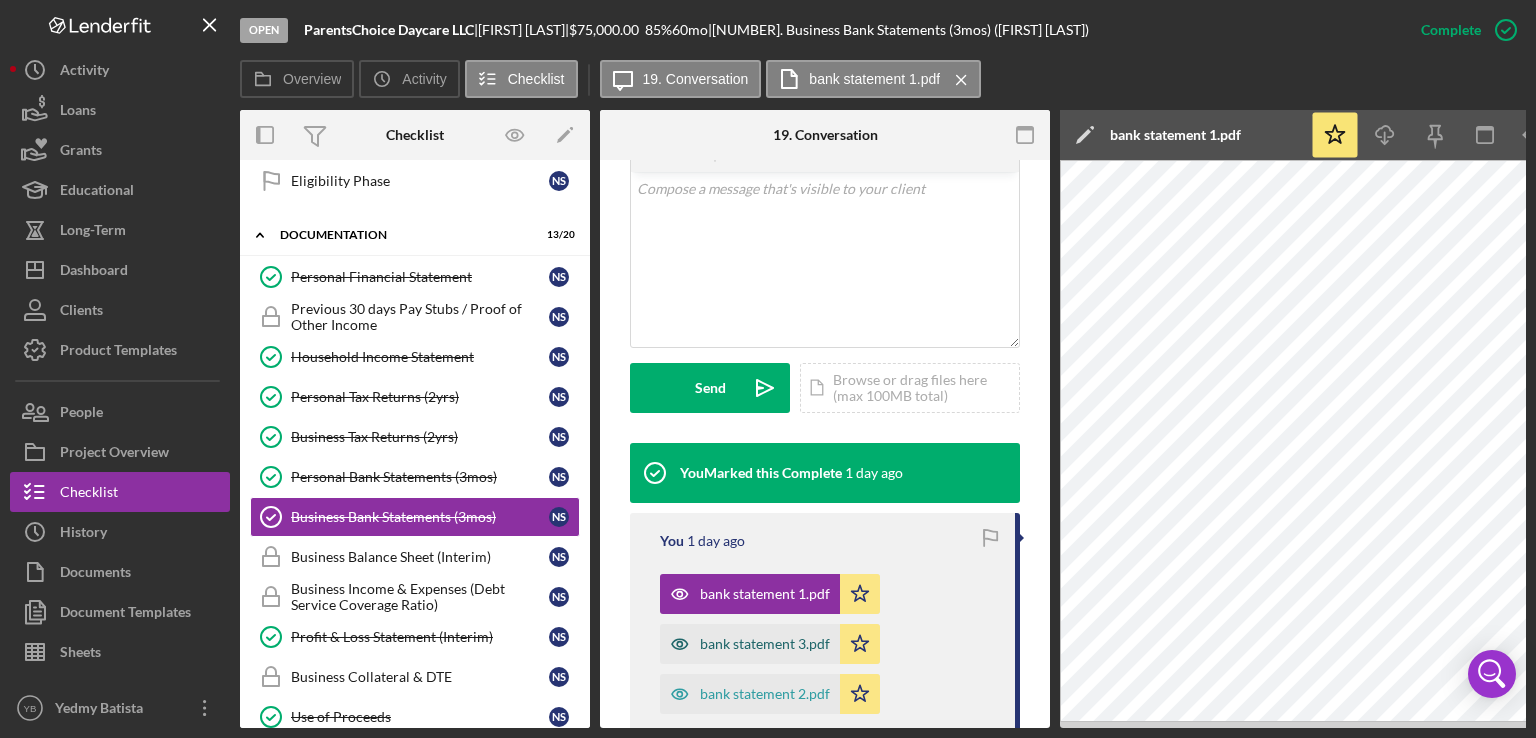 click on "bank statement 3.pdf" at bounding box center (765, 644) 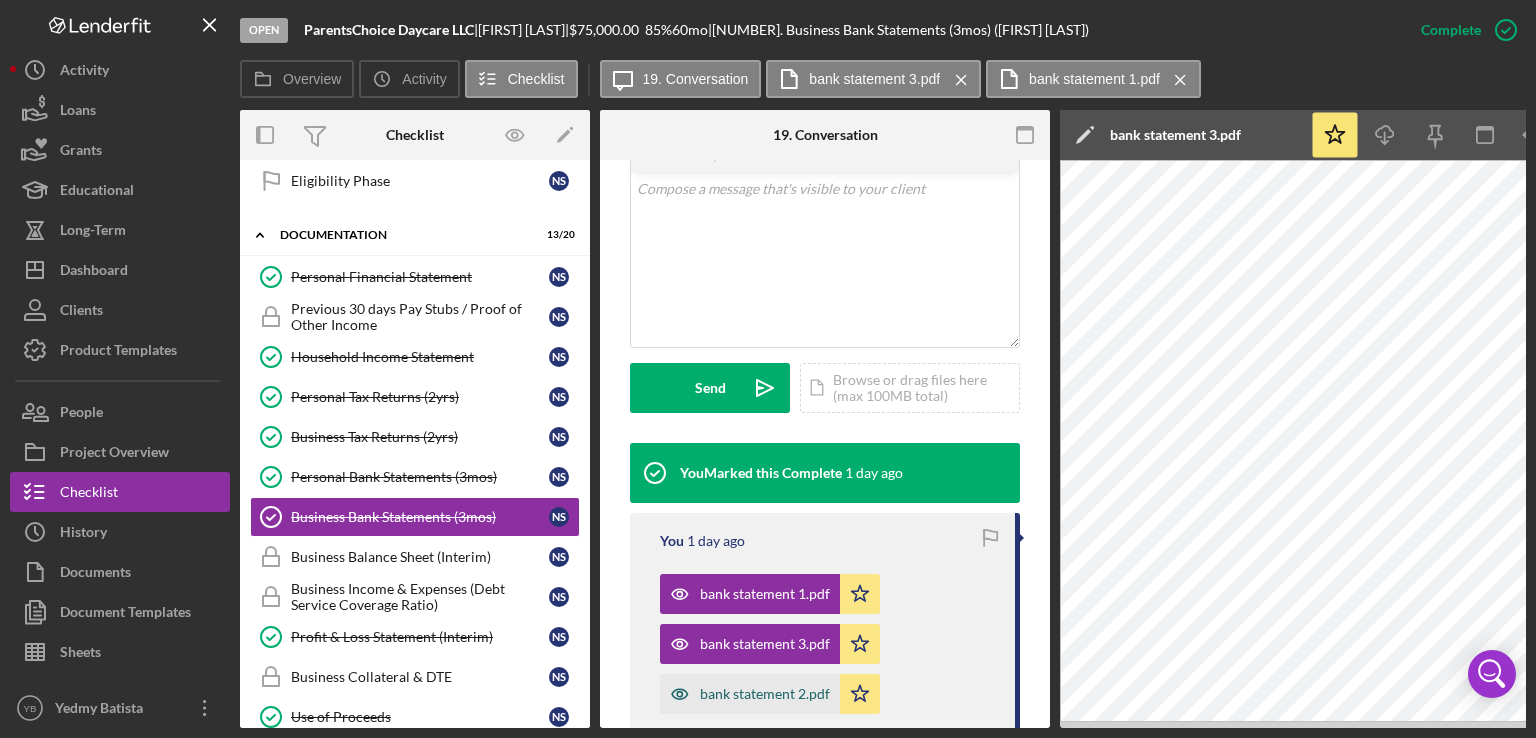 click on "bank statement 2.pdf" at bounding box center (765, 694) 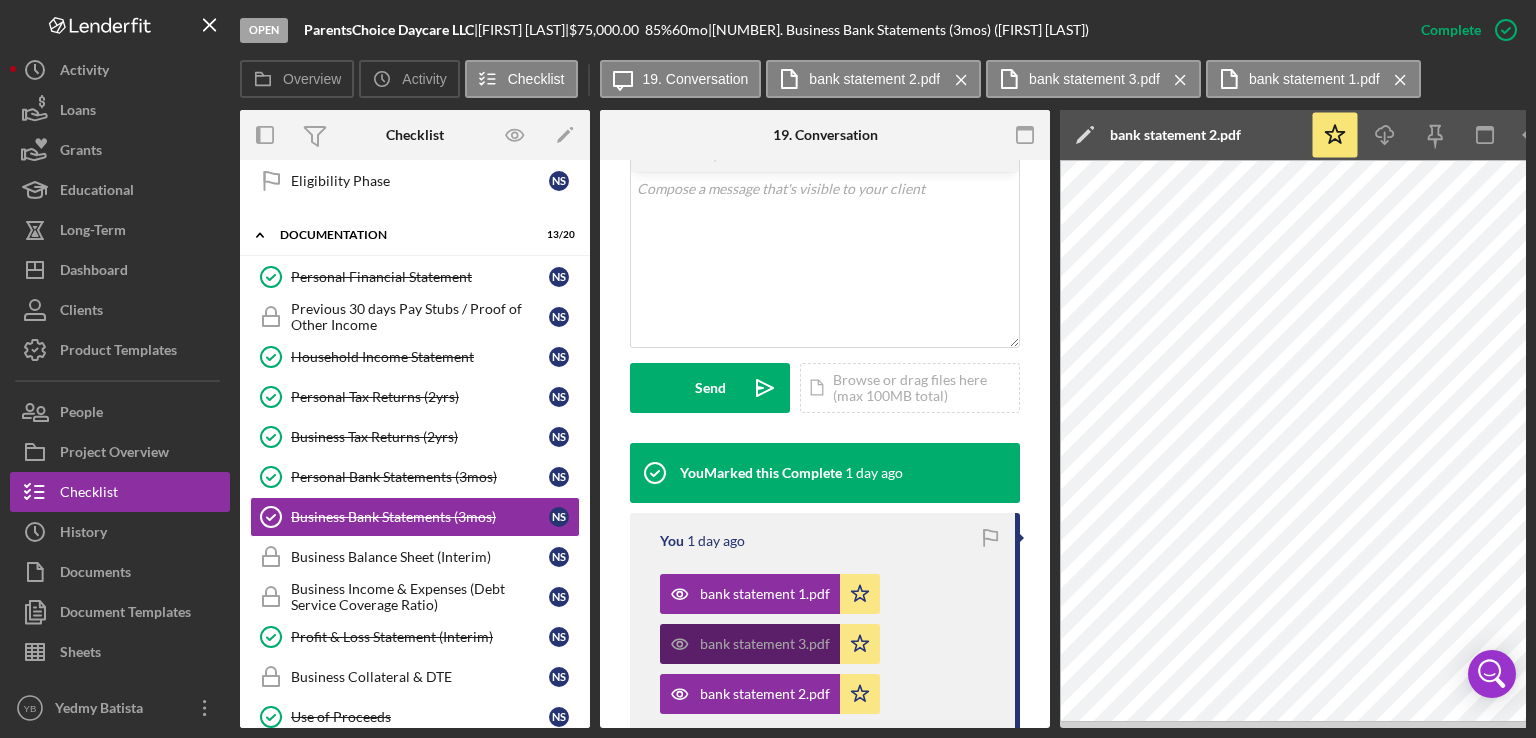 click on "bank statement 3.pdf" at bounding box center [765, 644] 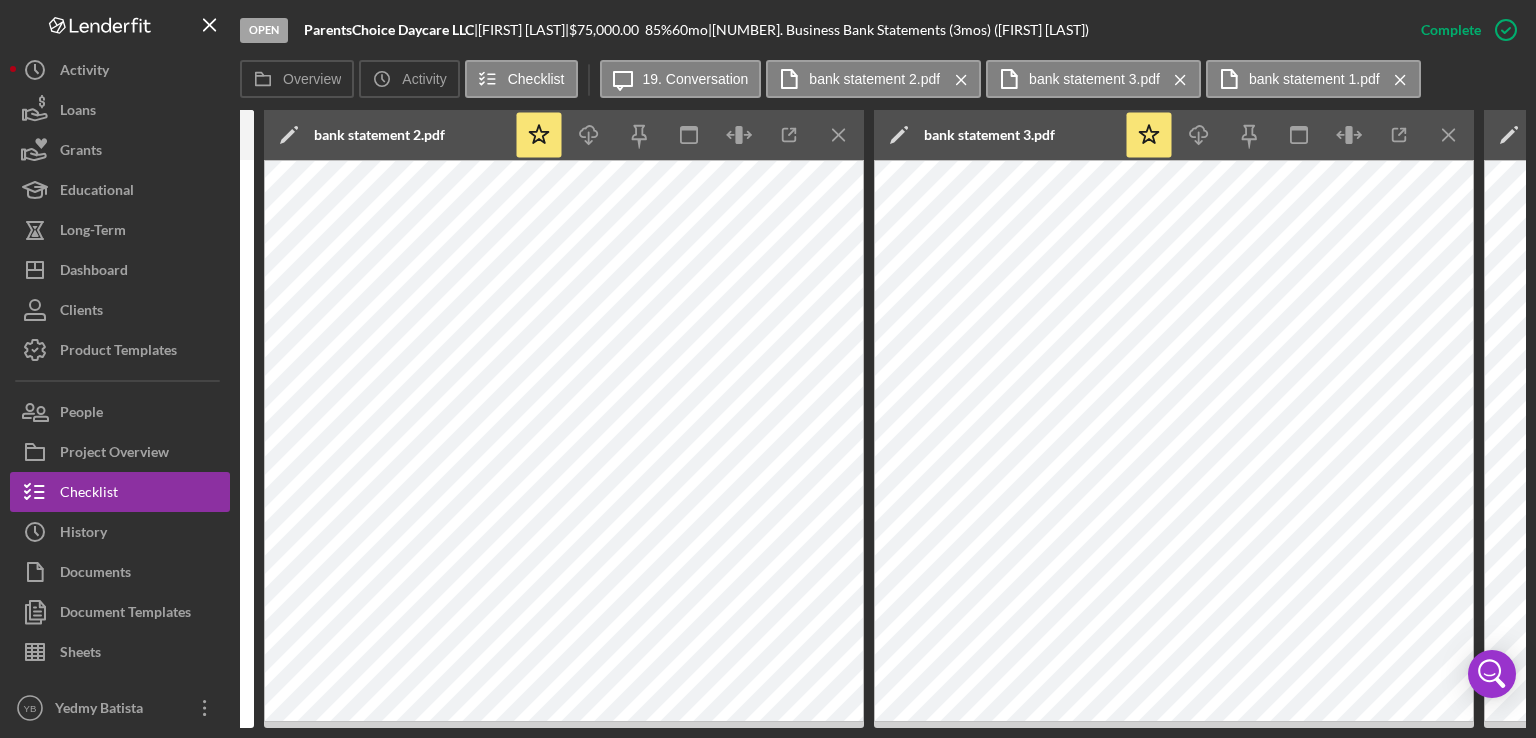 scroll, scrollTop: 0, scrollLeft: 795, axis: horizontal 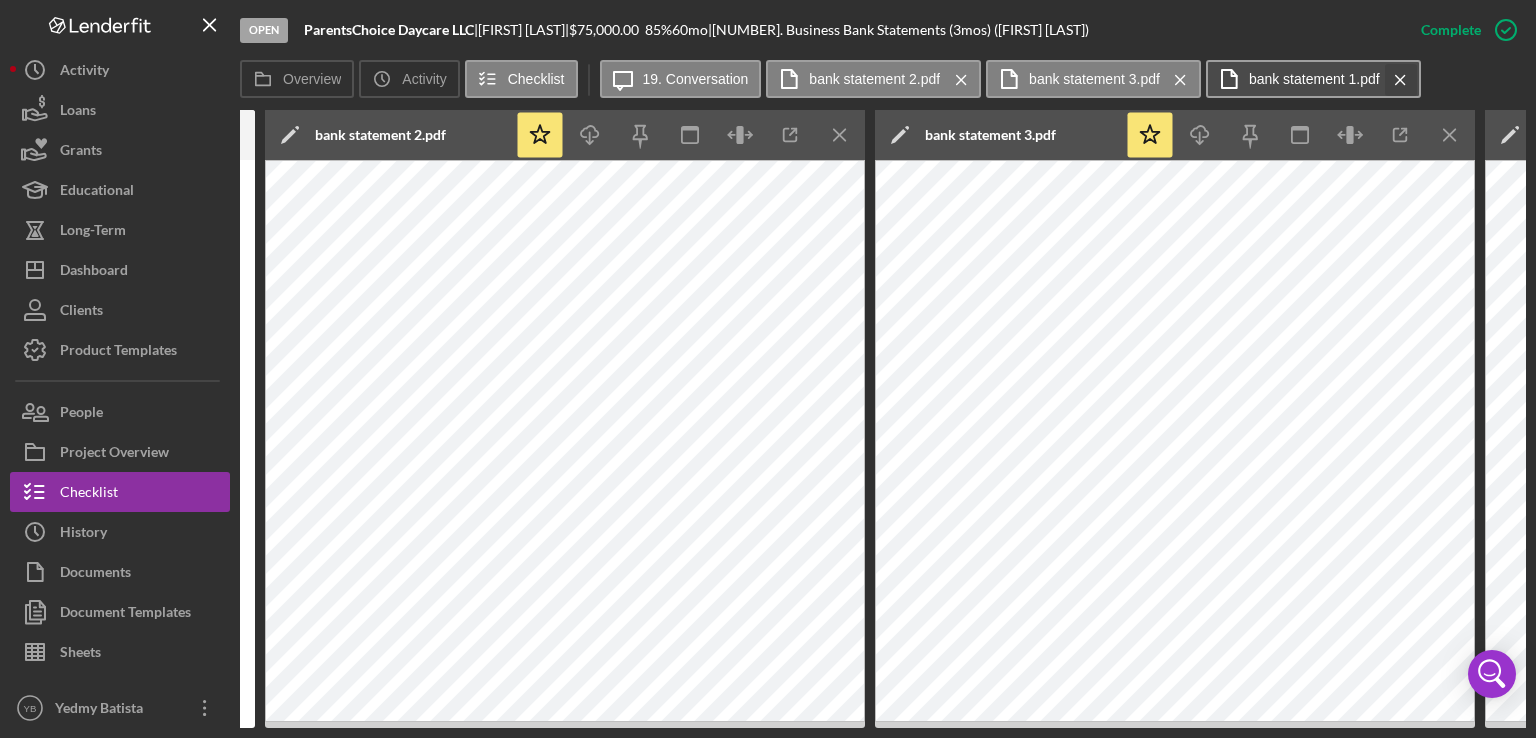 click on "Icon/Menu Close" 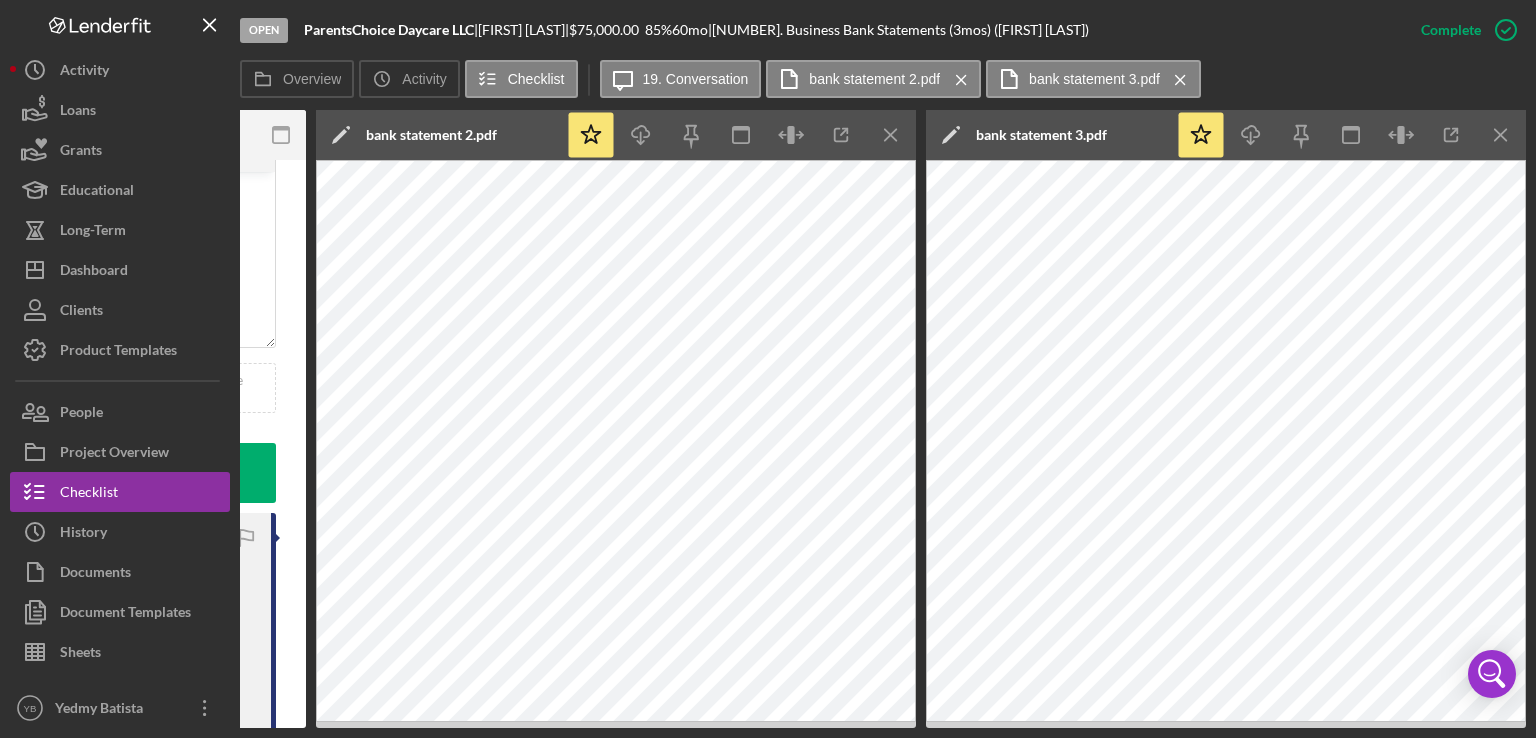 scroll, scrollTop: 0, scrollLeft: 744, axis: horizontal 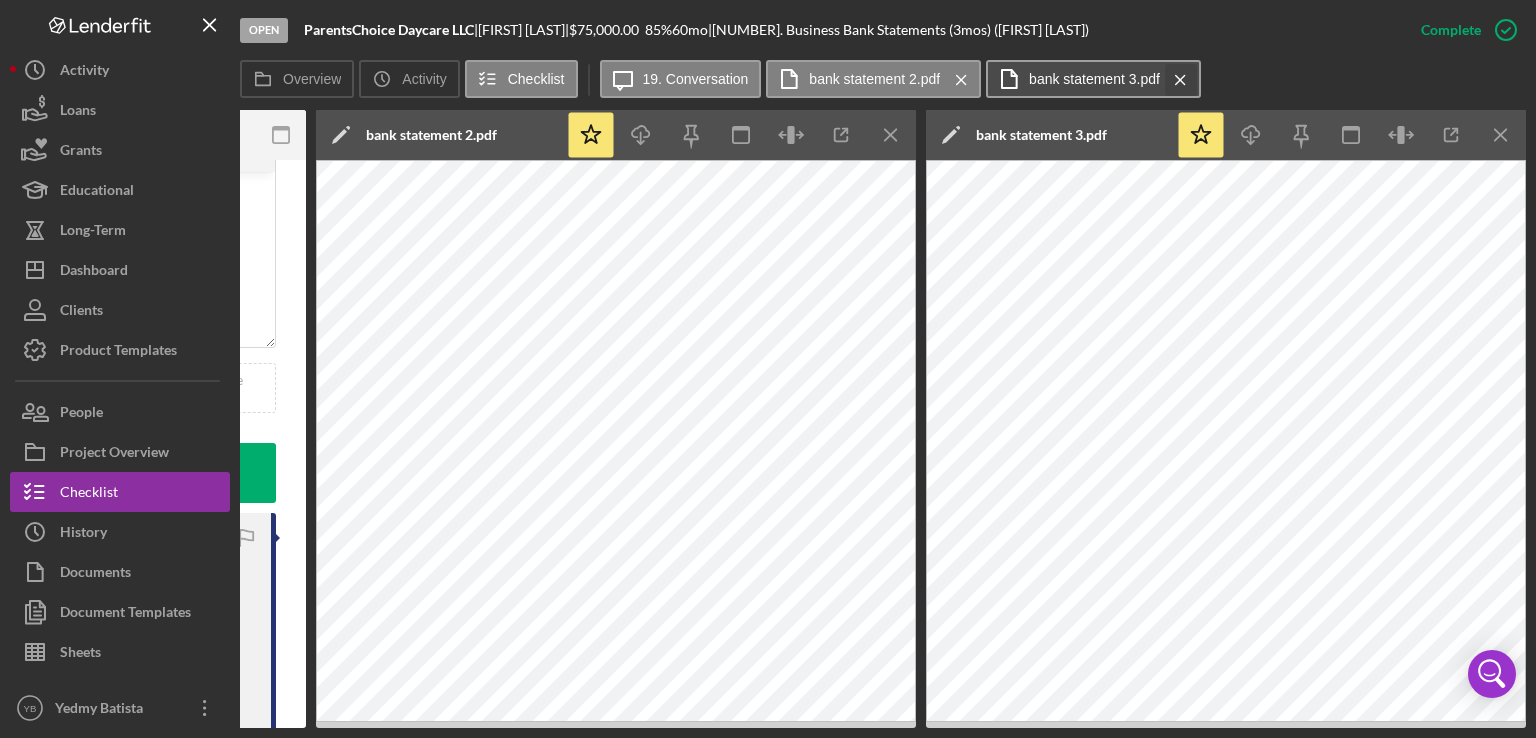 click 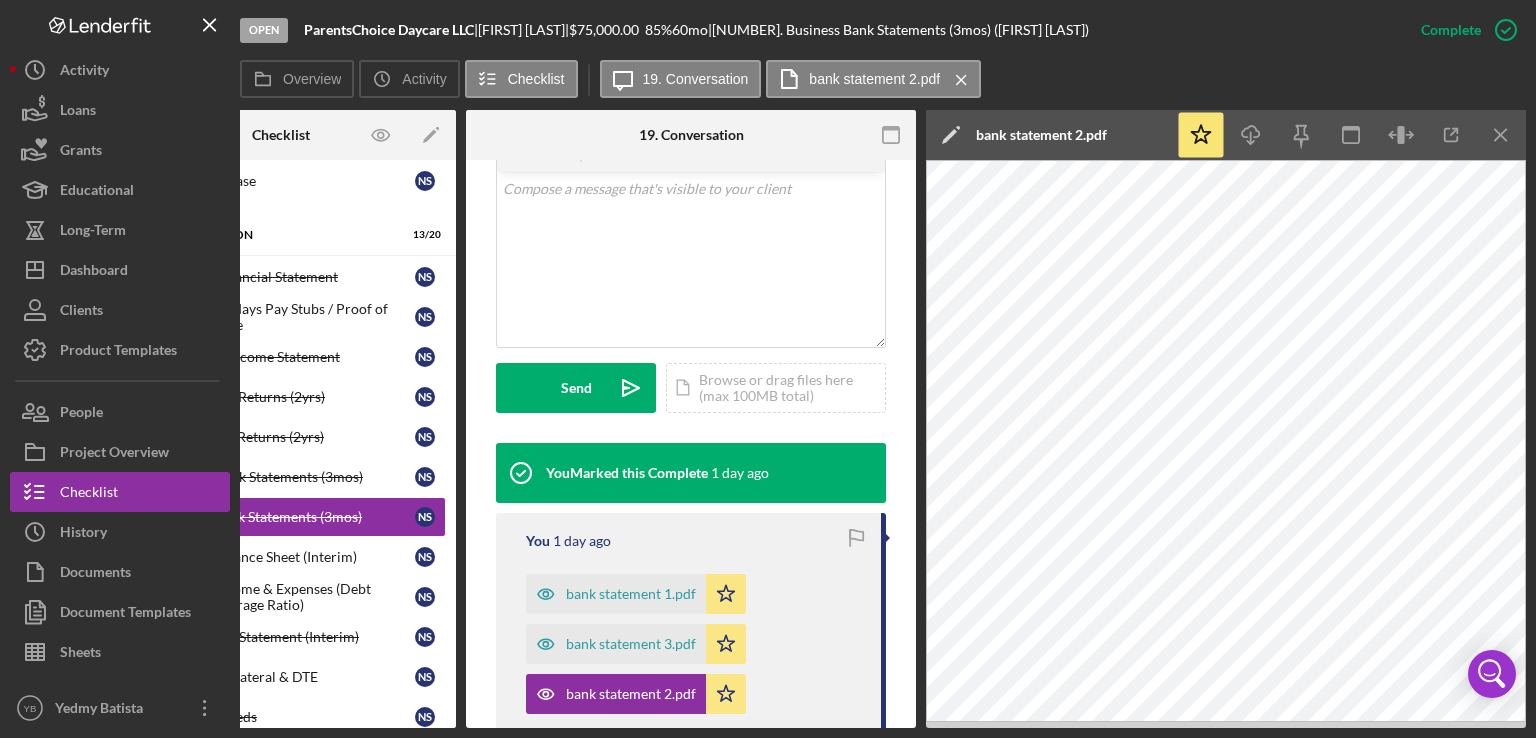 scroll, scrollTop: 0, scrollLeft: 133, axis: horizontal 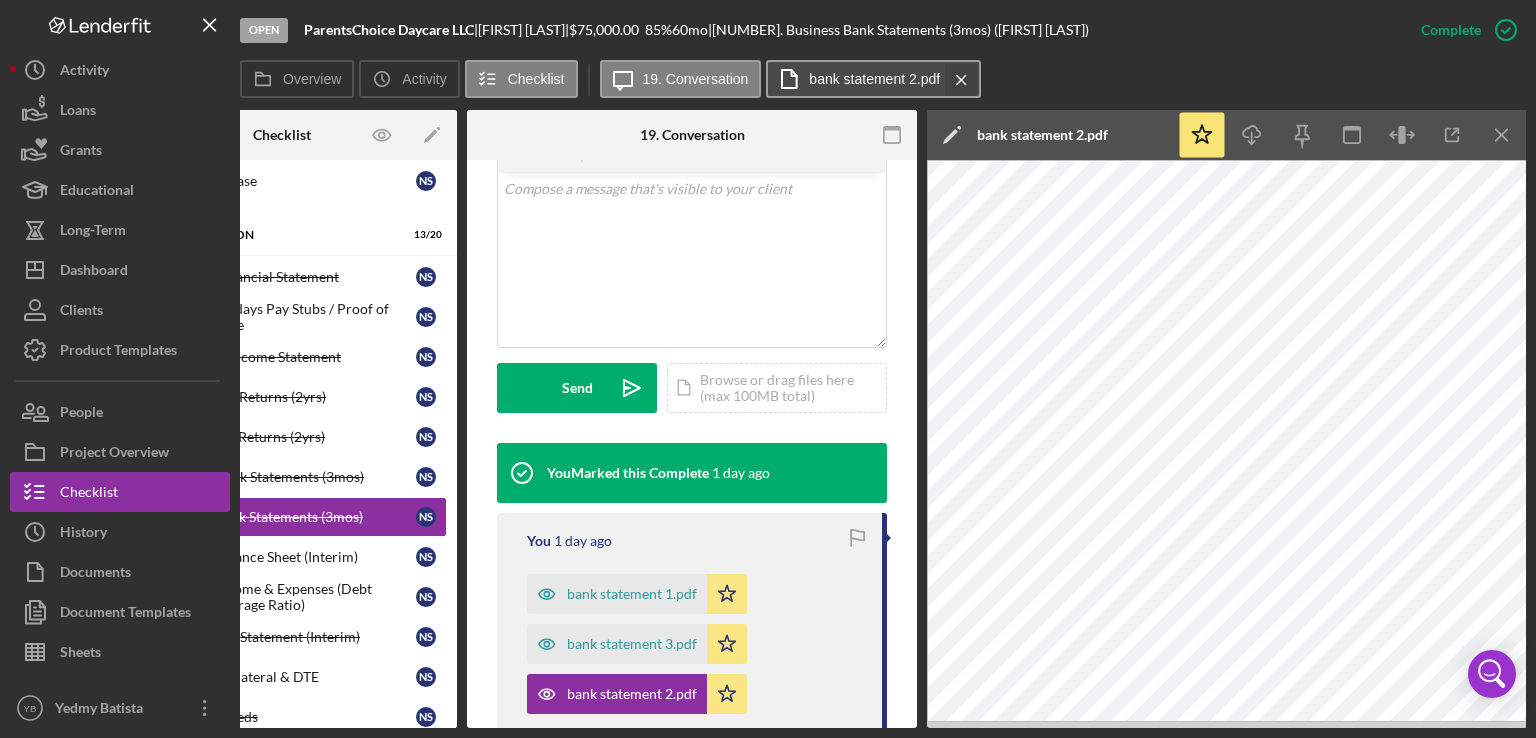 click on "Icon/Menu Close" 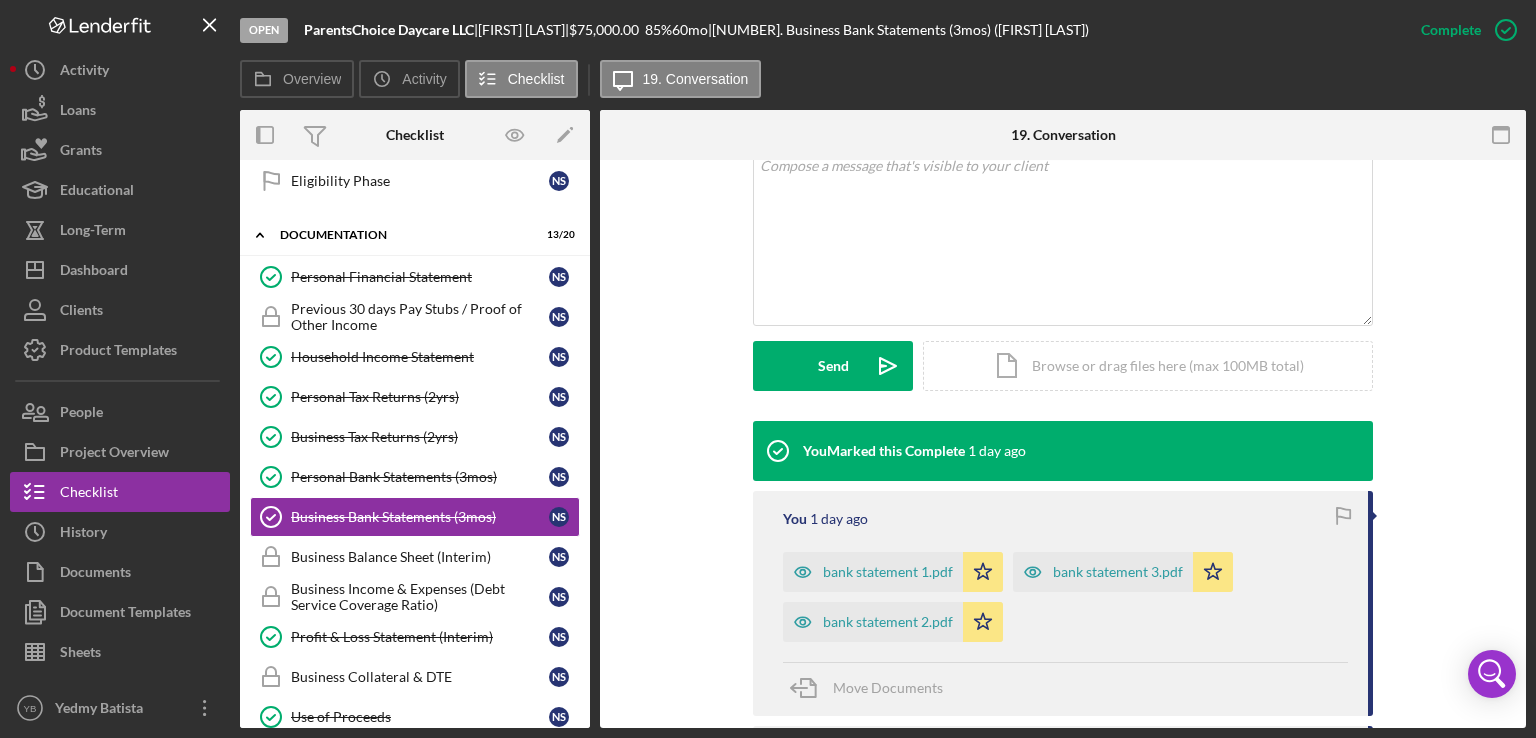 scroll, scrollTop: 0, scrollLeft: 0, axis: both 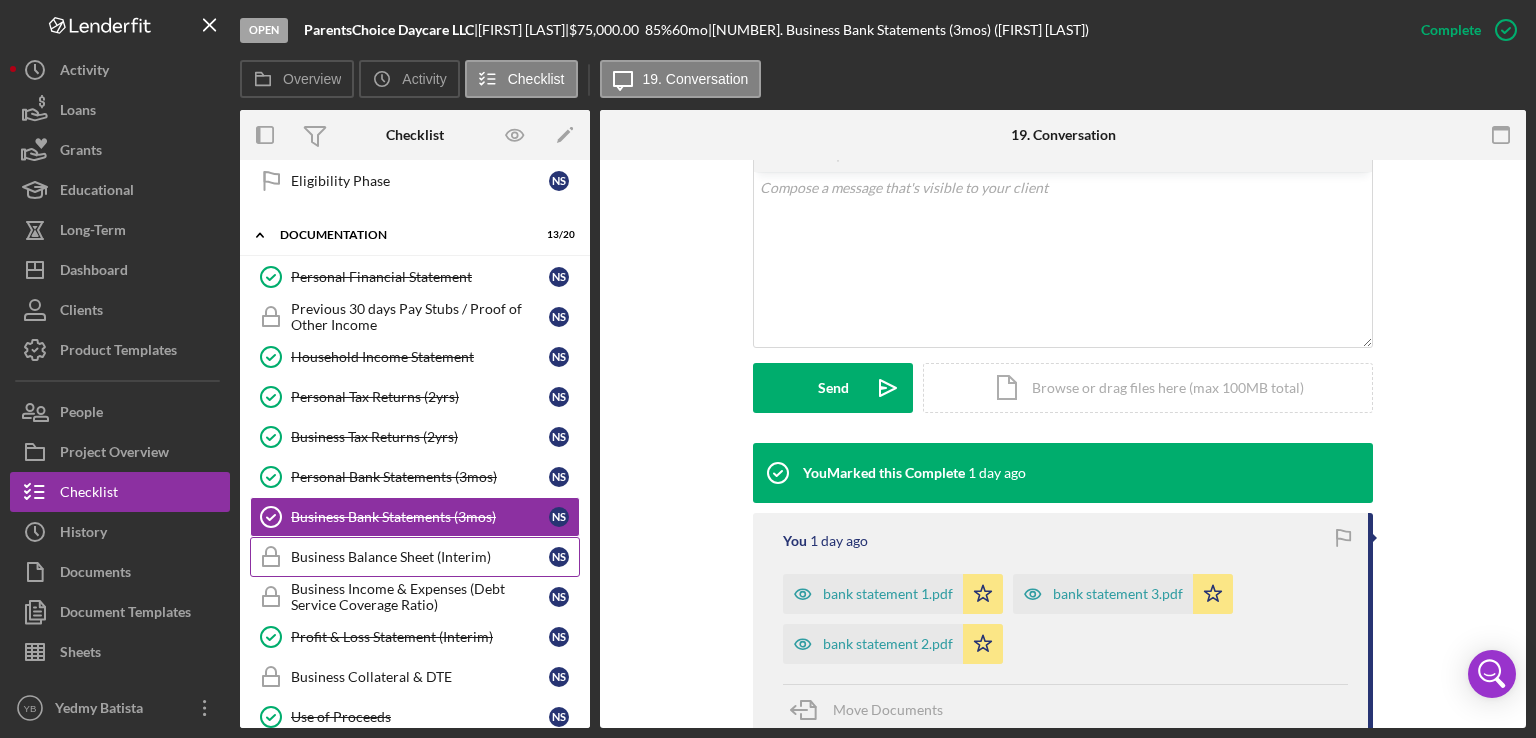 click on "Business Balance Sheet (Interim)" at bounding box center [420, 557] 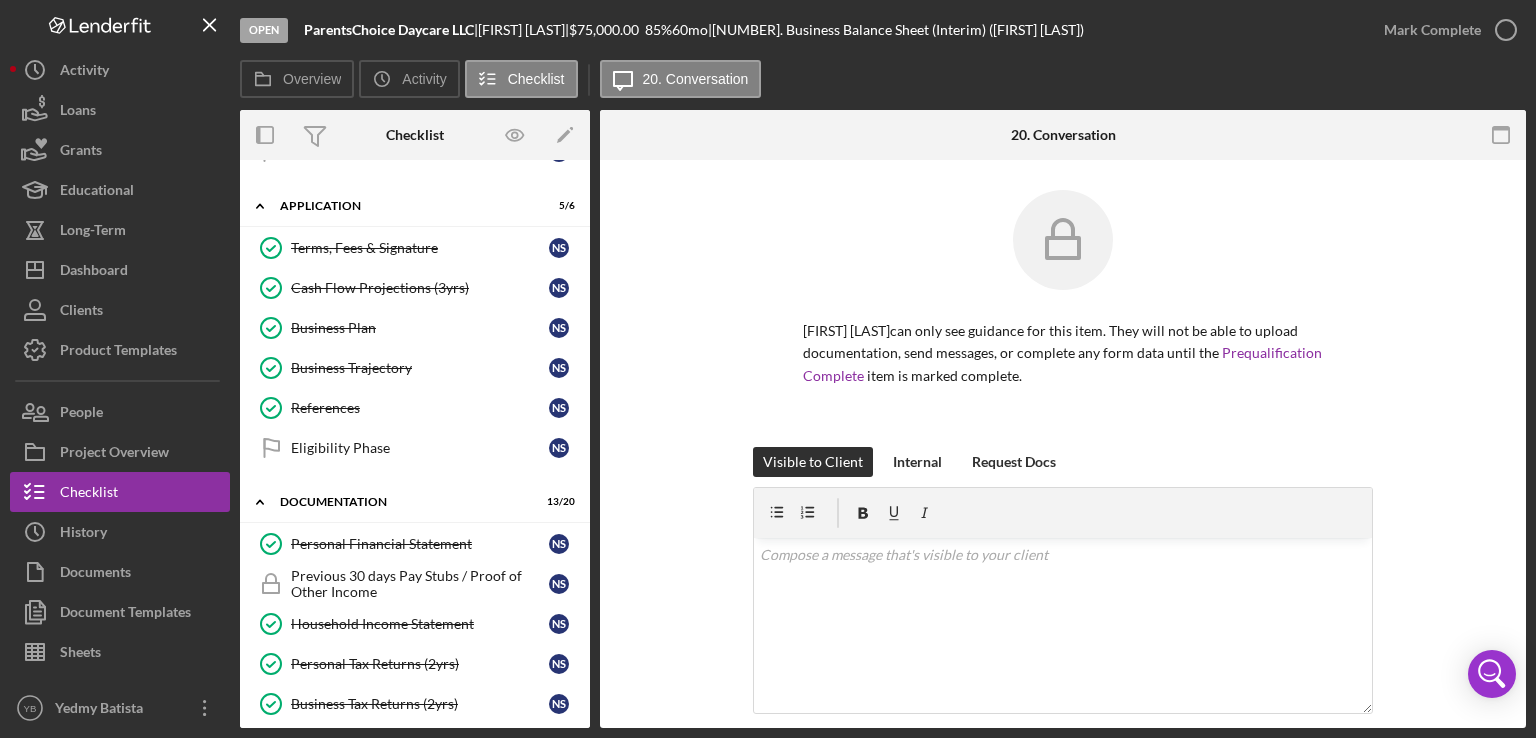 scroll, scrollTop: 387, scrollLeft: 0, axis: vertical 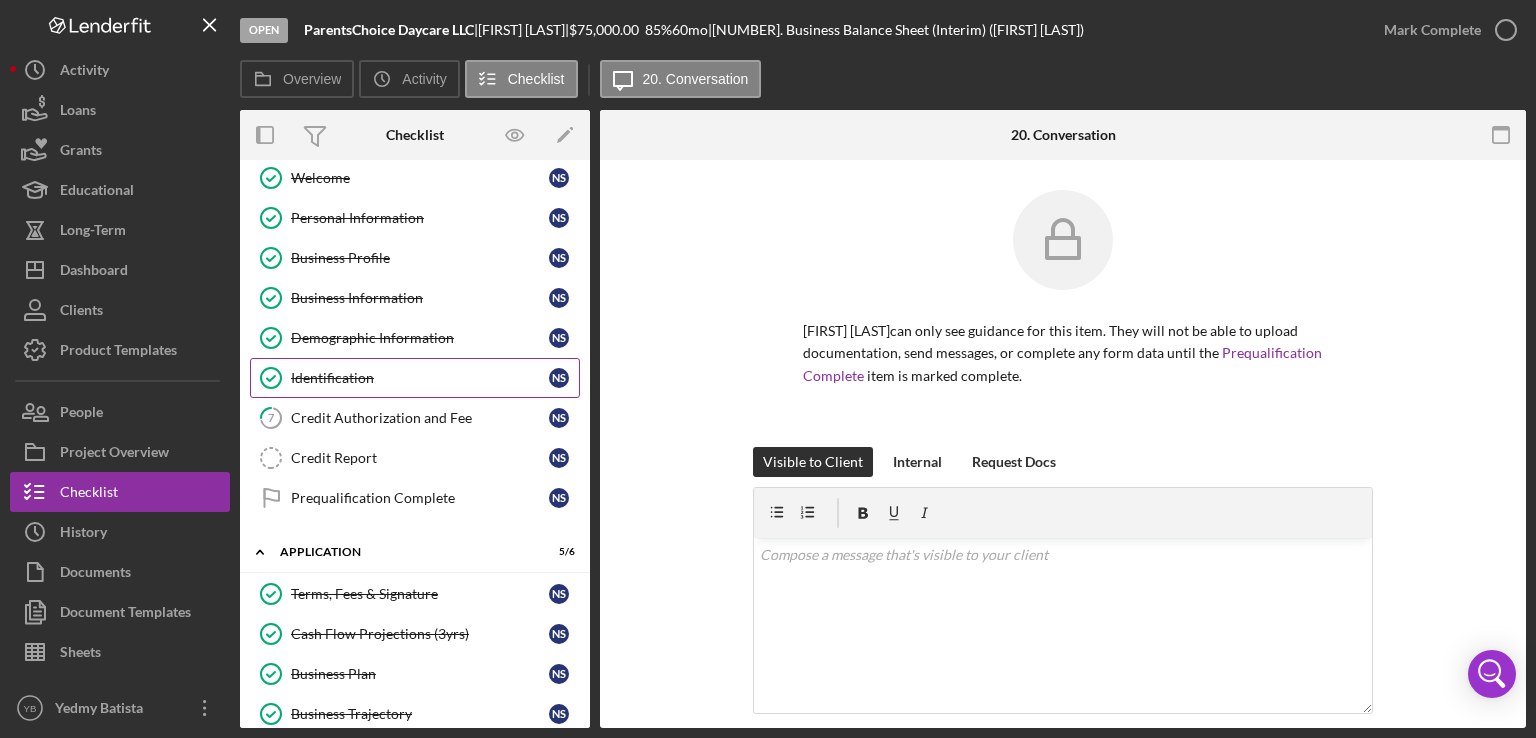 click on "Identification" at bounding box center (420, 378) 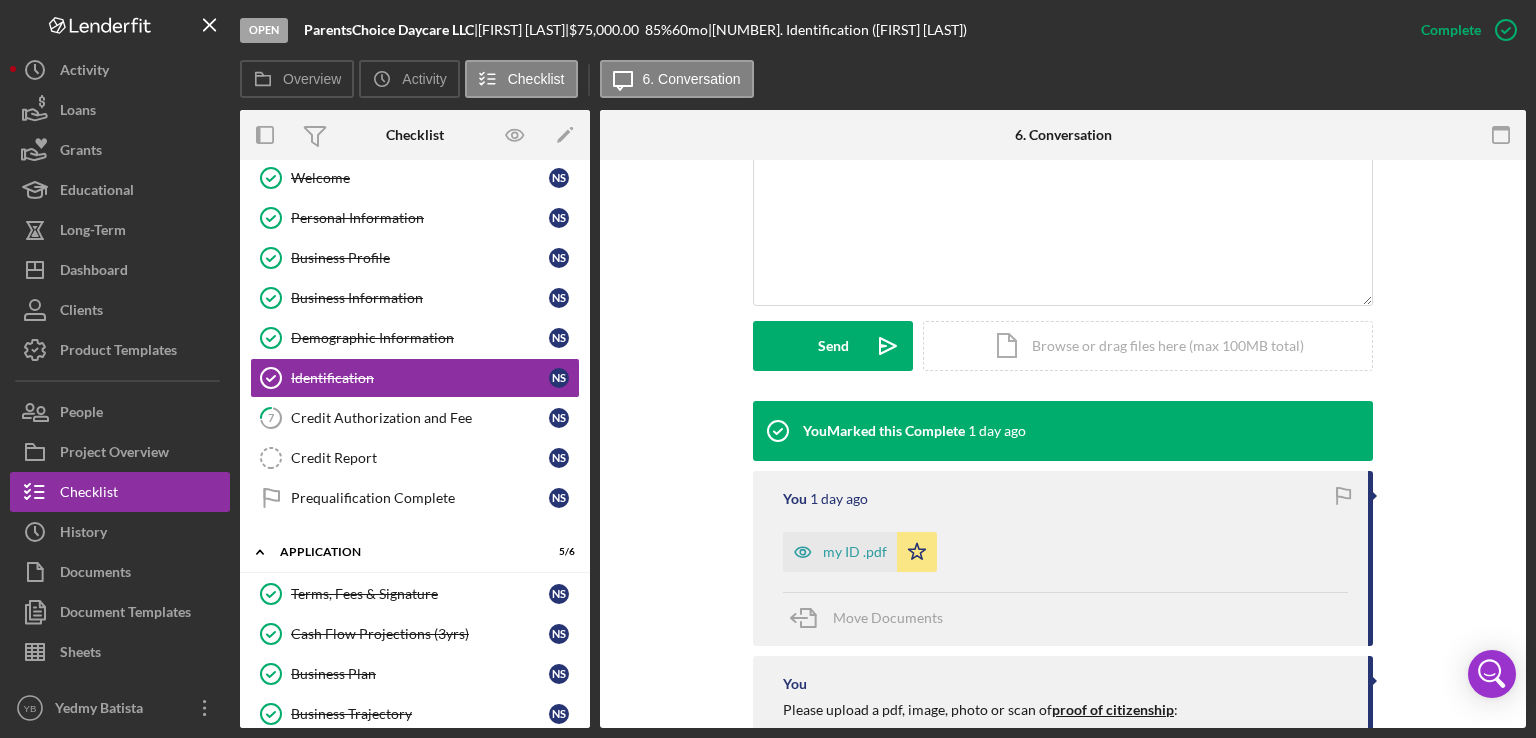scroll, scrollTop: 628, scrollLeft: 0, axis: vertical 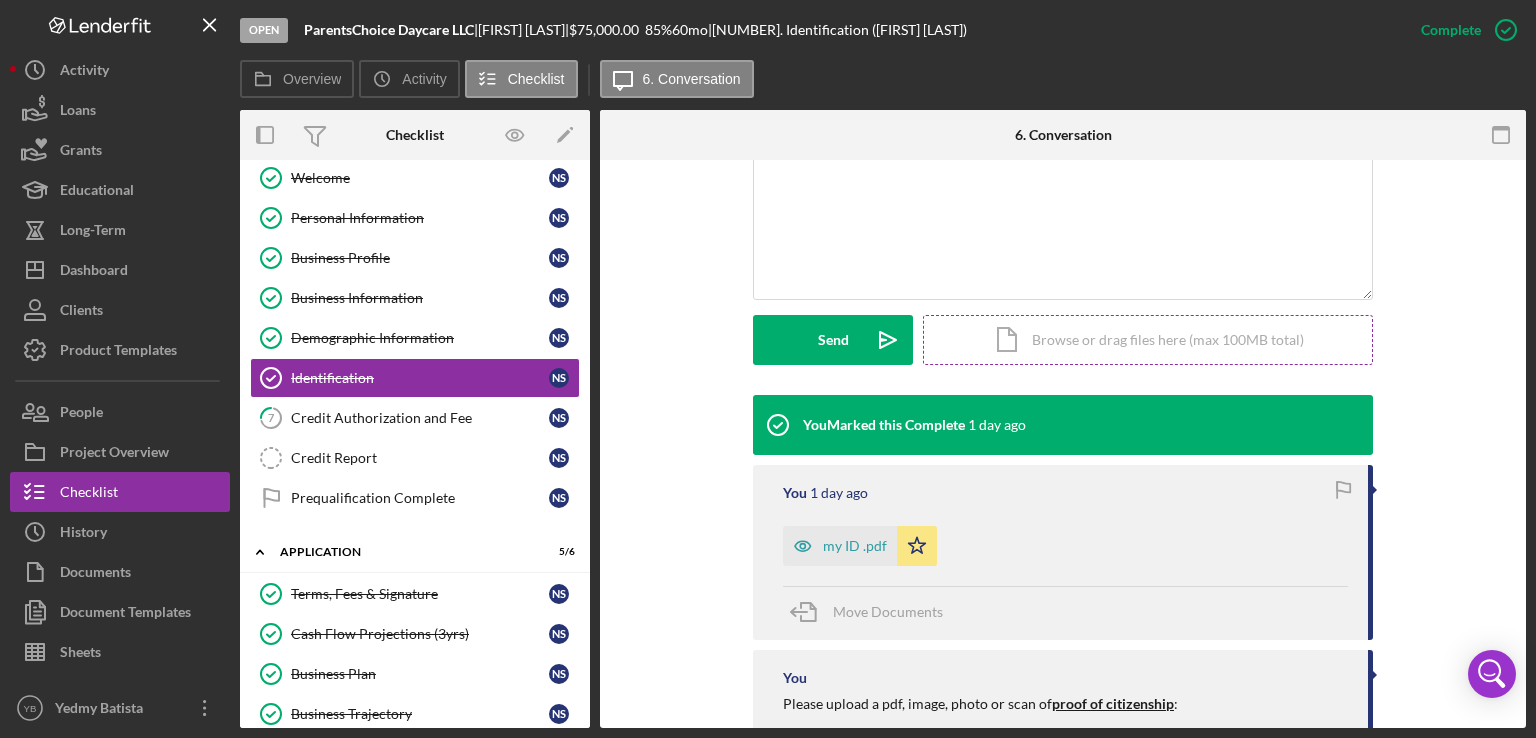 click on "Icon/Document Browse or drag files here (max 100MB total) Tap to choose files or take a photo" at bounding box center (1148, 340) 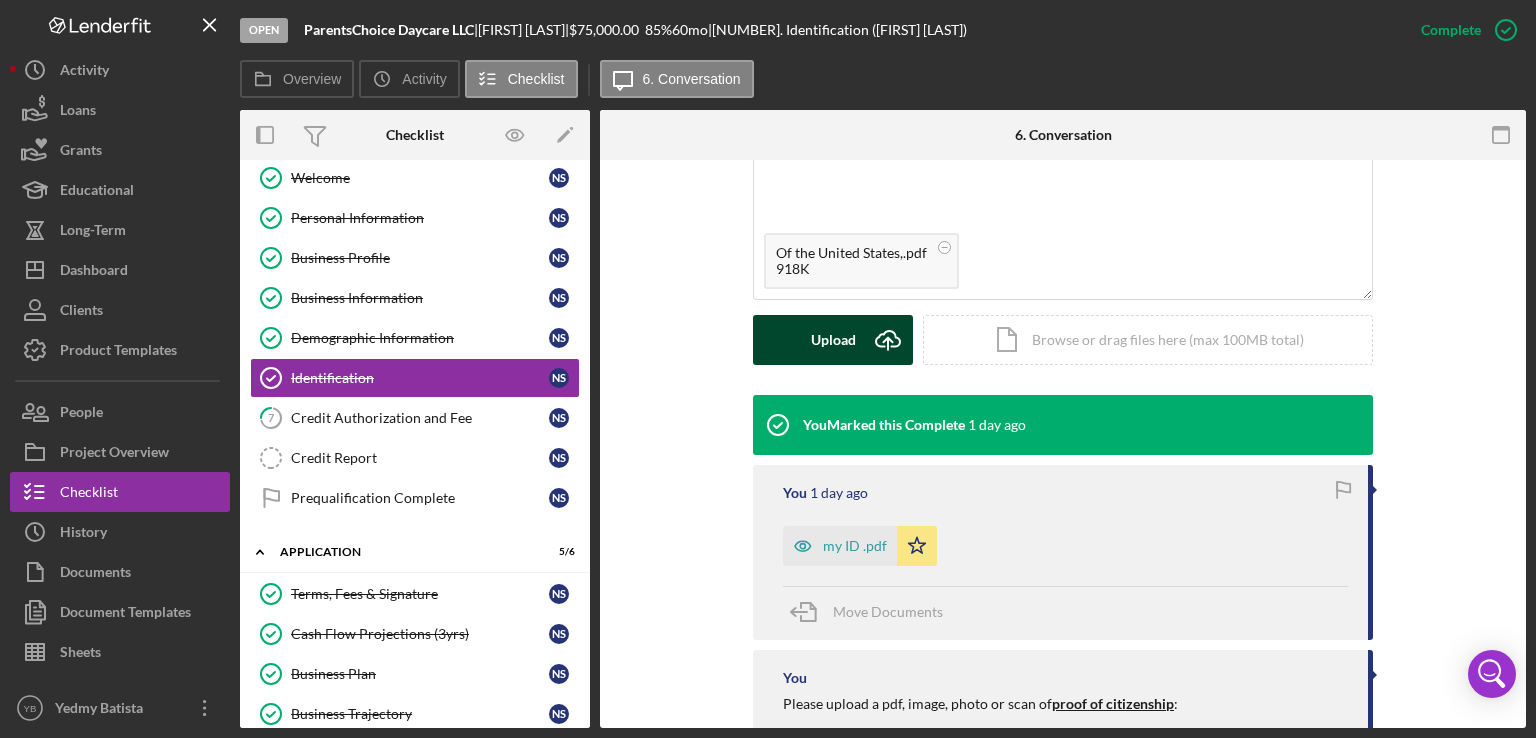 click on "Upload" at bounding box center (833, 340) 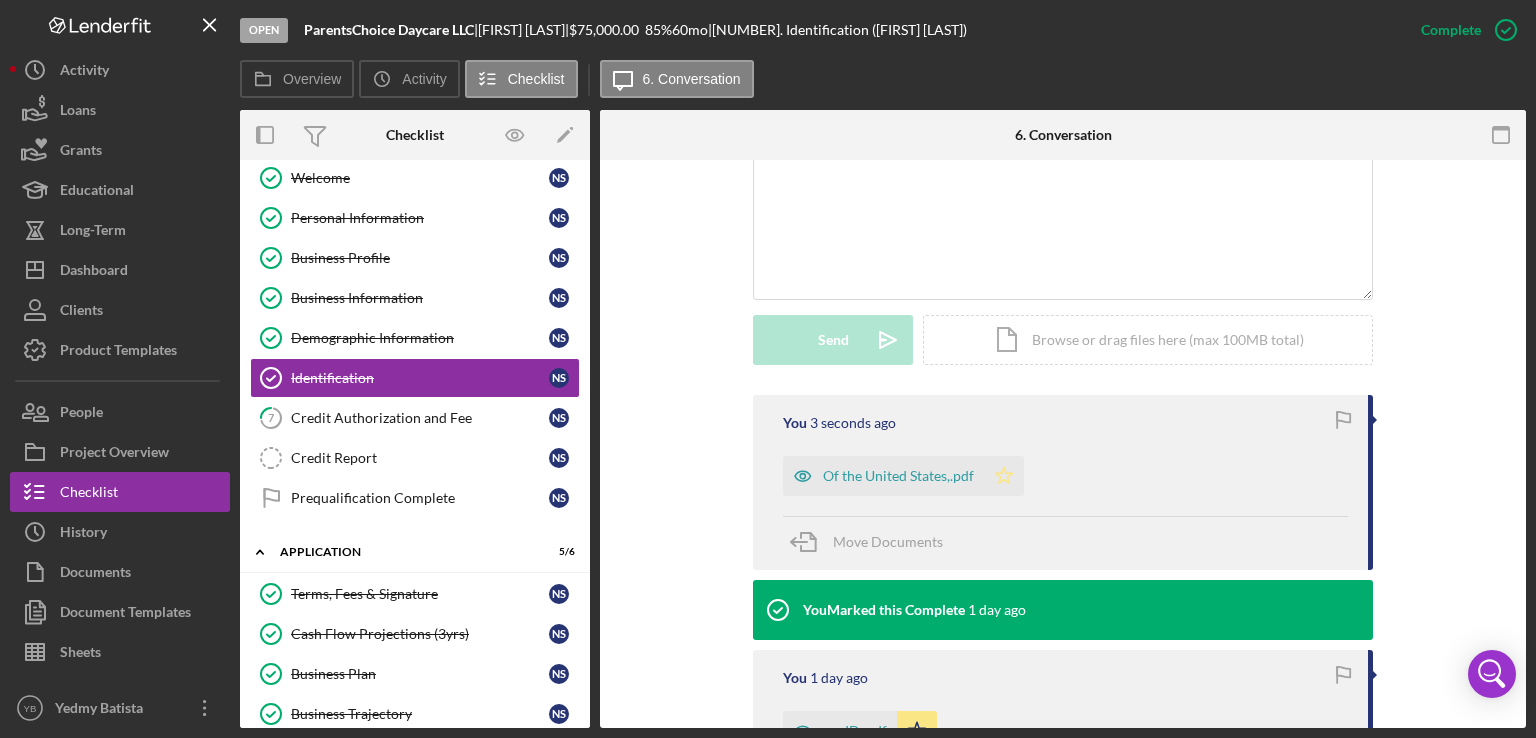click on "Icon/Star" 